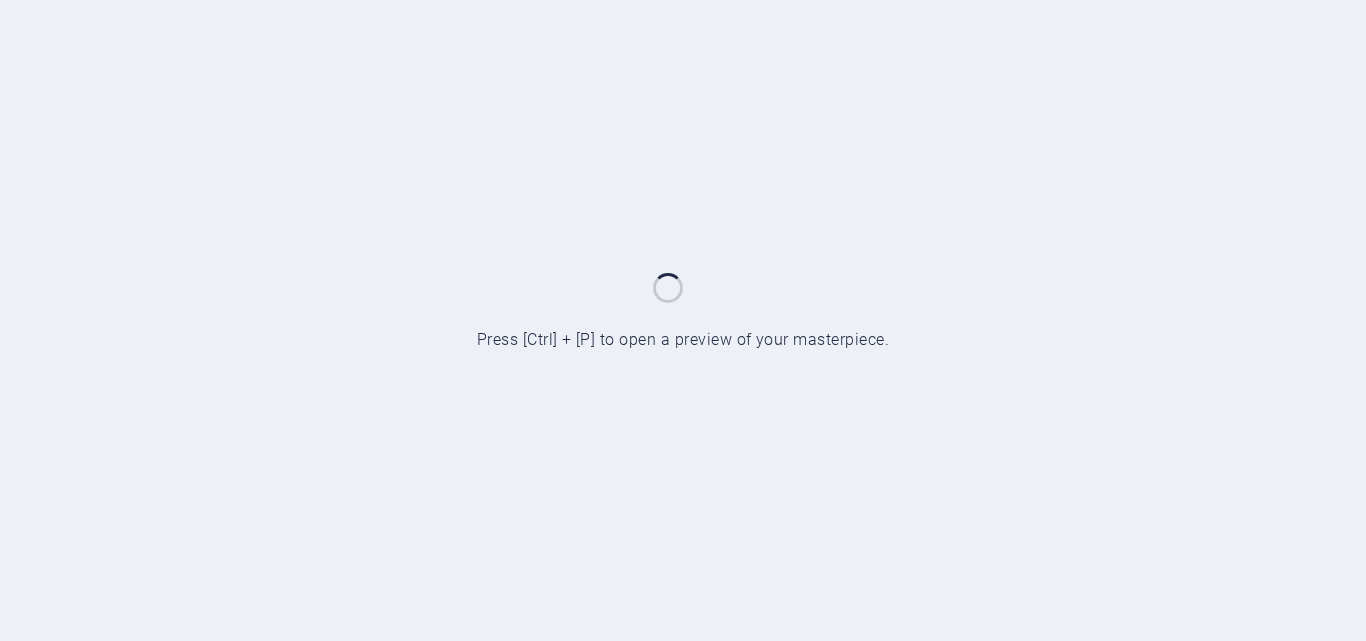 scroll, scrollTop: 0, scrollLeft: 0, axis: both 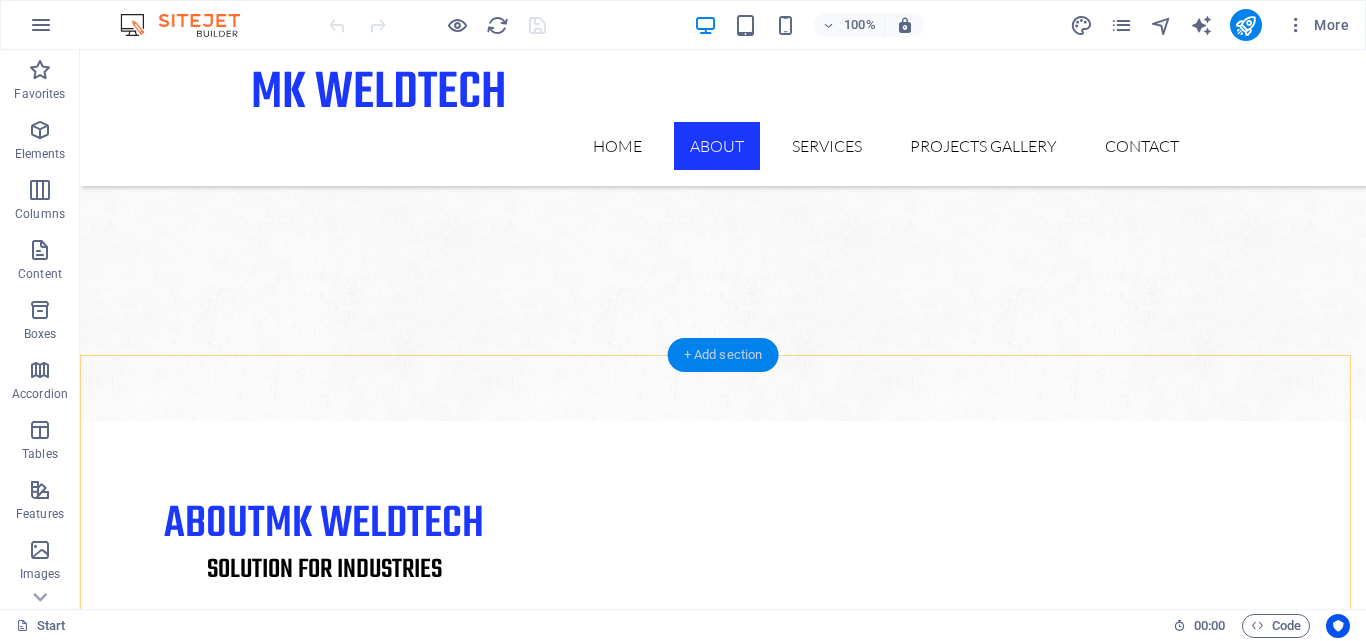 click on "+ Add section" at bounding box center [723, 355] 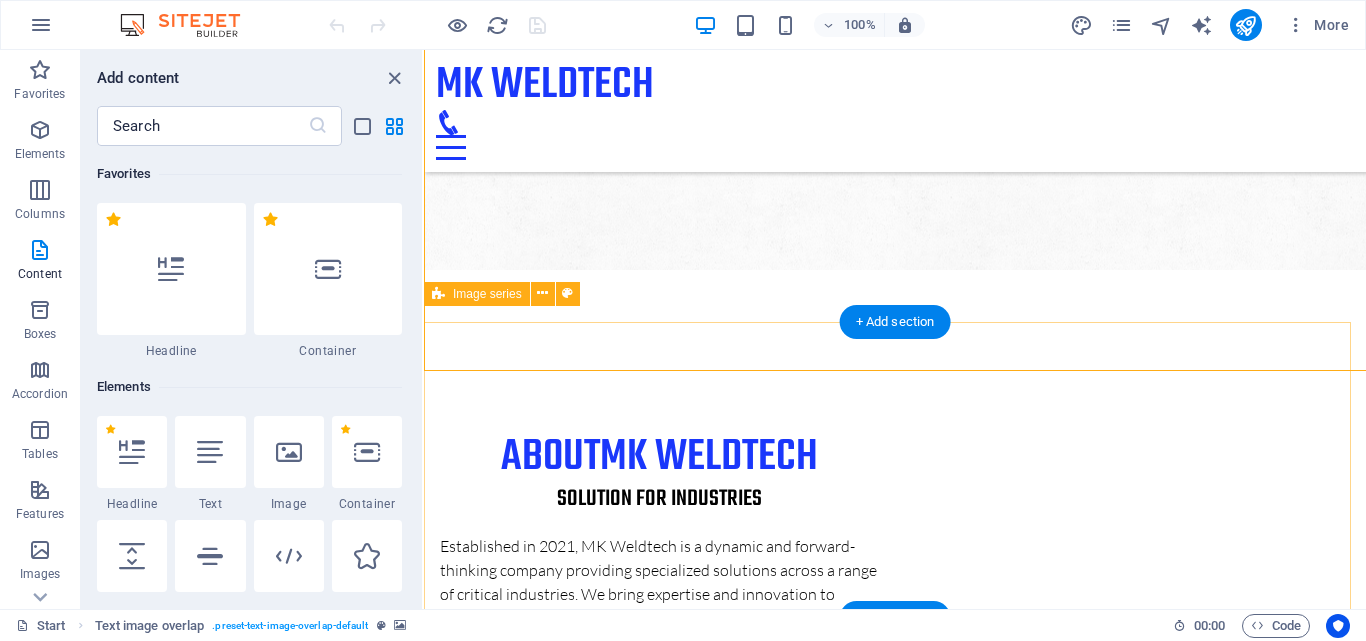 click at bounding box center (895, 2894) 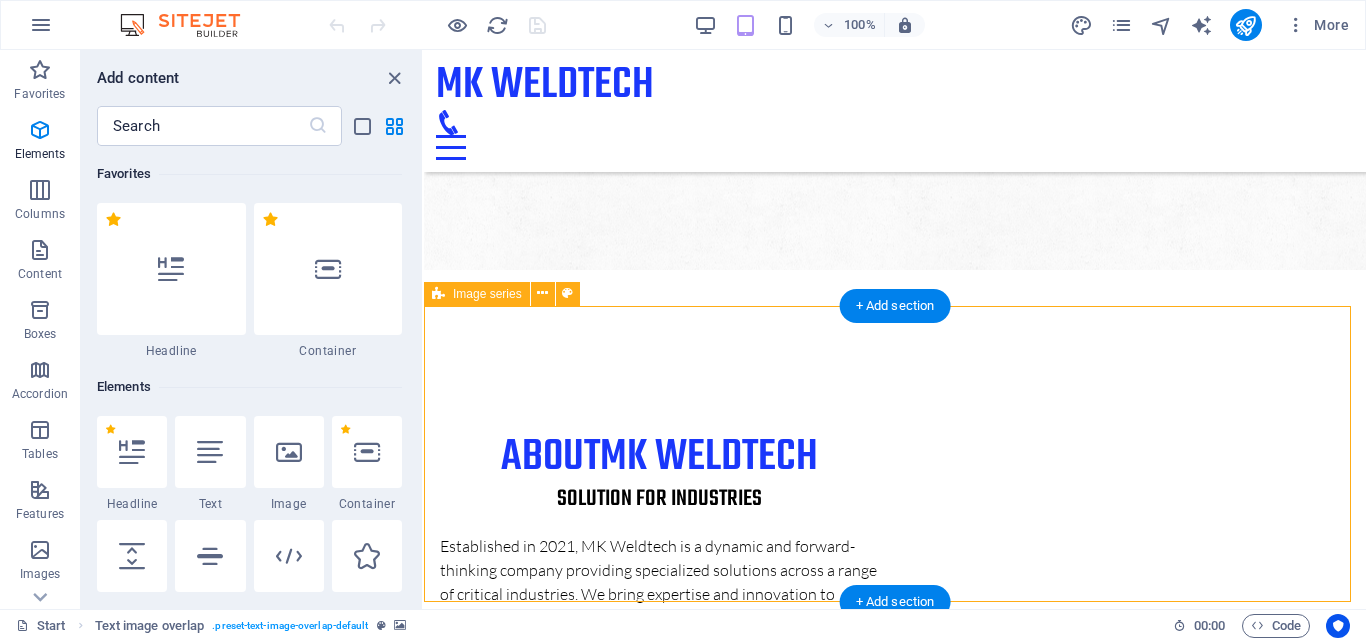 scroll, scrollTop: 1454, scrollLeft: 0, axis: vertical 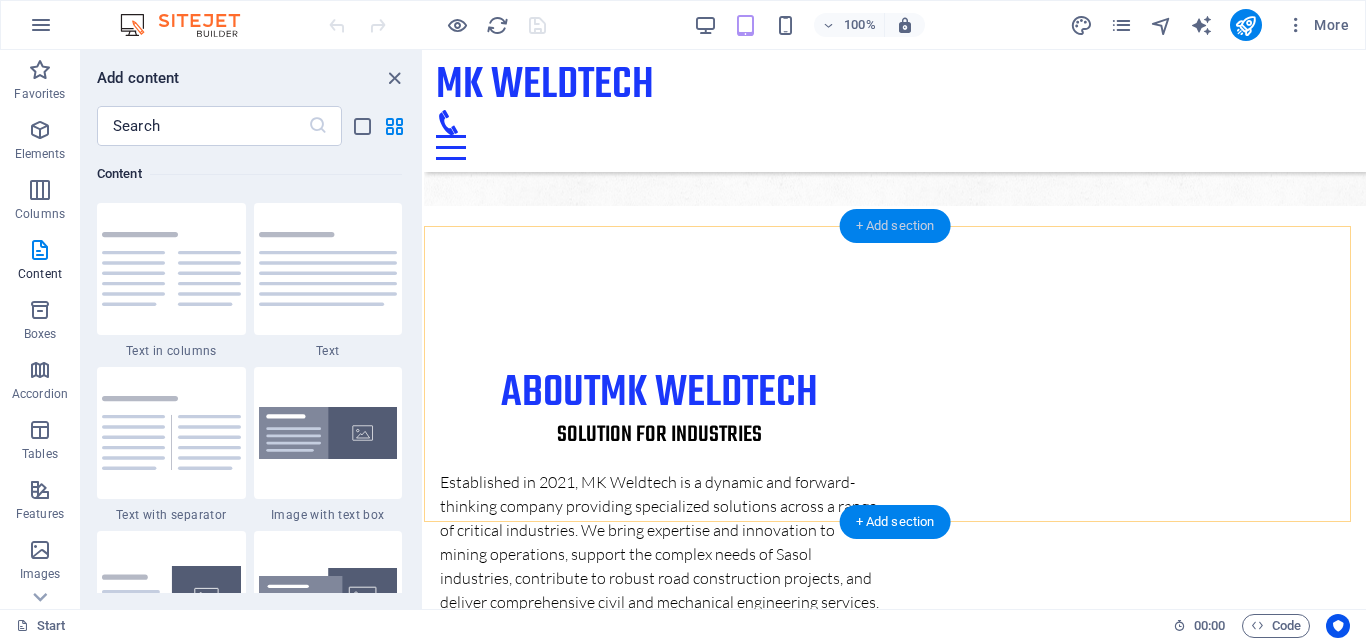 click on "+ Add section" at bounding box center [895, 226] 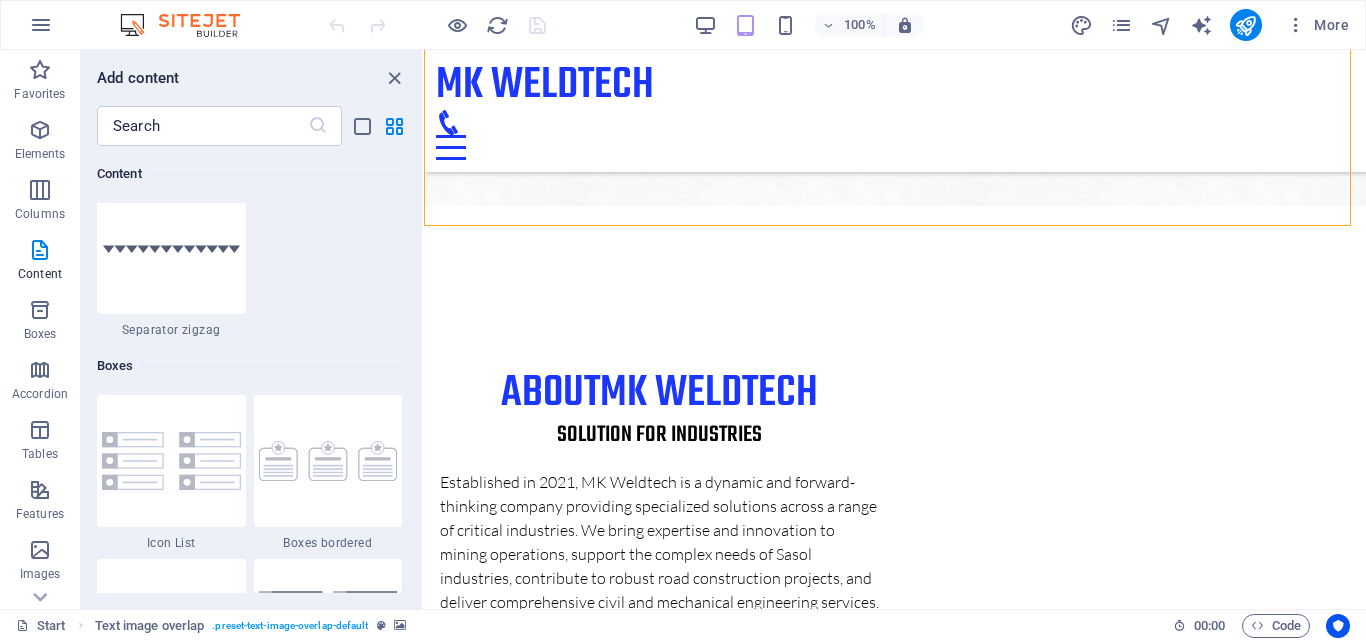 scroll, scrollTop: 5856, scrollLeft: 0, axis: vertical 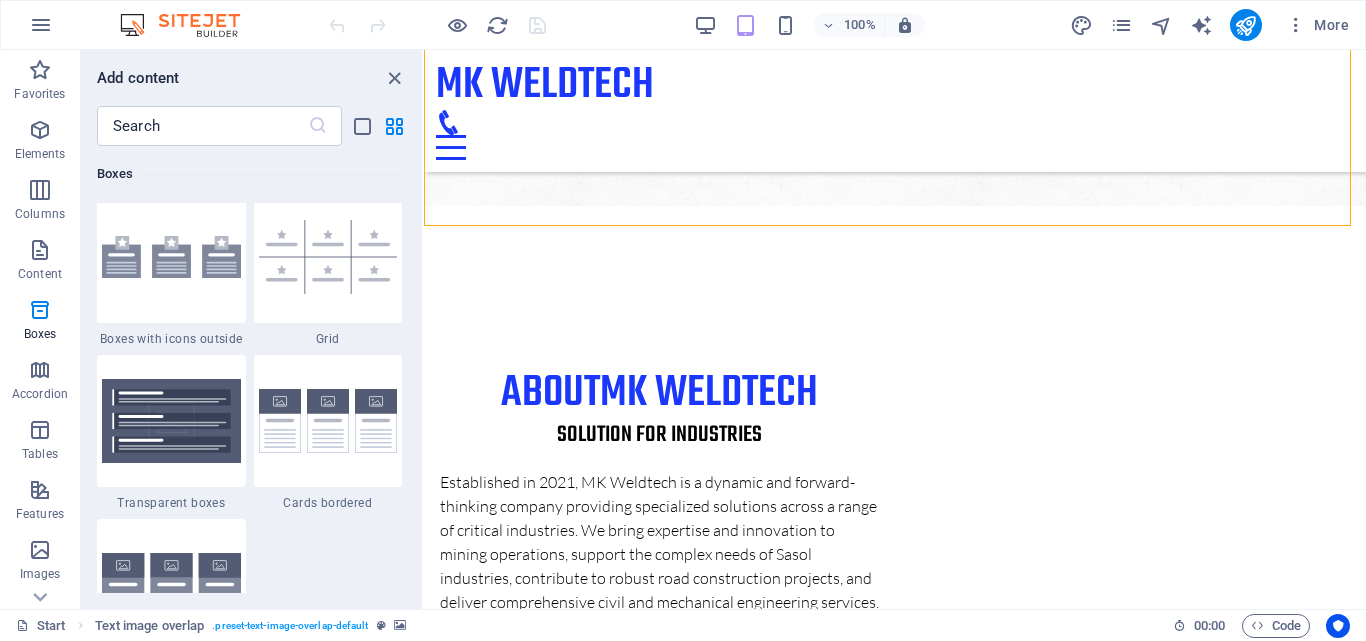 drag, startPoint x: 420, startPoint y: 231, endPoint x: 5, endPoint y: 235, distance: 415.0193 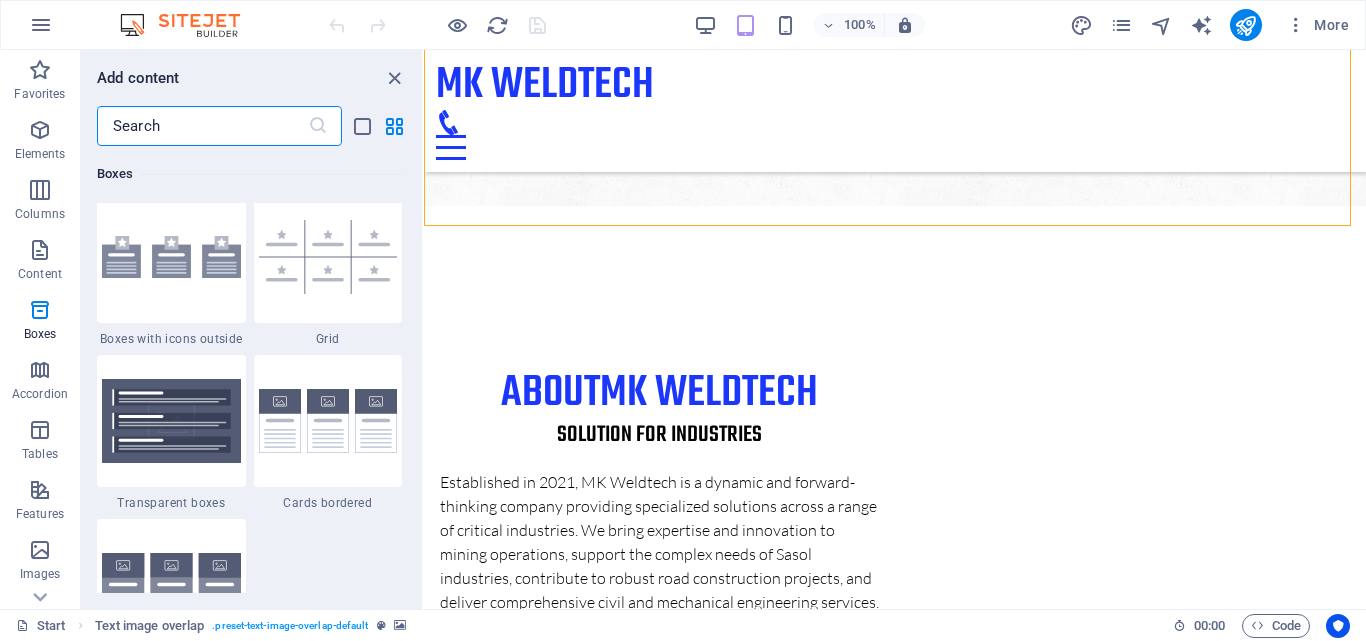 click at bounding box center (202, 126) 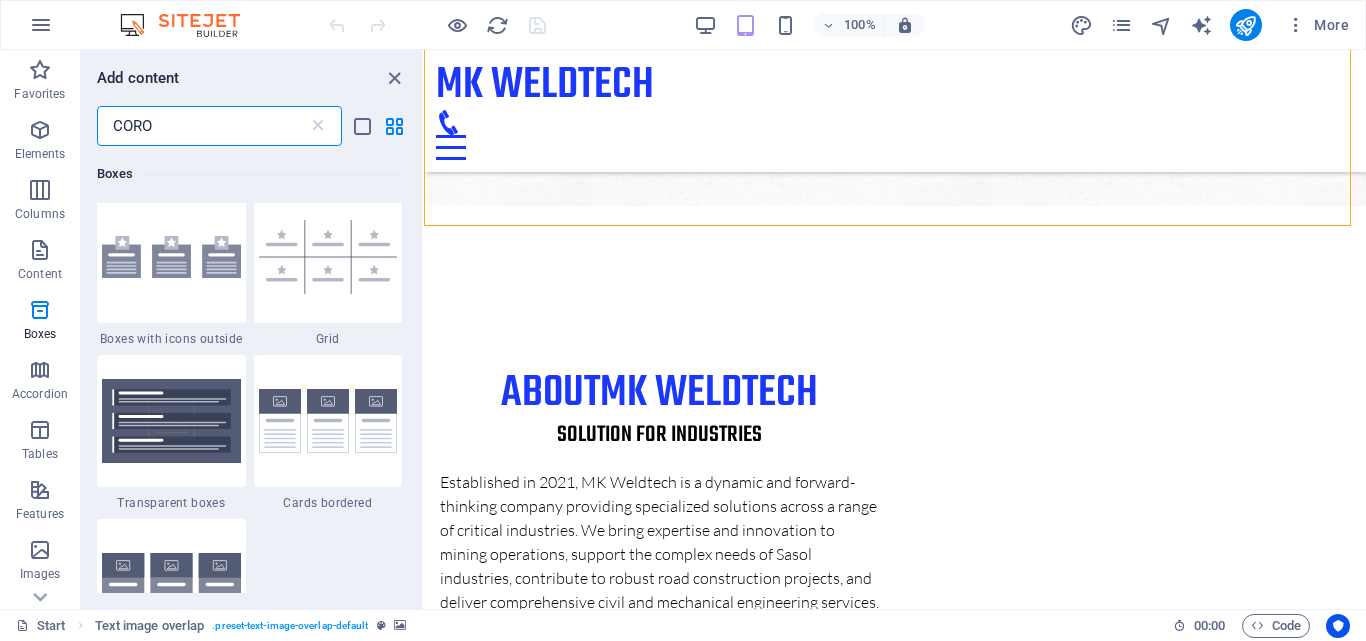 scroll, scrollTop: 0, scrollLeft: 0, axis: both 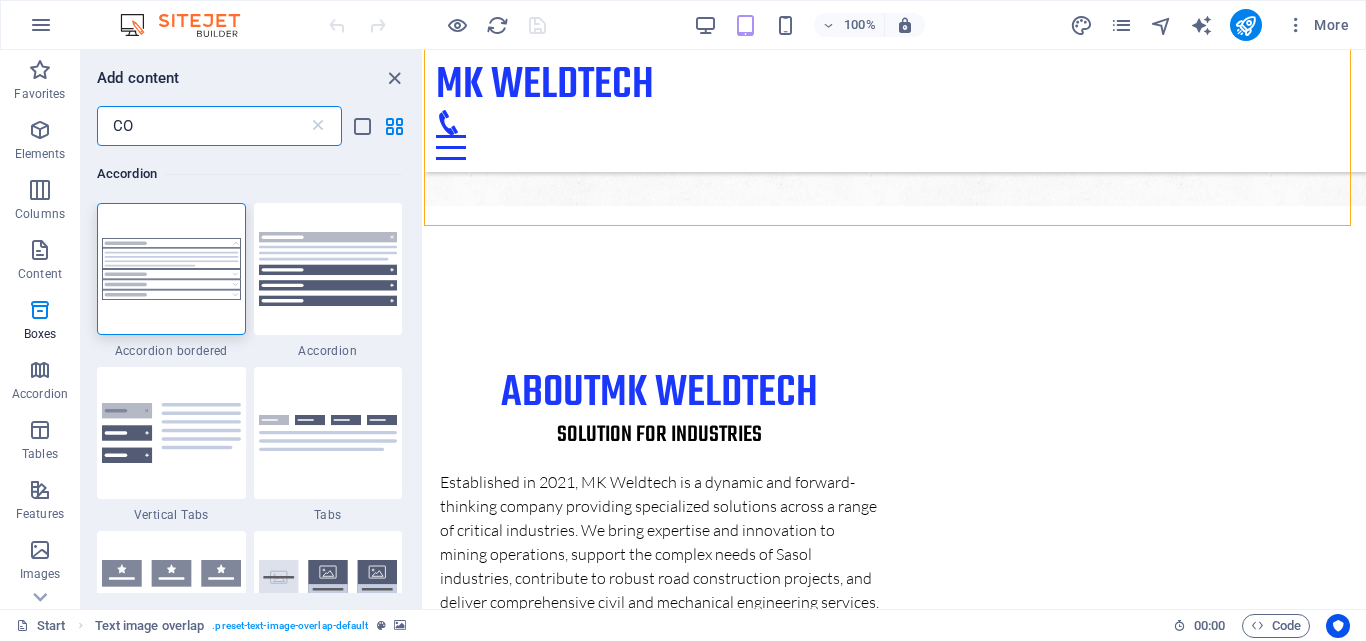 type on "C" 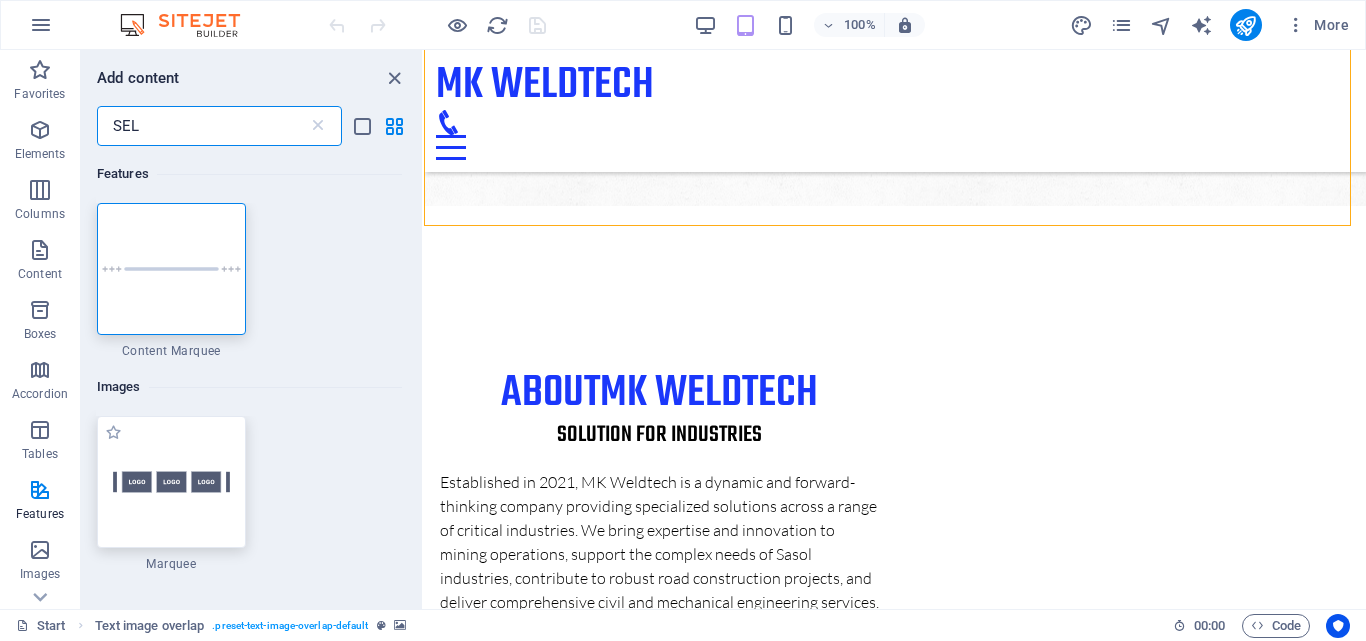 type on "SEL" 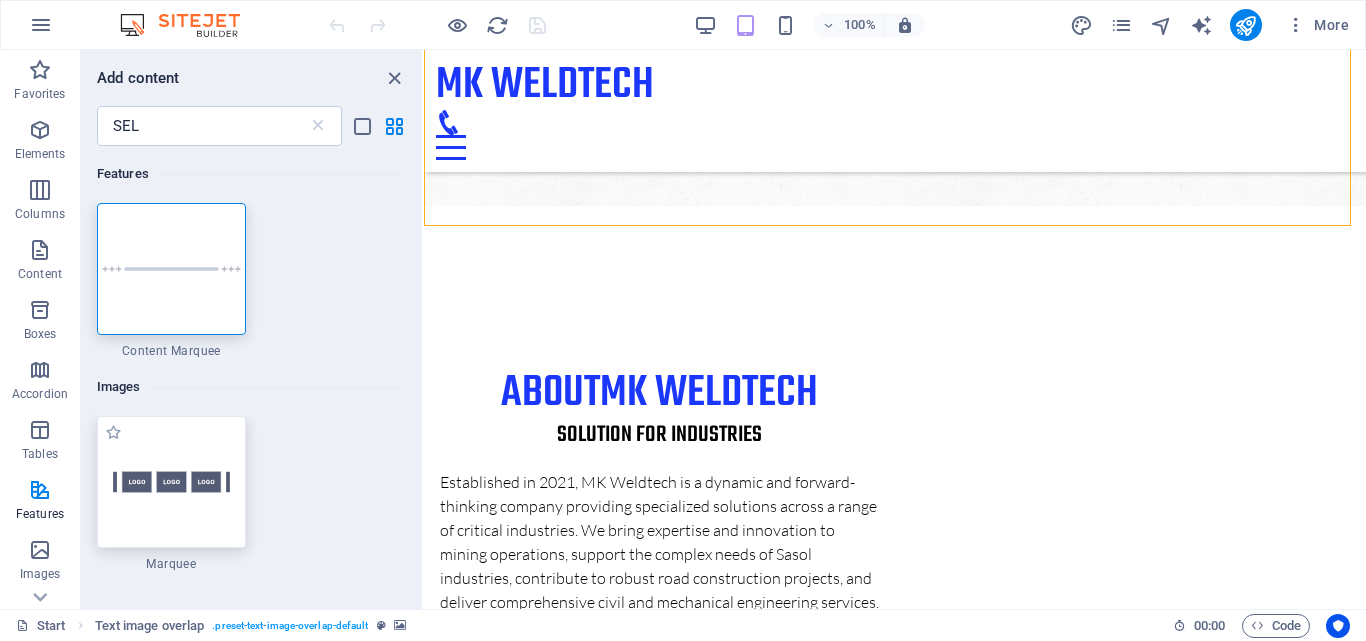 click at bounding box center (171, 482) 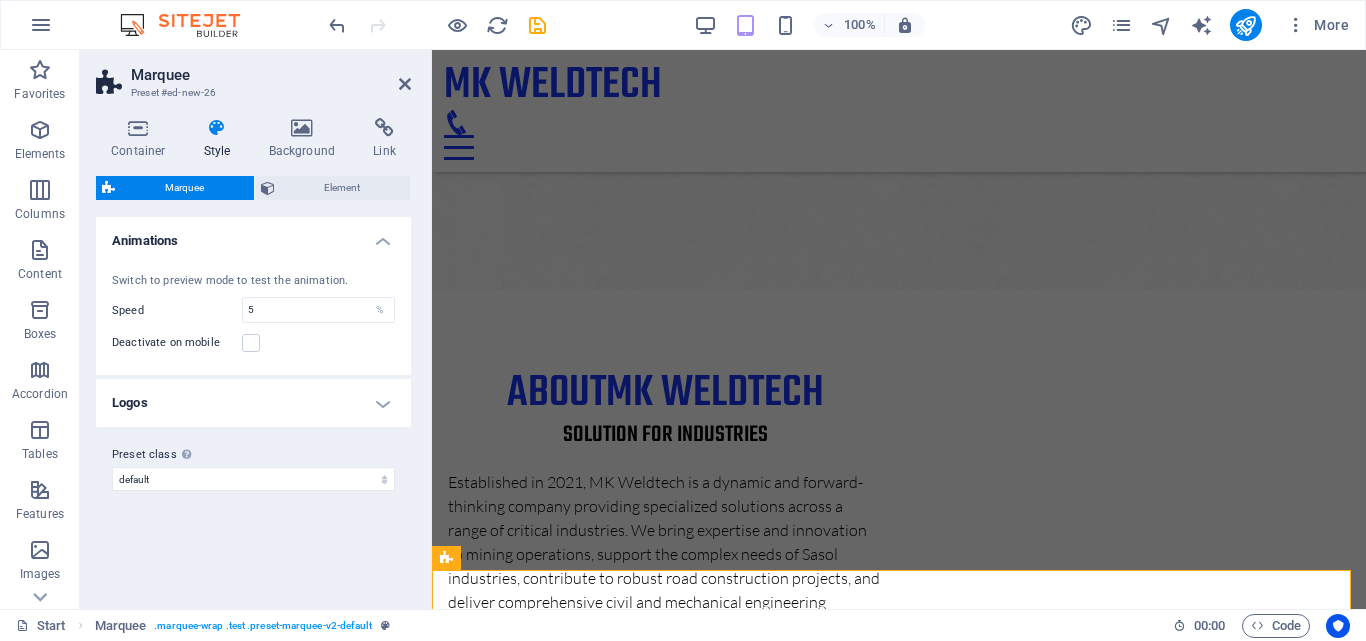 scroll, scrollTop: 1190, scrollLeft: 0, axis: vertical 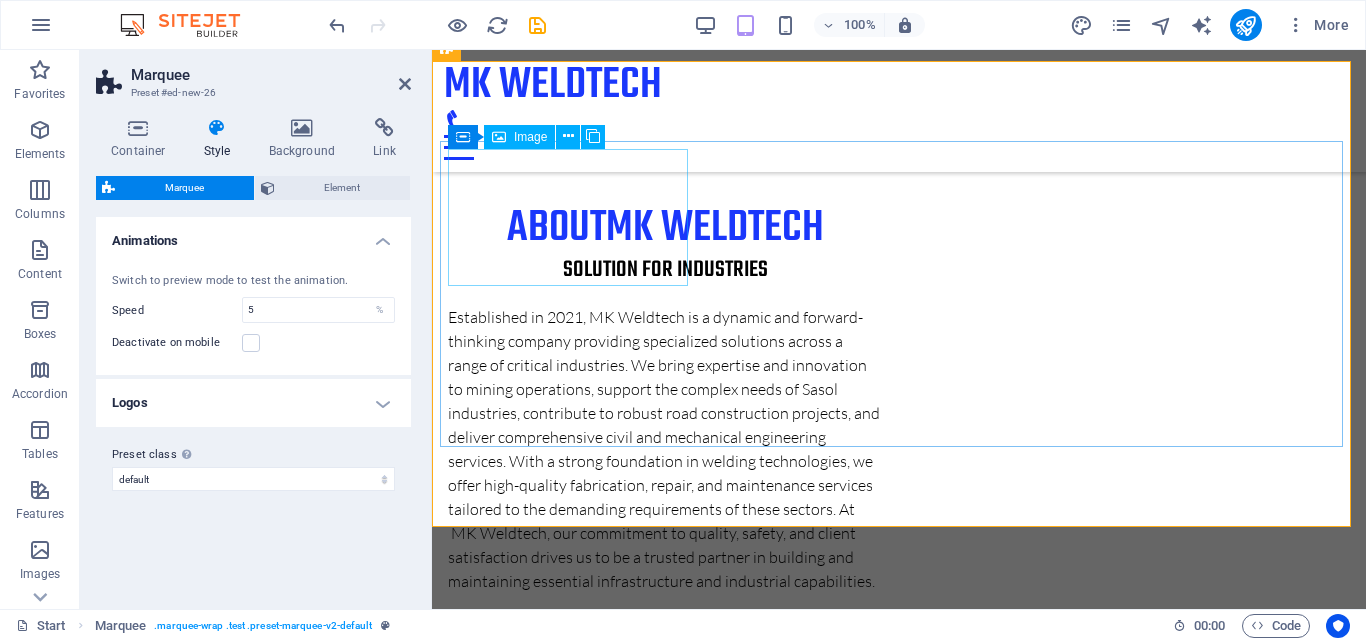 click at bounding box center [568, 2377] 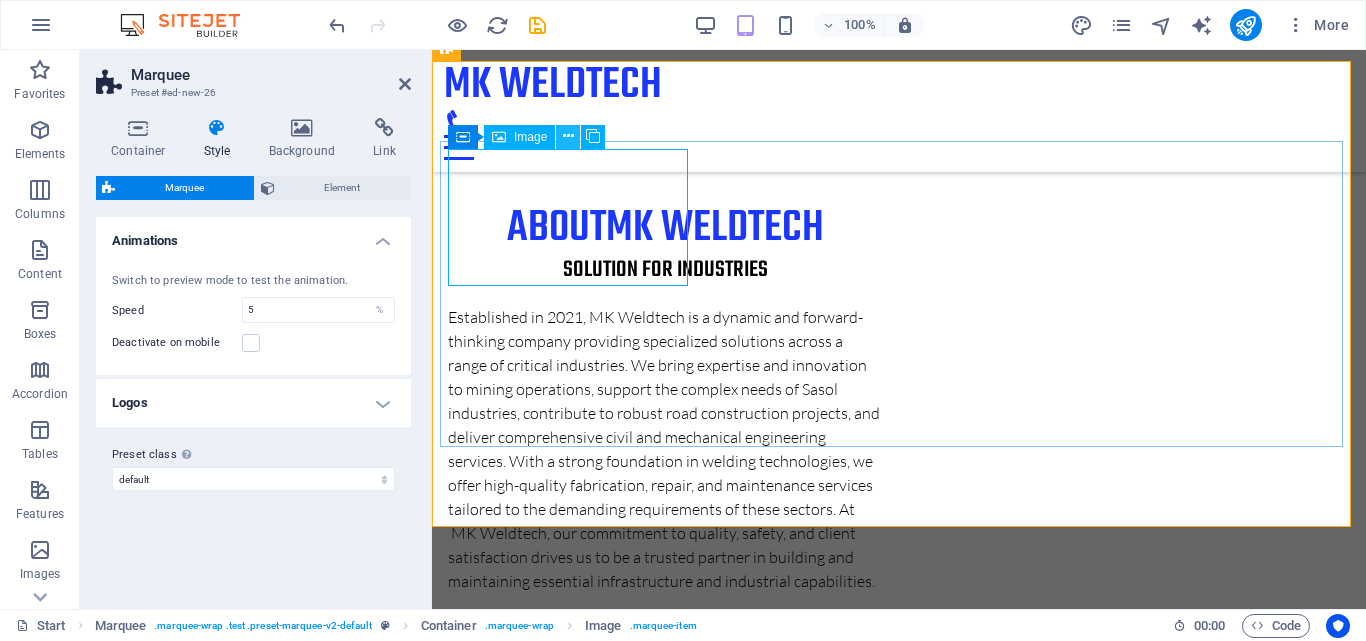 click at bounding box center (568, 136) 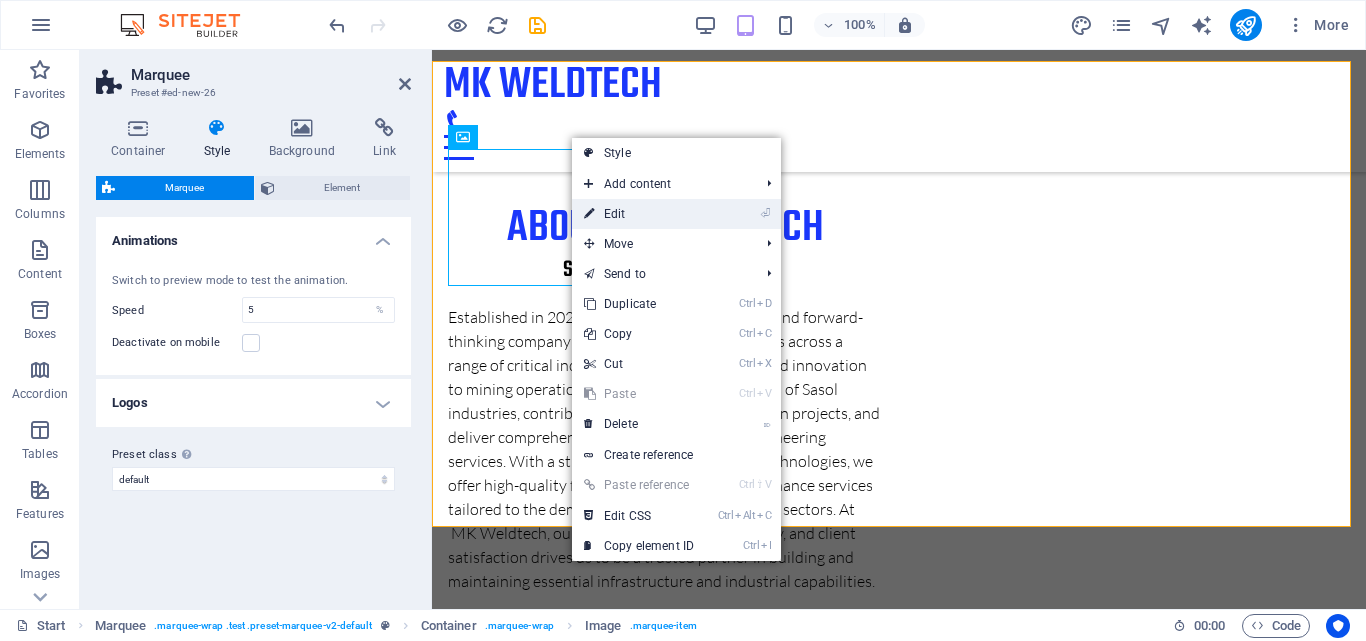 click on "⏎  Edit" at bounding box center (639, 214) 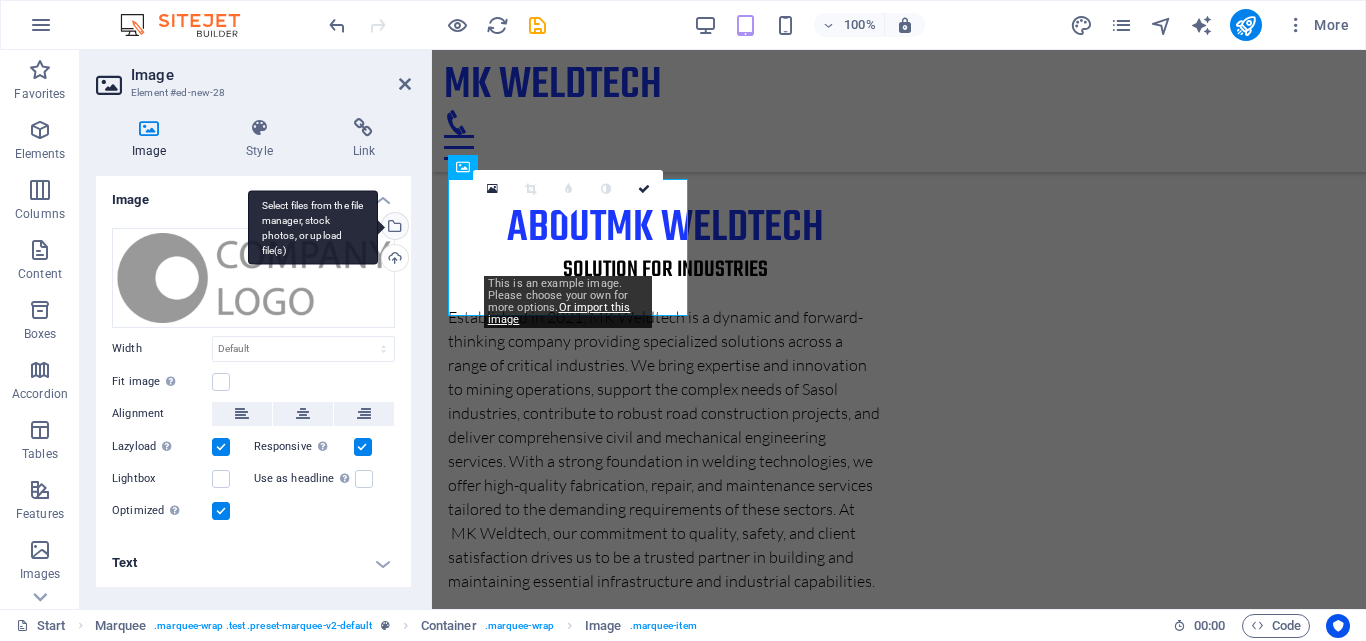 scroll, scrollTop: 1669, scrollLeft: 0, axis: vertical 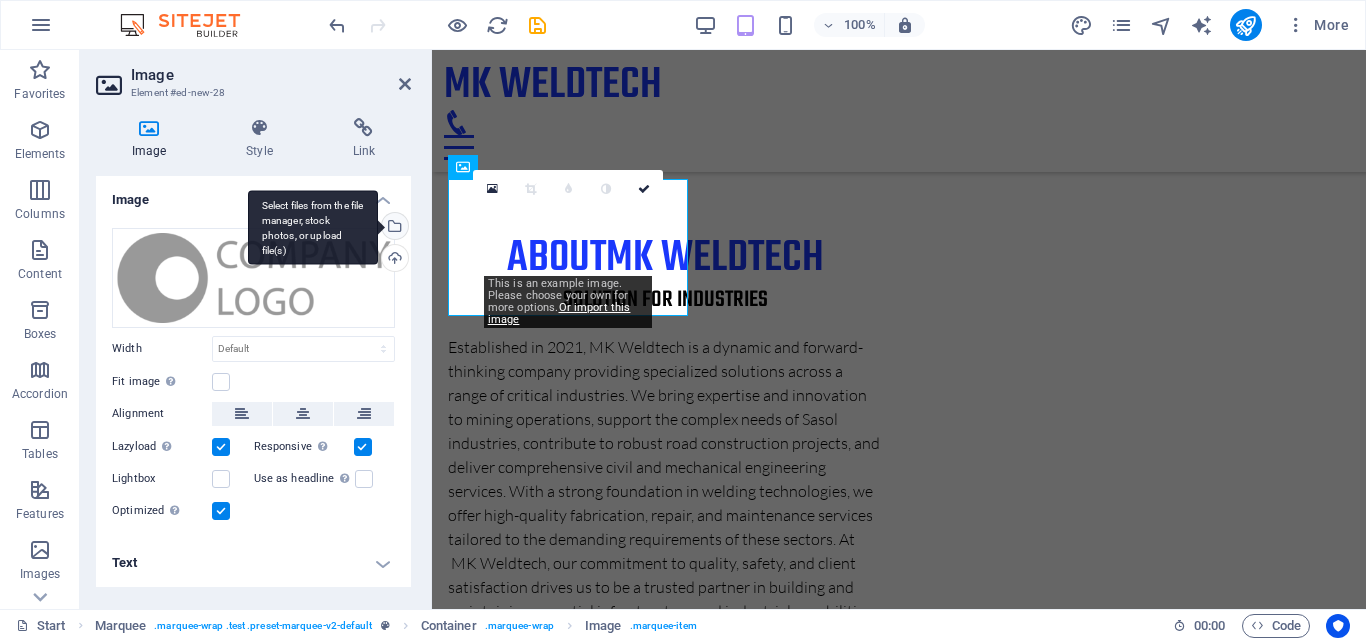 click on "Select files from the file manager, stock photos, or upload file(s)" at bounding box center (313, 227) 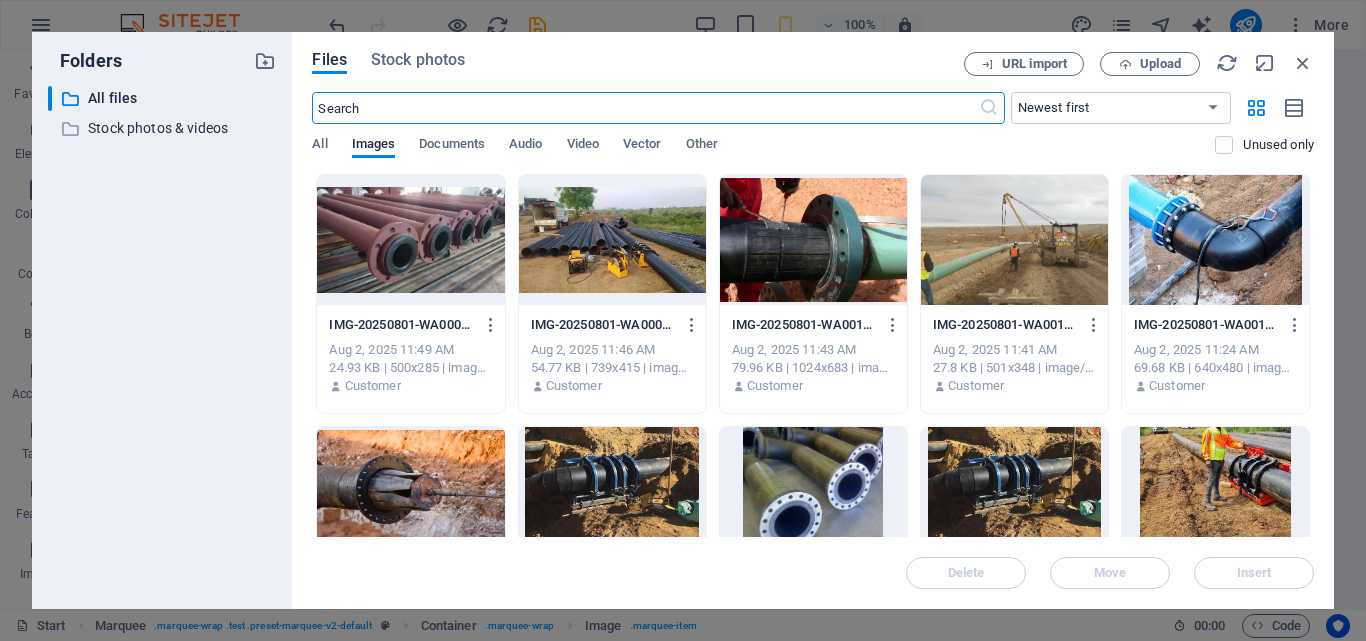 scroll, scrollTop: 1983, scrollLeft: 0, axis: vertical 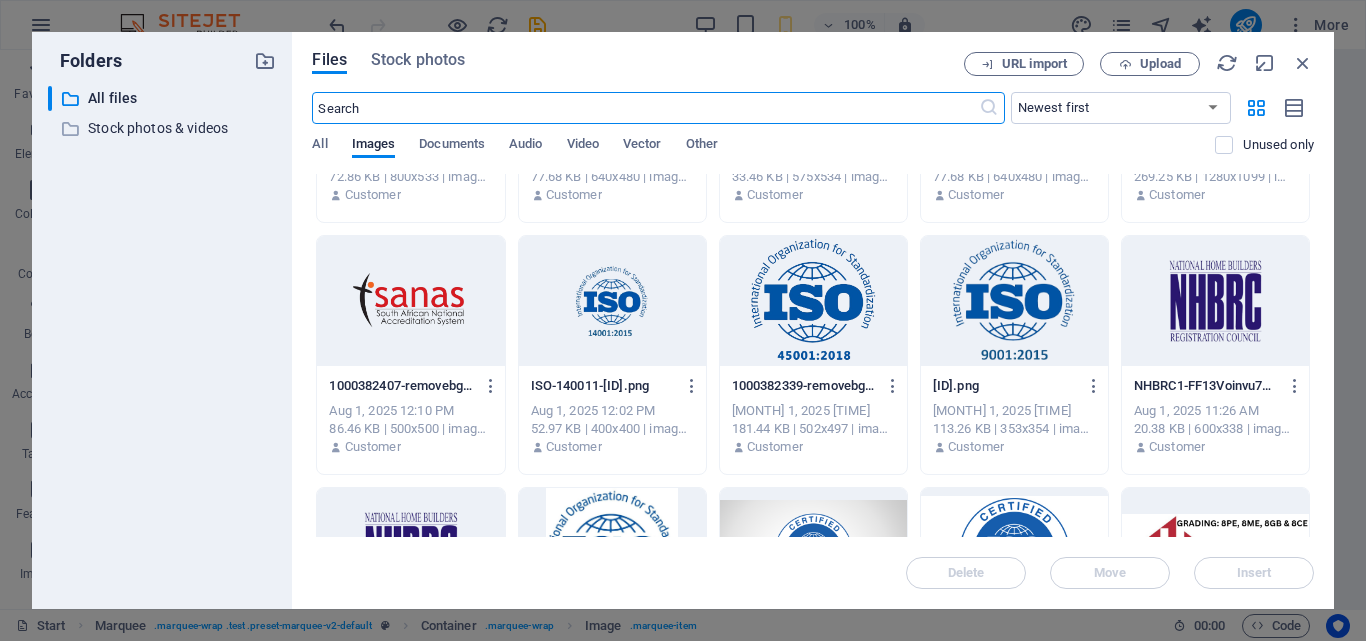 click at bounding box center (410, 301) 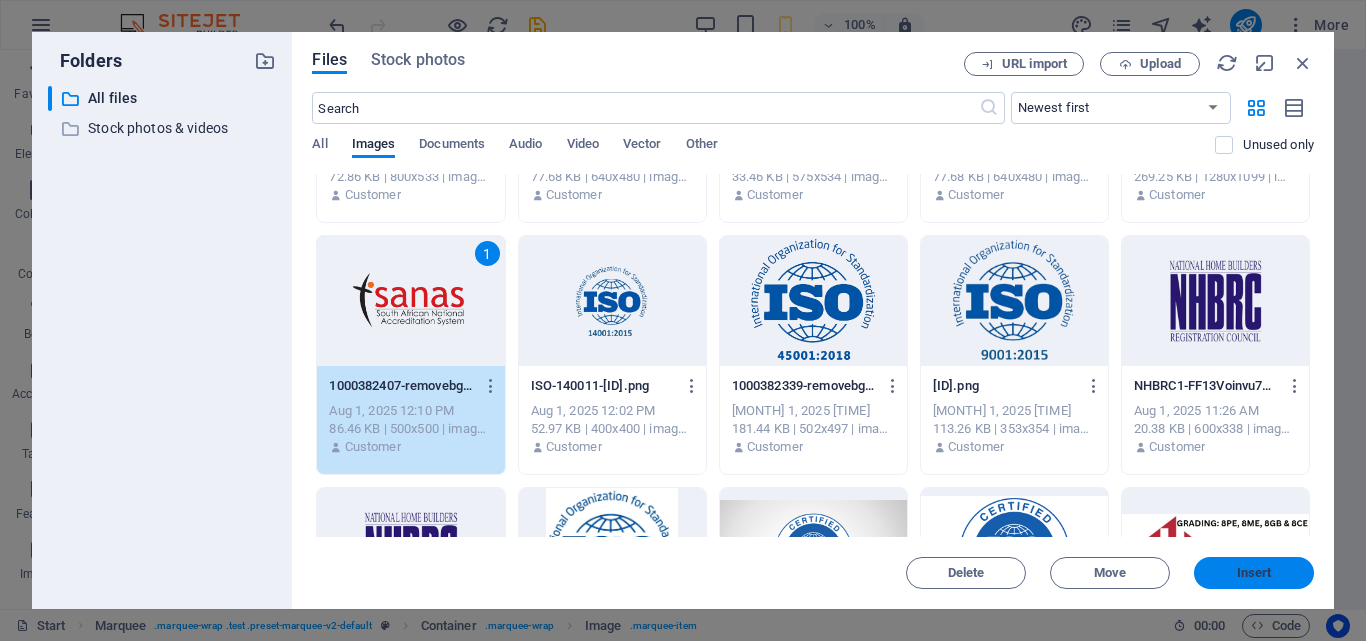 click on "Insert" at bounding box center (1254, 573) 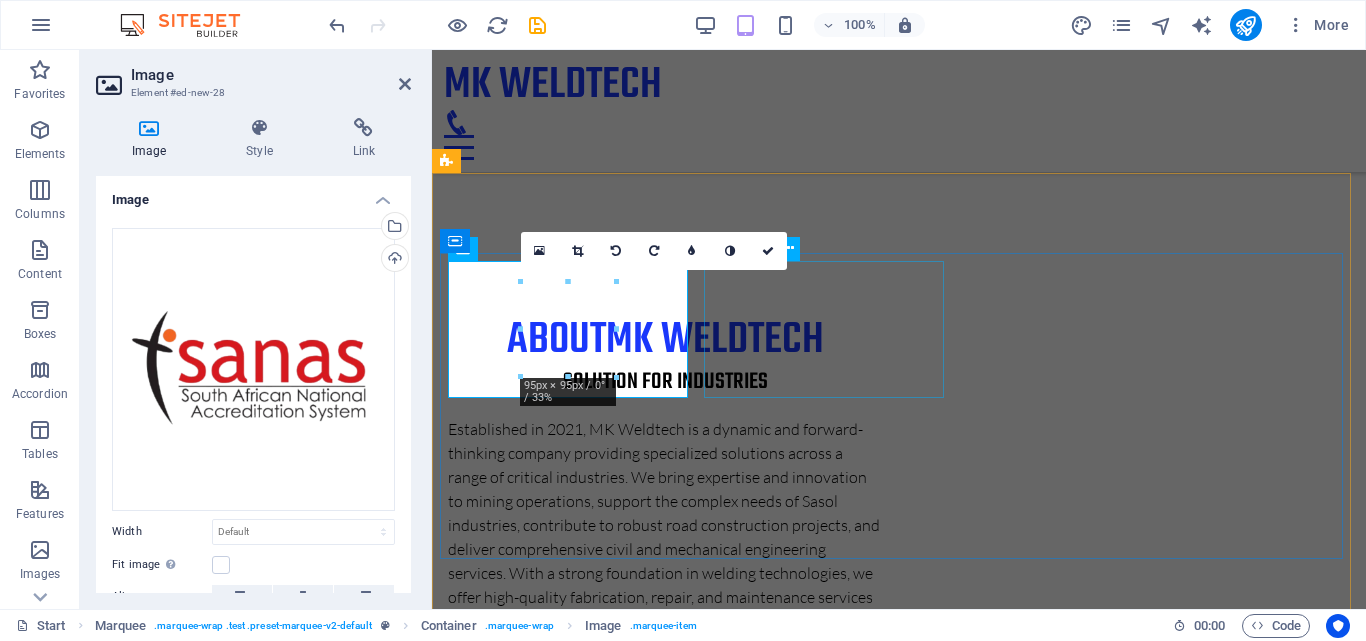 click at bounding box center (568, 2634) 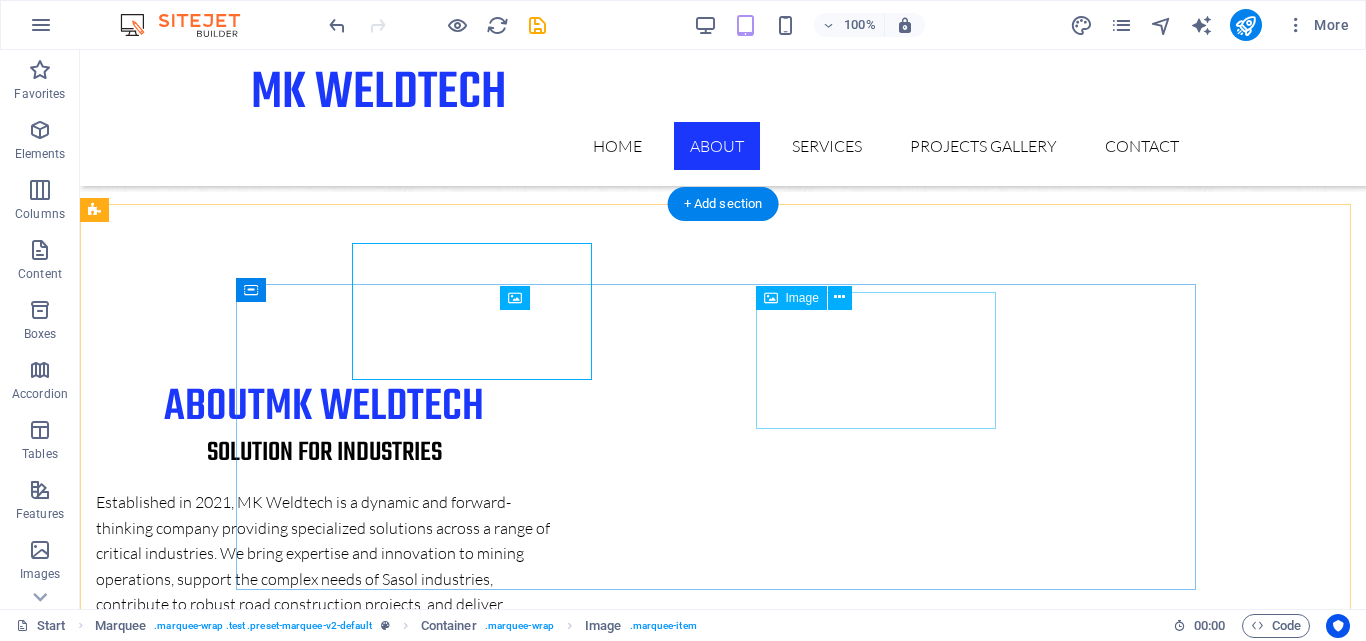 scroll, scrollTop: 1605, scrollLeft: 0, axis: vertical 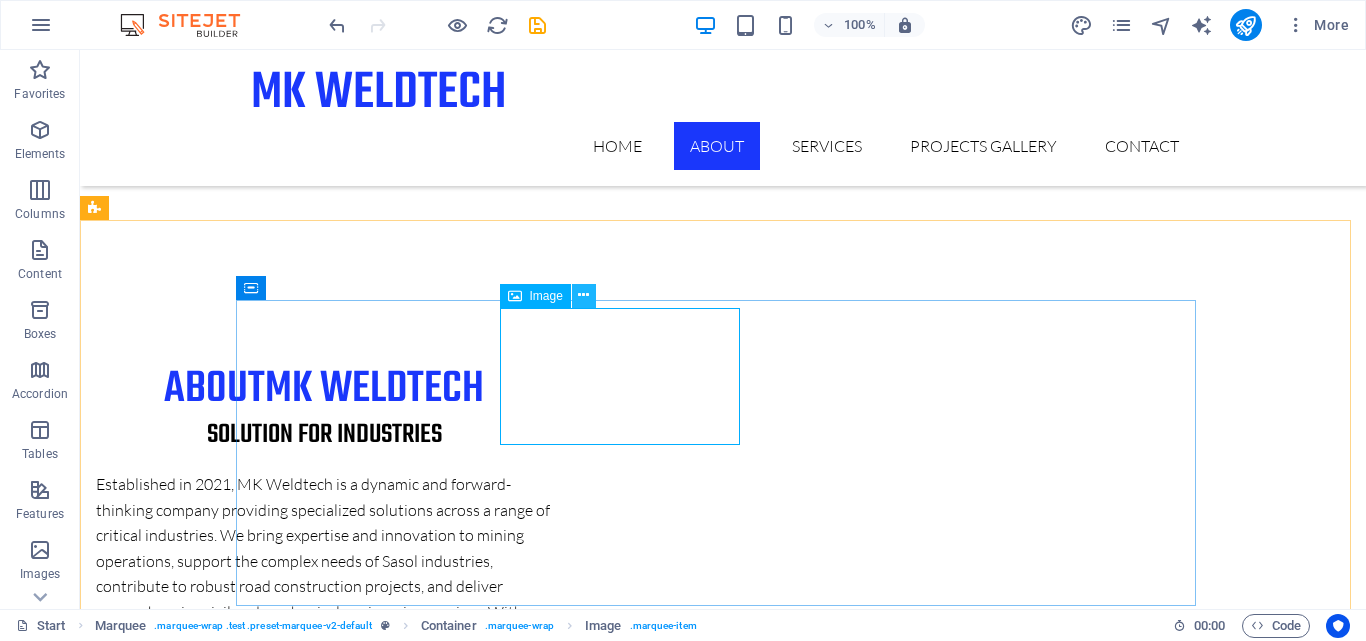 click at bounding box center [583, 295] 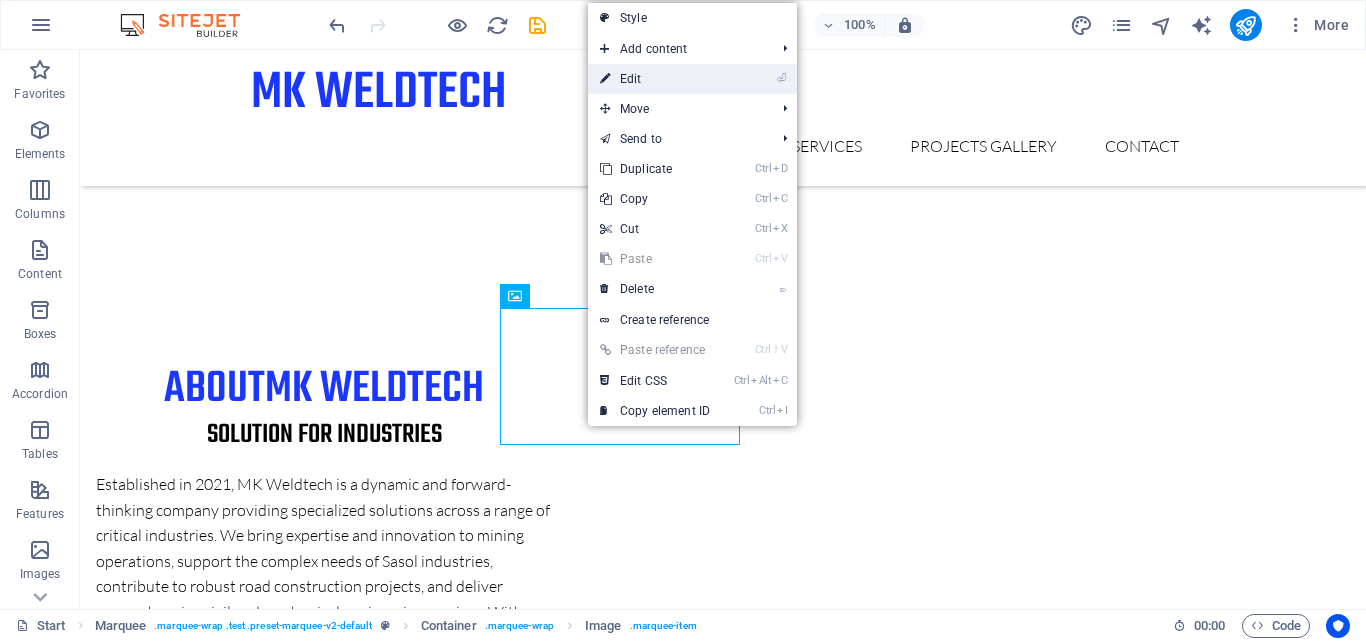 click on "⏎  Edit" at bounding box center [655, 79] 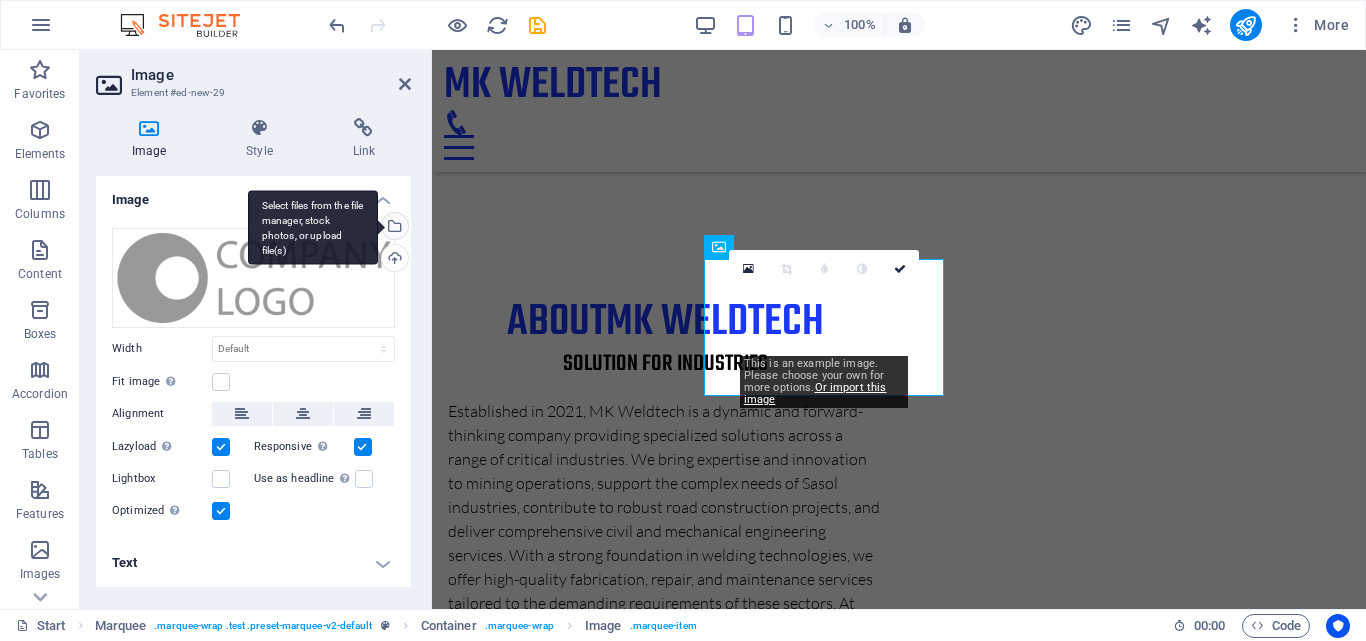scroll, scrollTop: 1589, scrollLeft: 0, axis: vertical 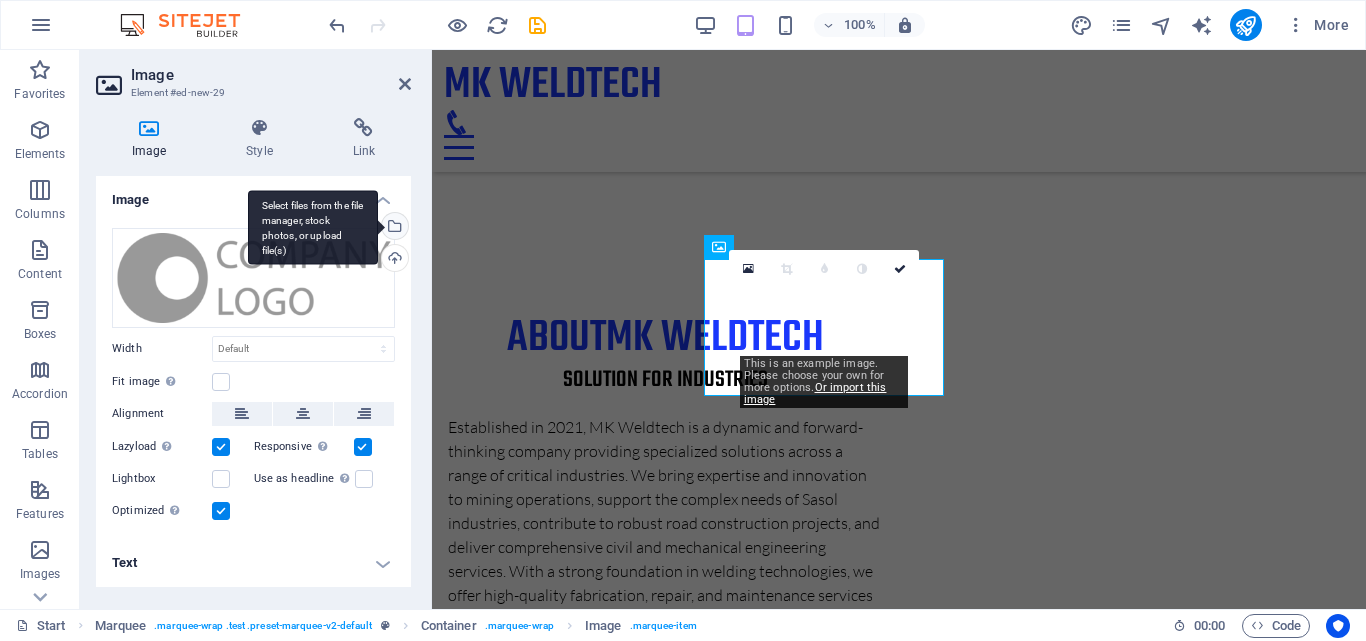 click on "Select files from the file manager, stock photos, or upload file(s)" at bounding box center (393, 228) 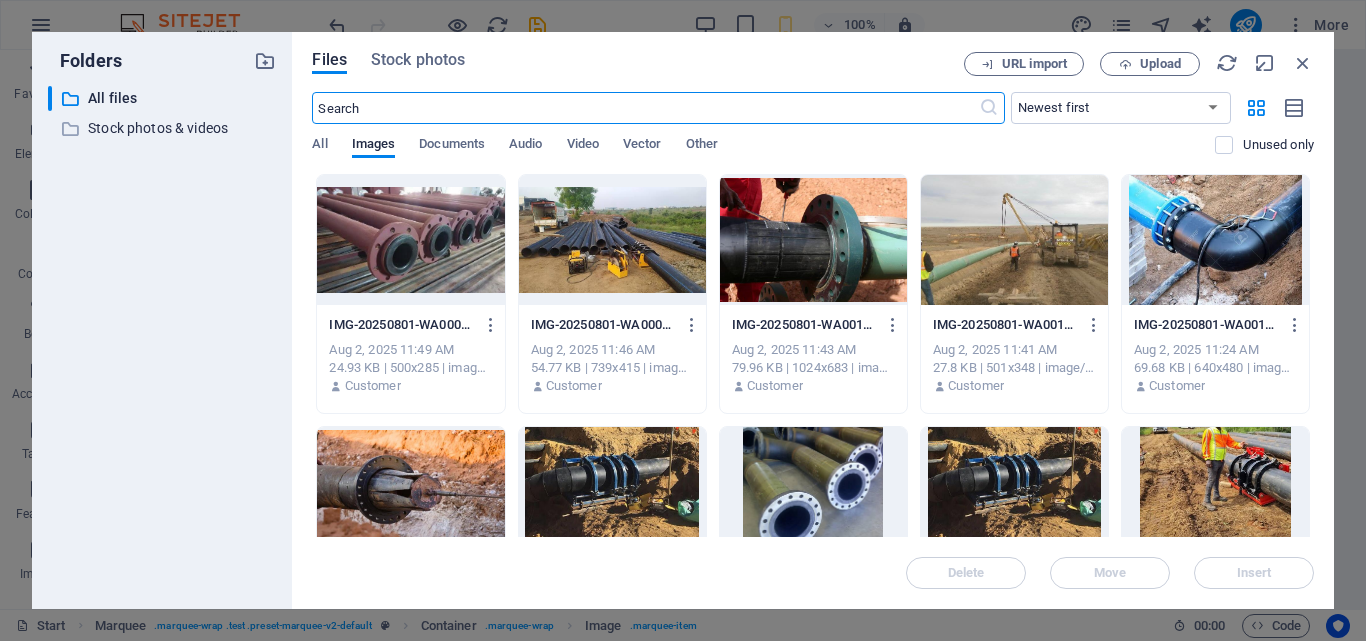 scroll, scrollTop: 2136, scrollLeft: 0, axis: vertical 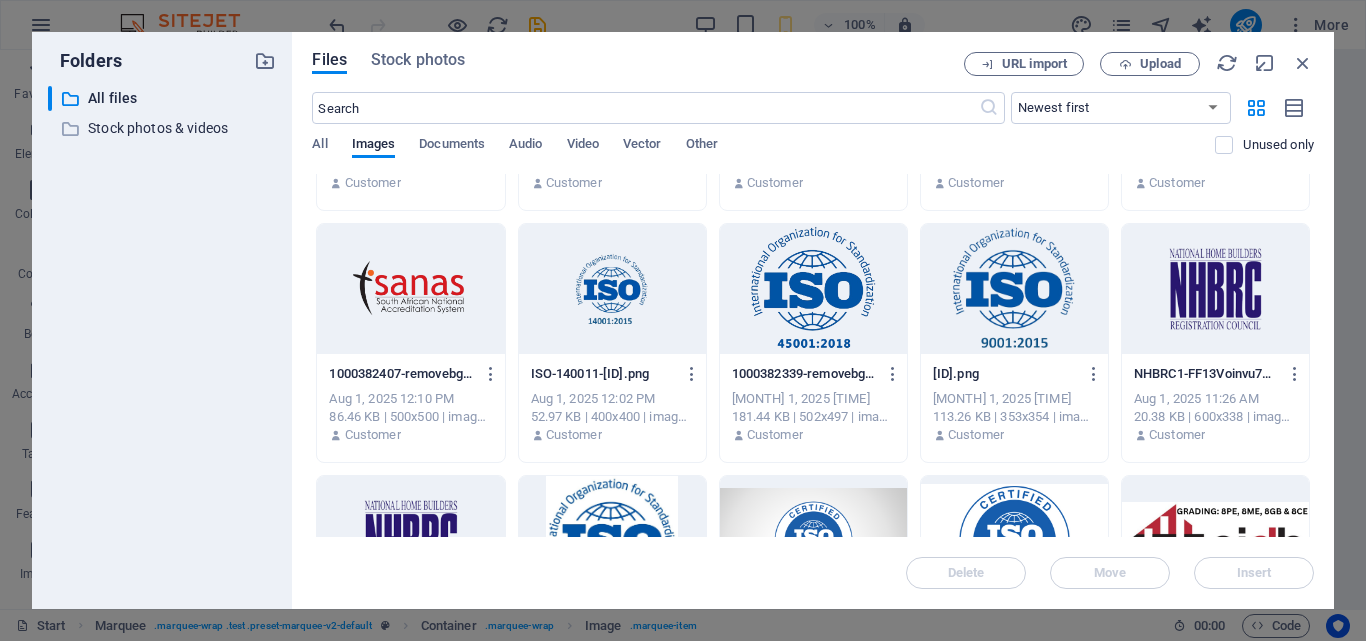 click at bounding box center [1215, 289] 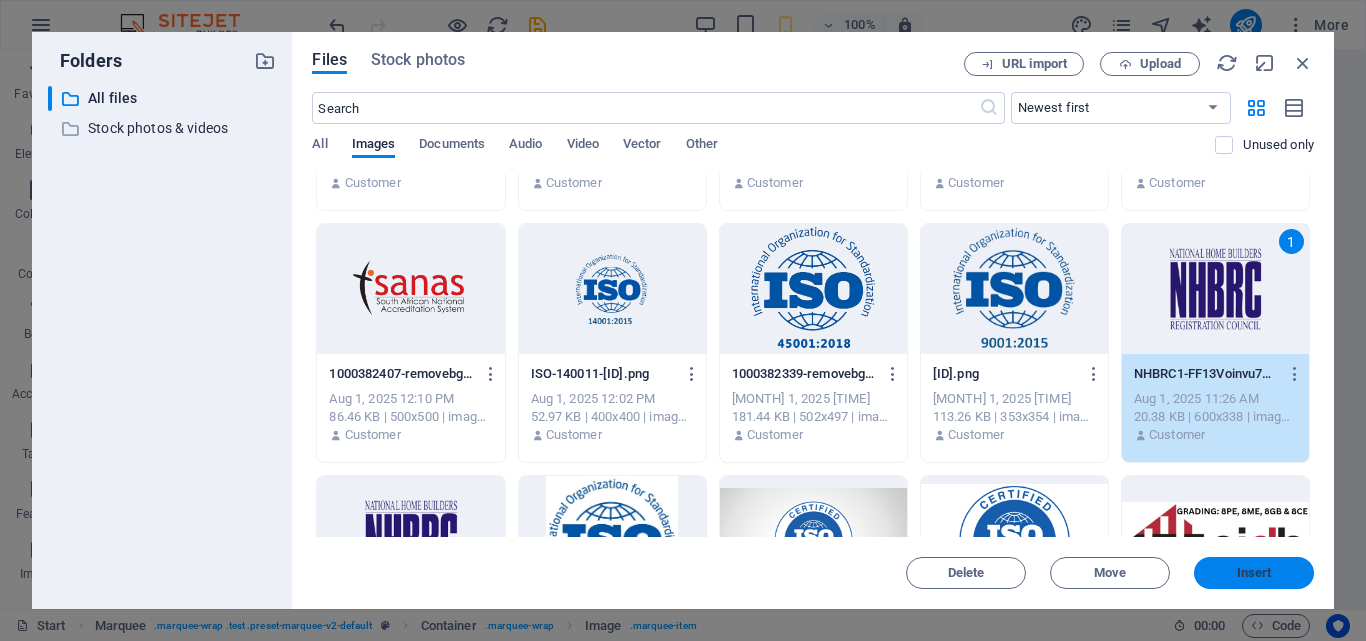 click on "Insert" at bounding box center (1254, 573) 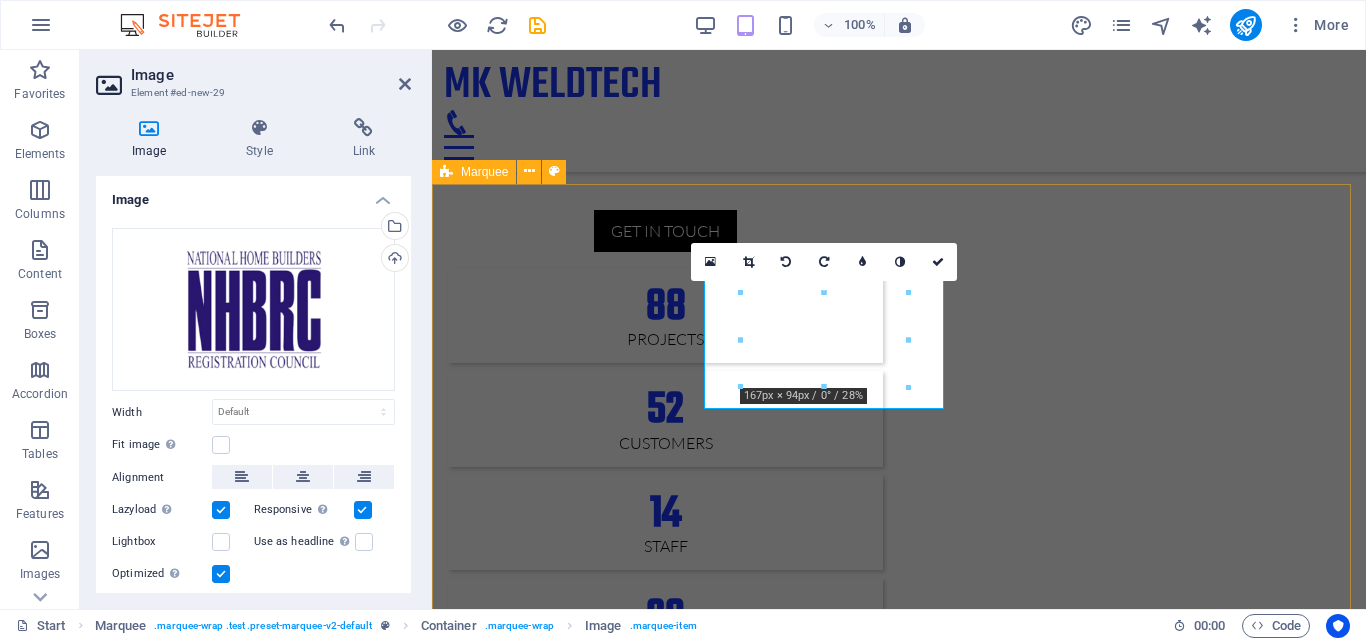 scroll, scrollTop: 1576, scrollLeft: 0, axis: vertical 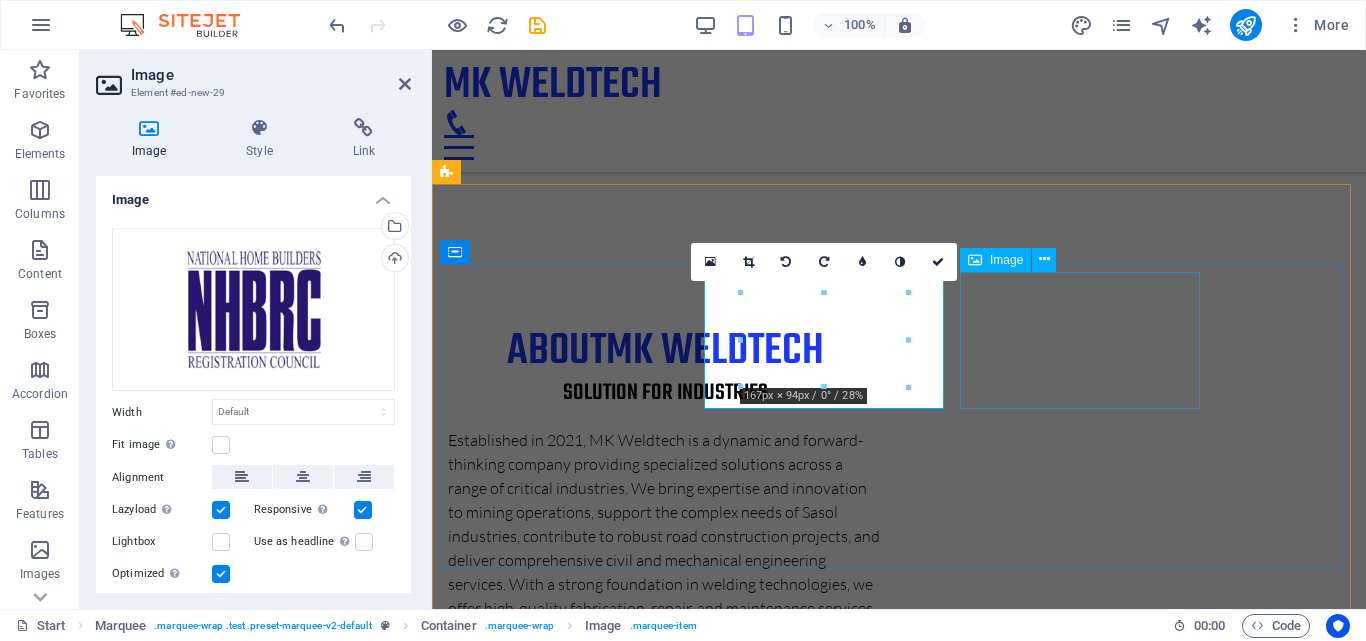 click at bounding box center (568, 2790) 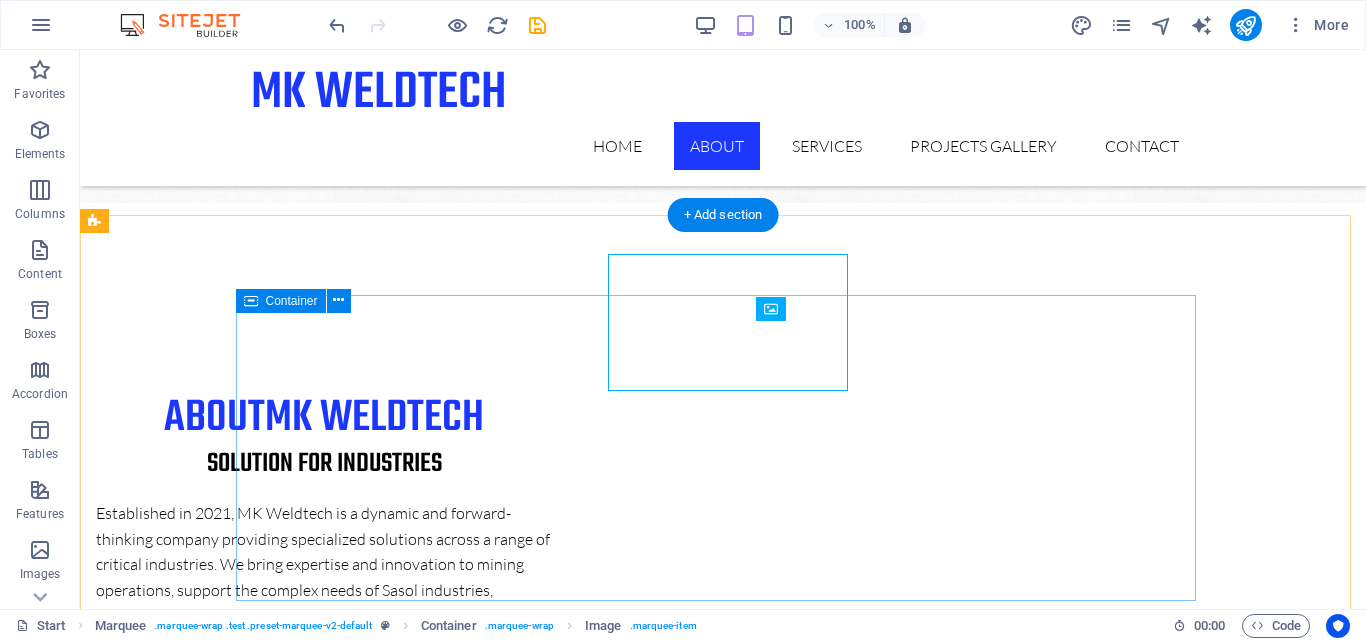scroll, scrollTop: 1594, scrollLeft: 0, axis: vertical 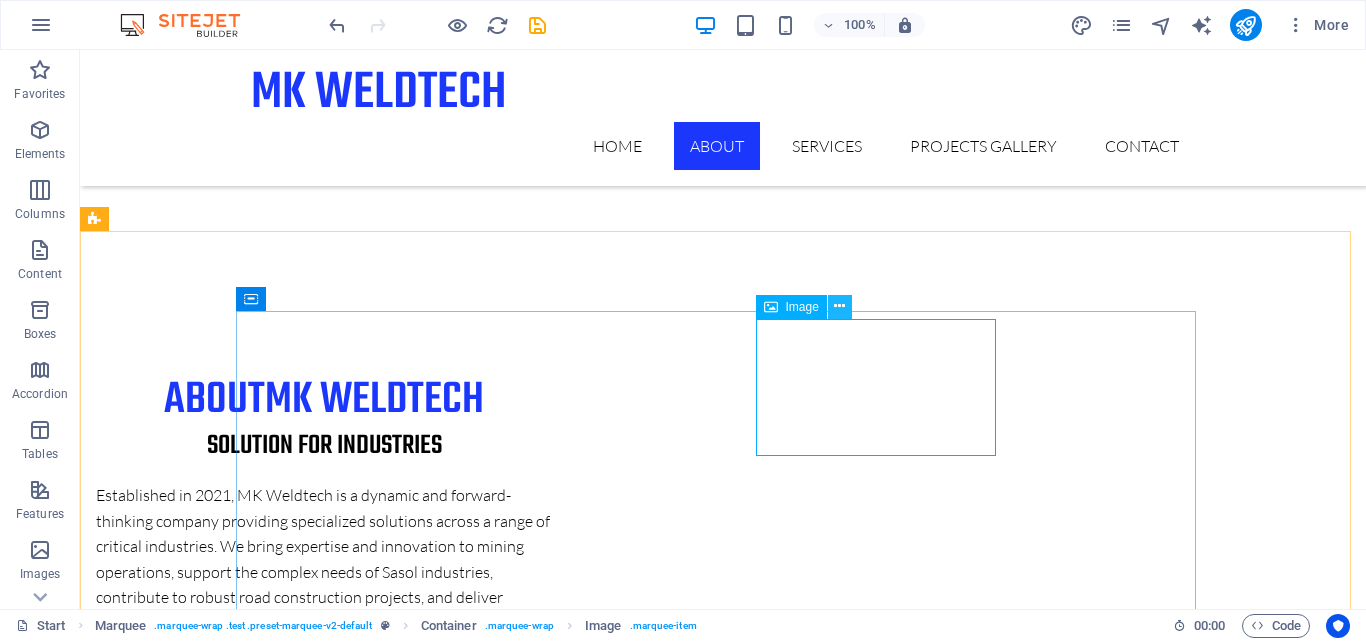 click at bounding box center (839, 306) 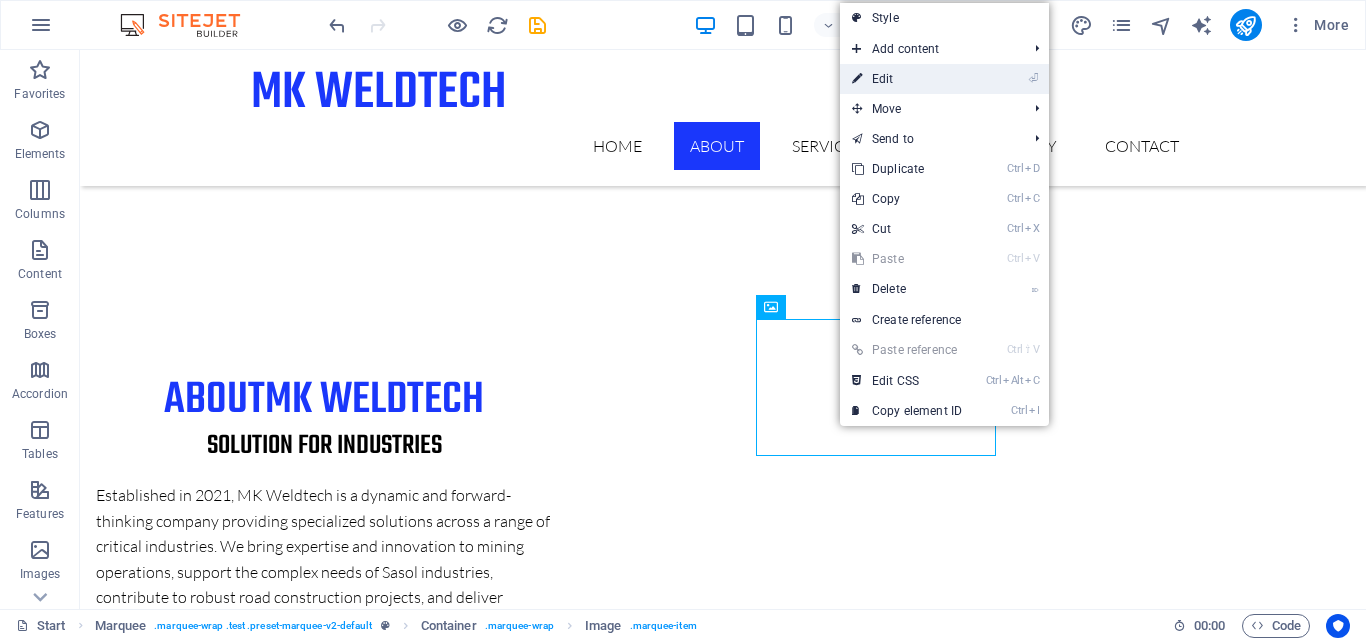 click on "⏎  Edit" at bounding box center [907, 79] 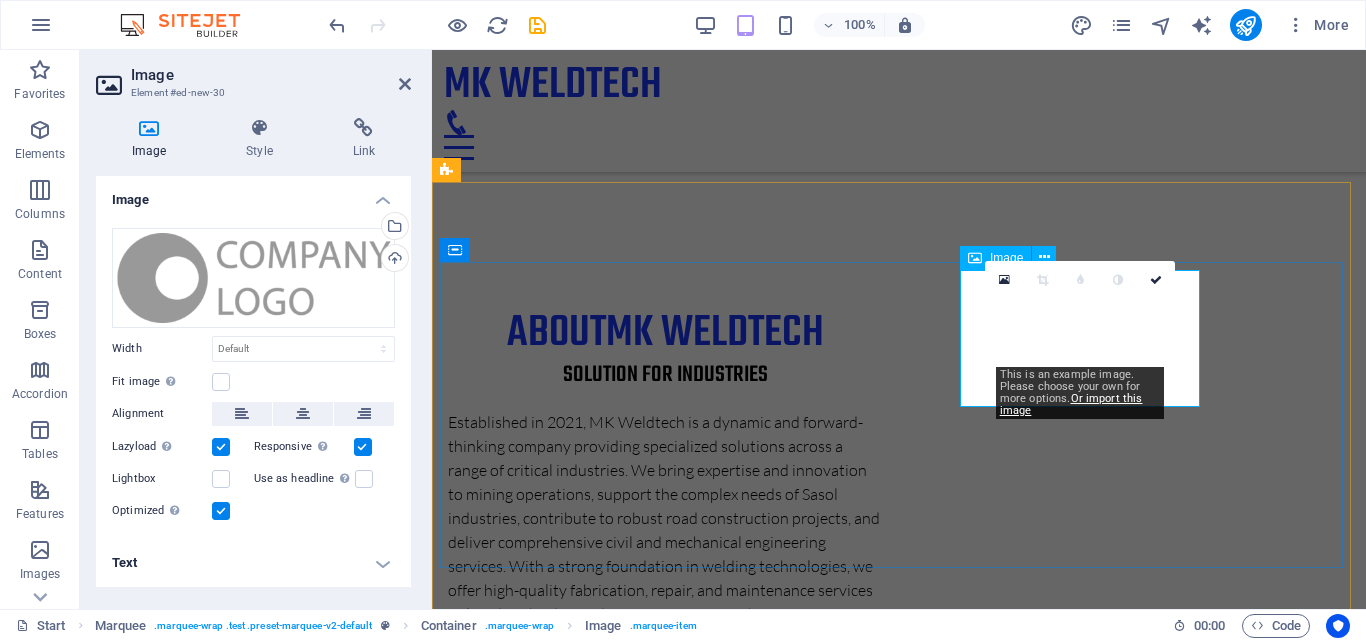 scroll, scrollTop: 1578, scrollLeft: 0, axis: vertical 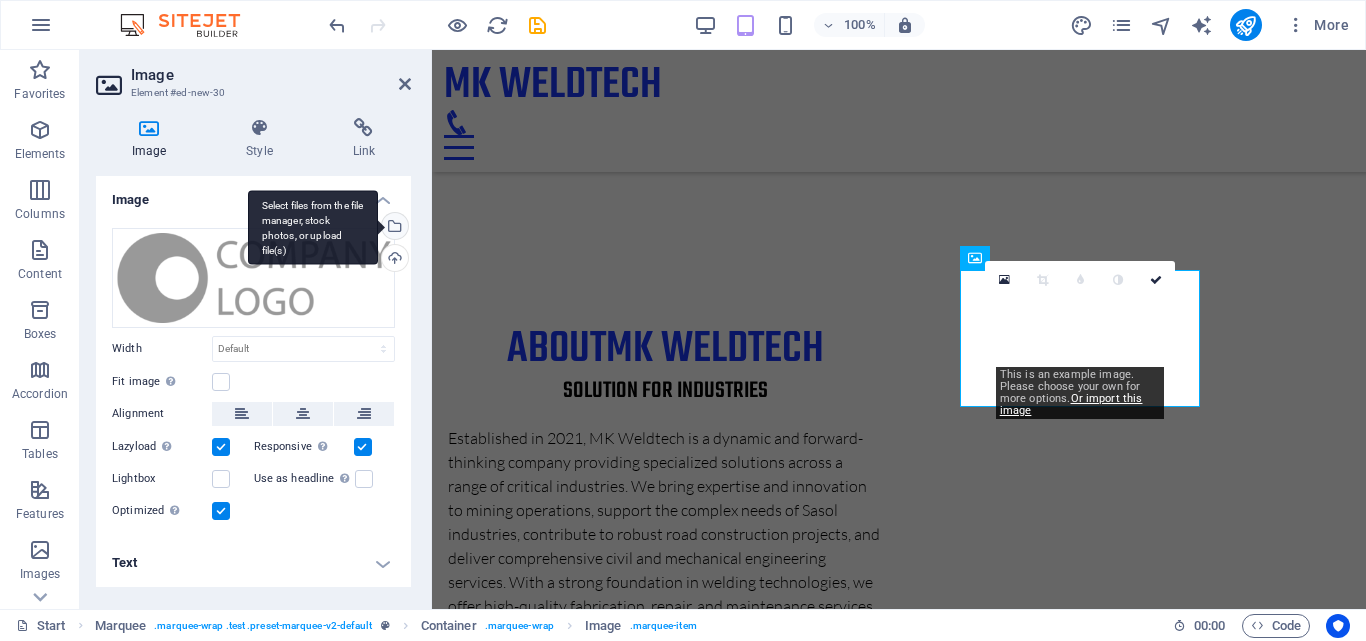 click on "Select files from the file manager, stock photos, or upload file(s)" at bounding box center (393, 228) 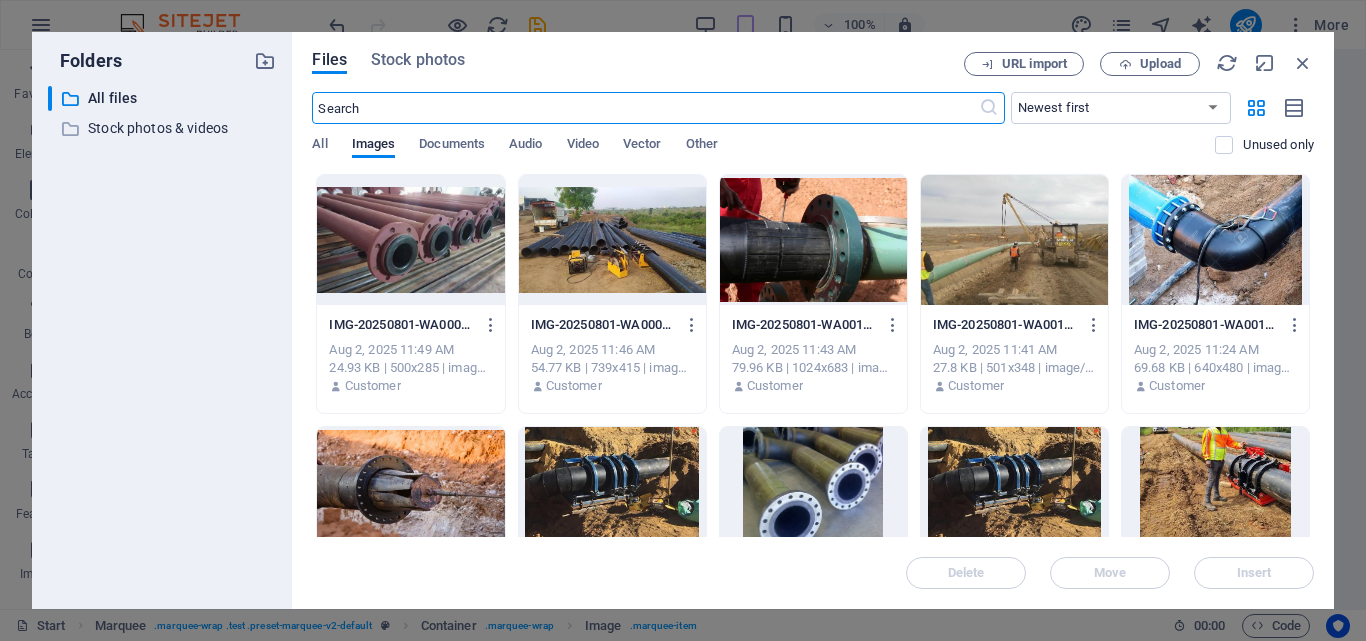 scroll, scrollTop: 2289, scrollLeft: 0, axis: vertical 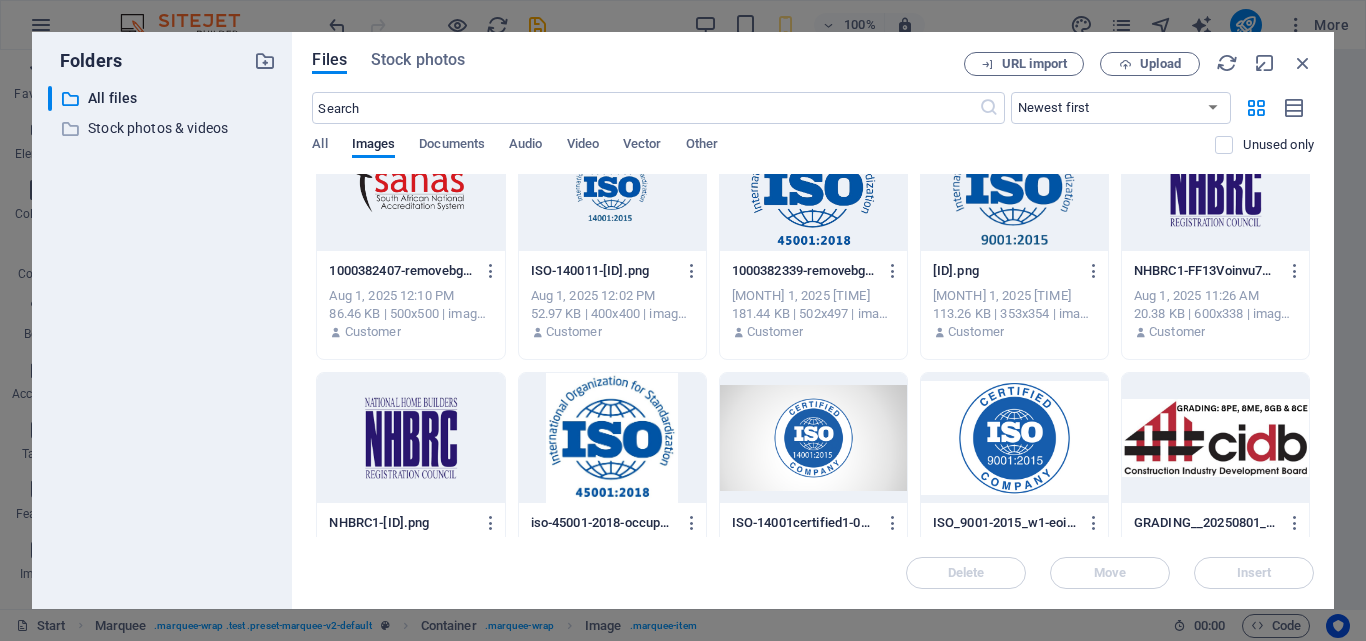 click at bounding box center [1215, 438] 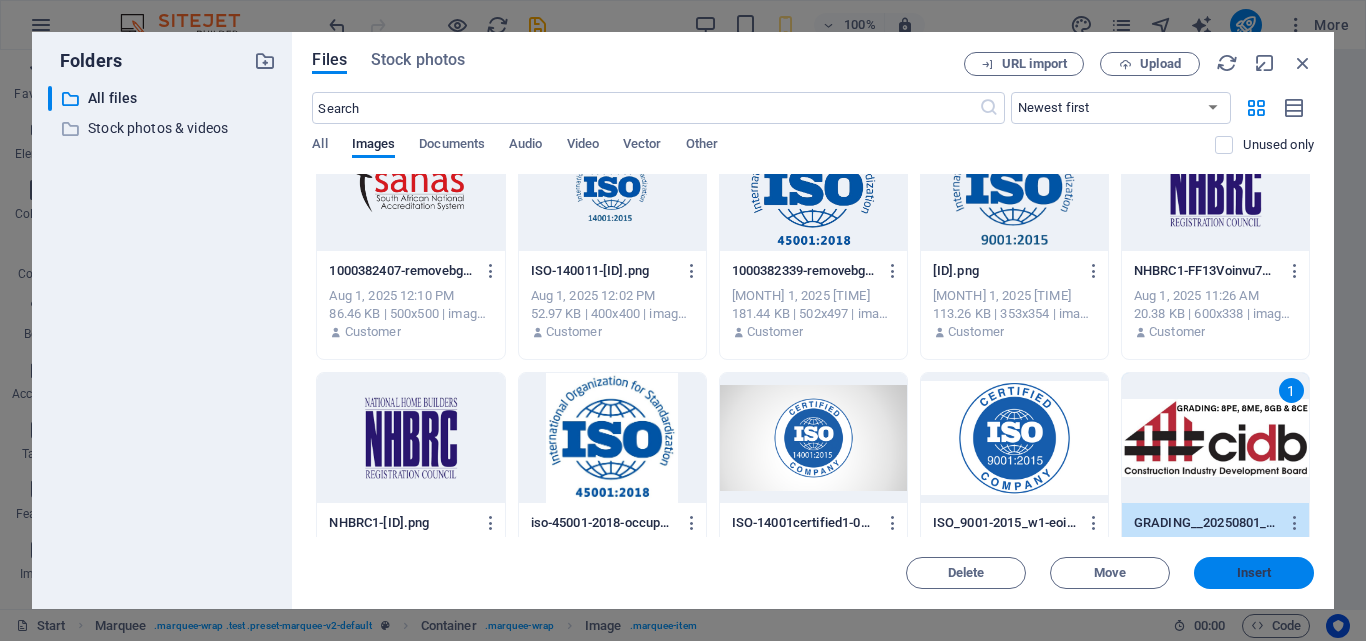click on "Insert" at bounding box center [1254, 573] 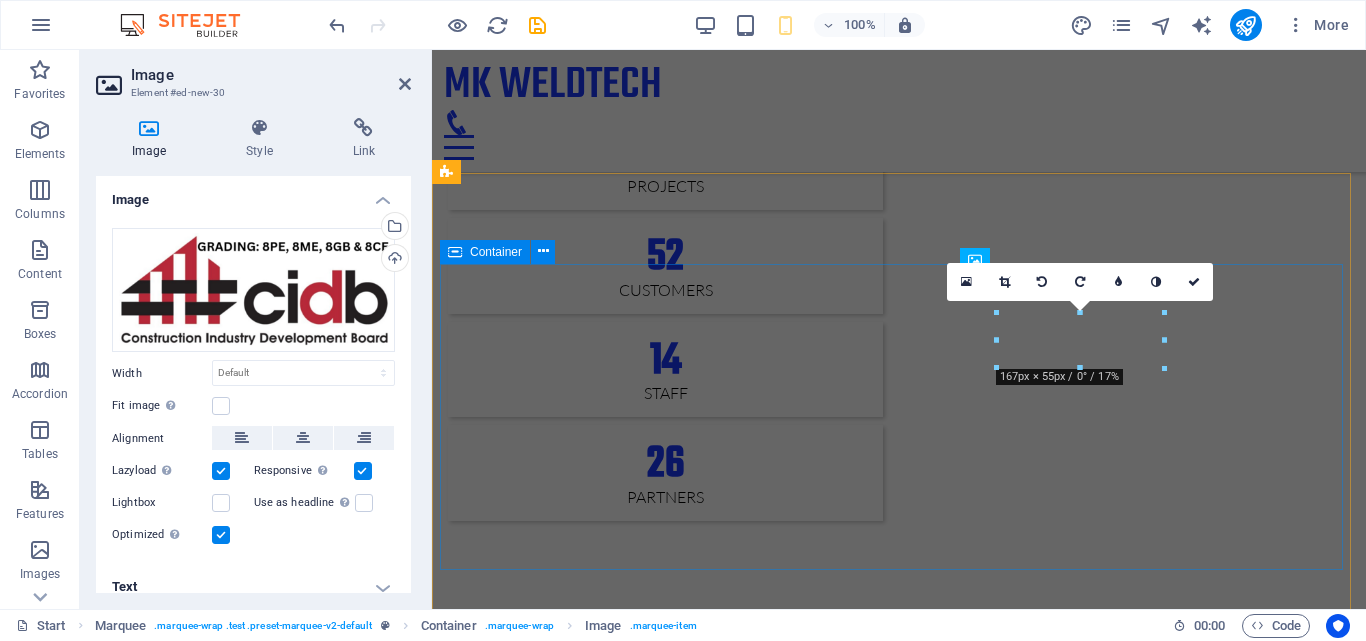 scroll, scrollTop: 1576, scrollLeft: 0, axis: vertical 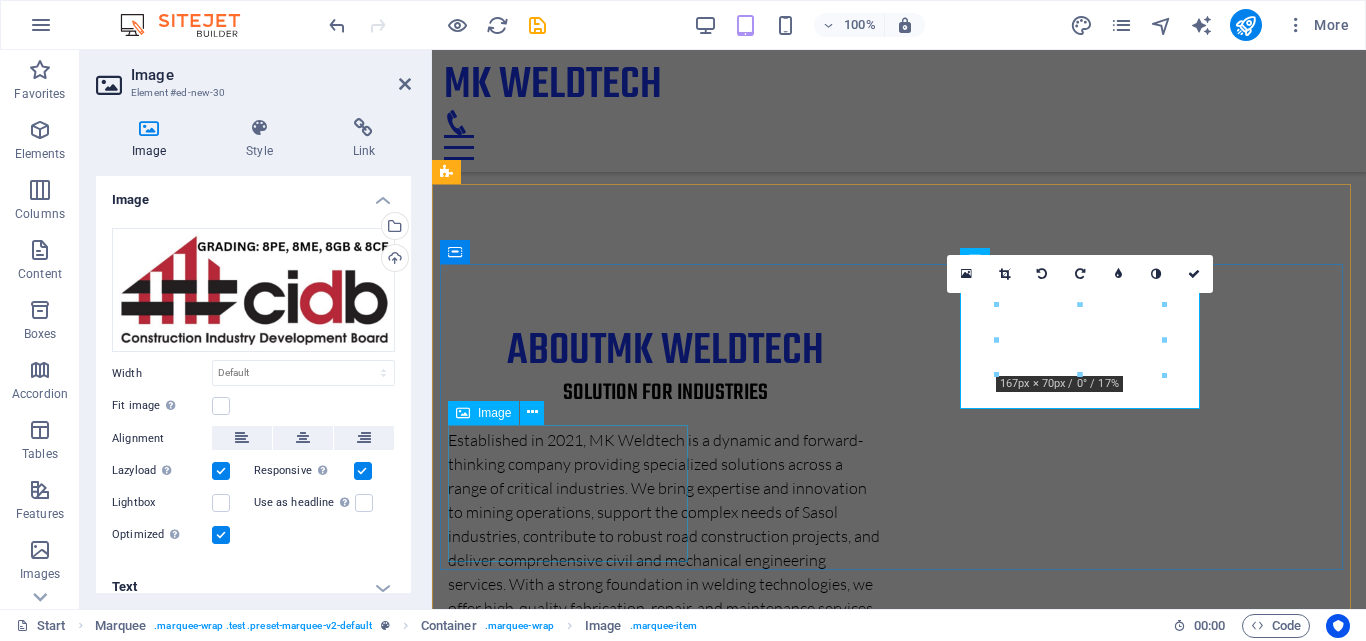 click at bounding box center (568, 2935) 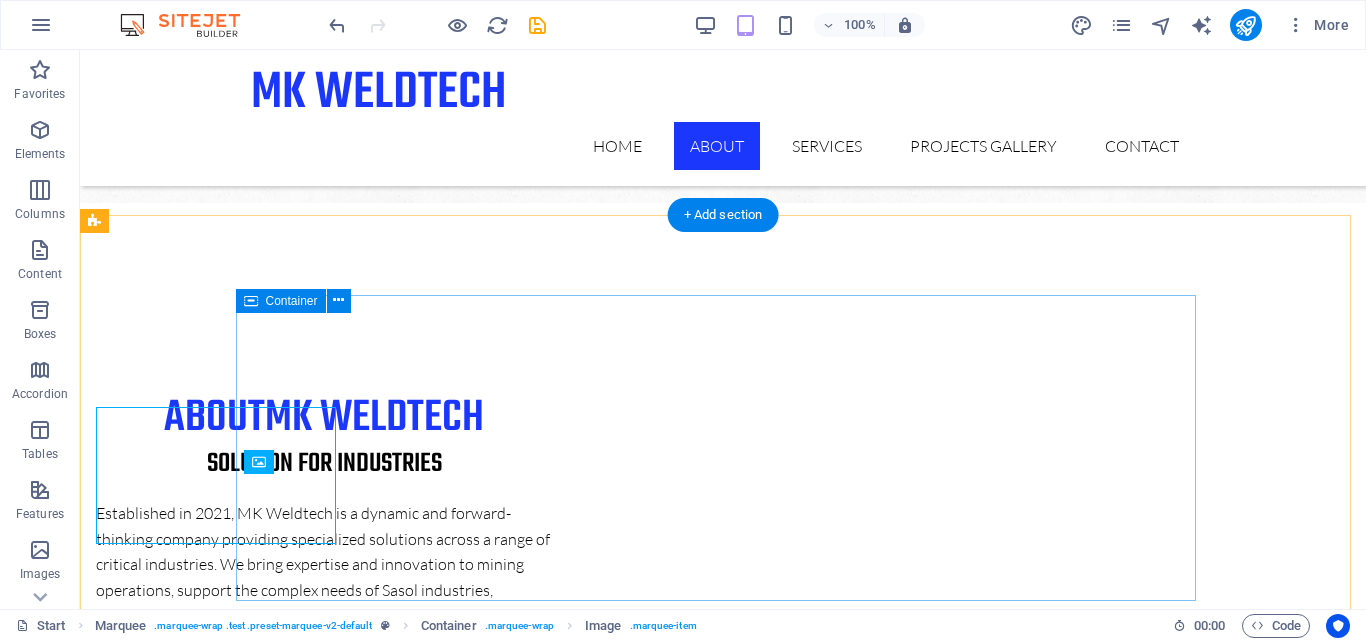 scroll, scrollTop: 1594, scrollLeft: 0, axis: vertical 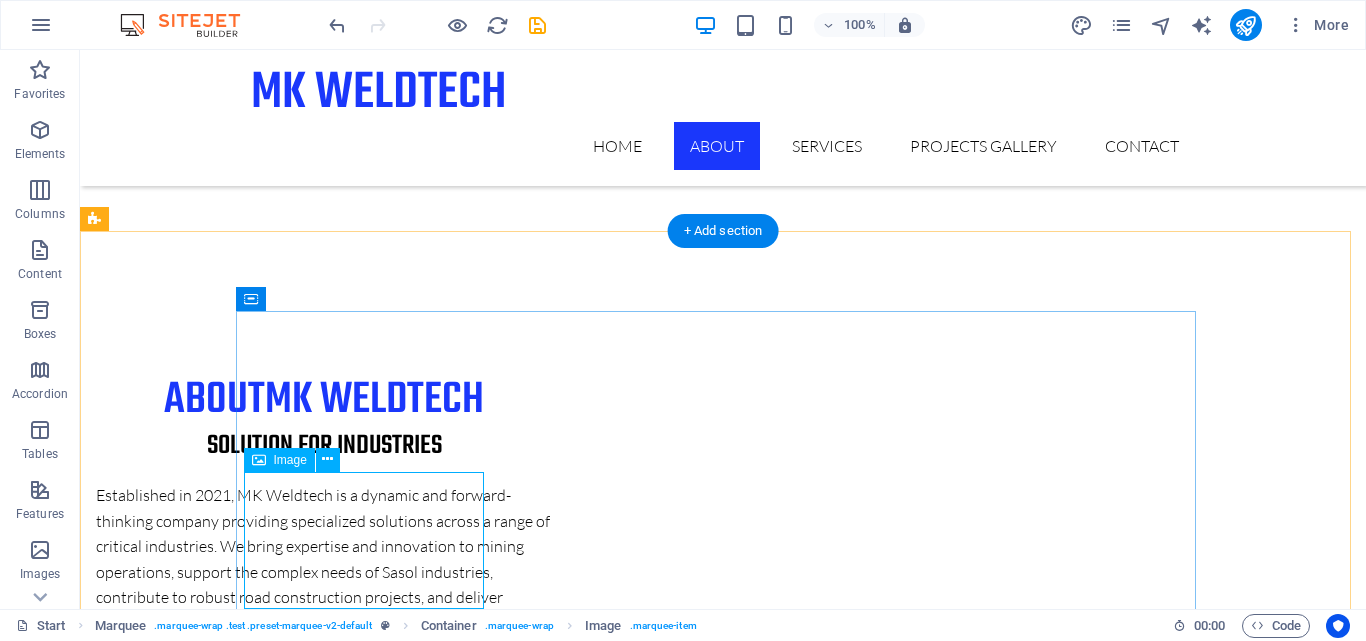 click at bounding box center (371, 3250) 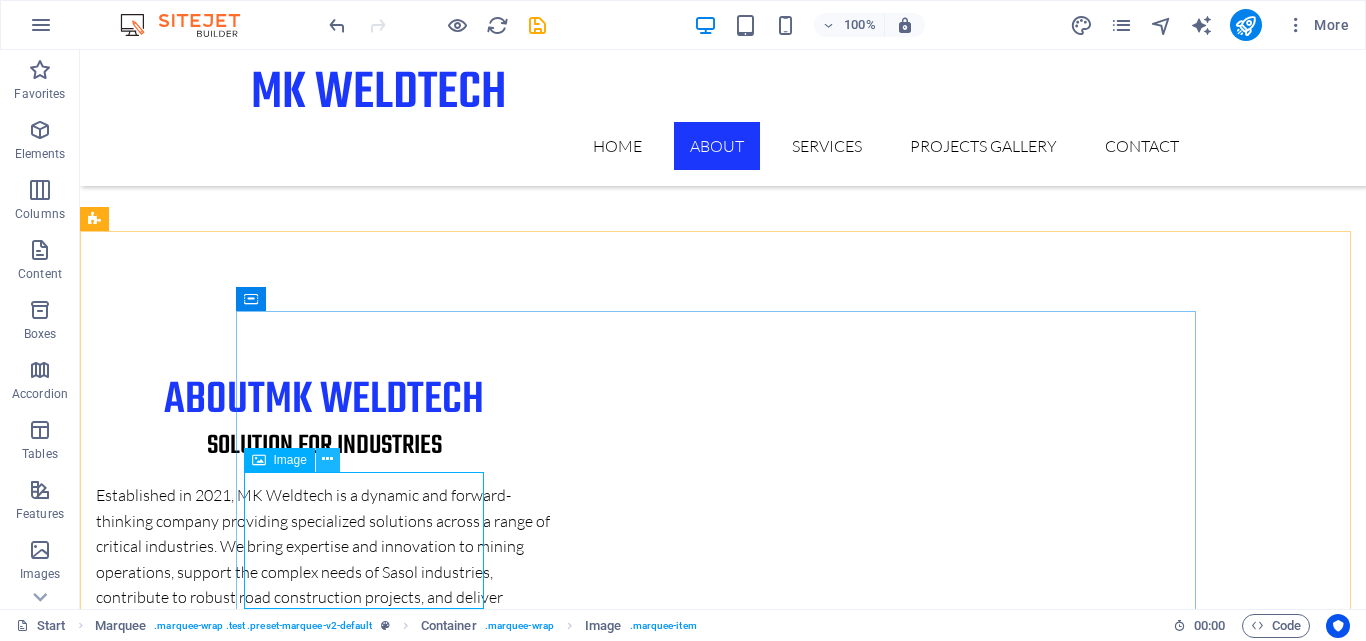 click at bounding box center (327, 459) 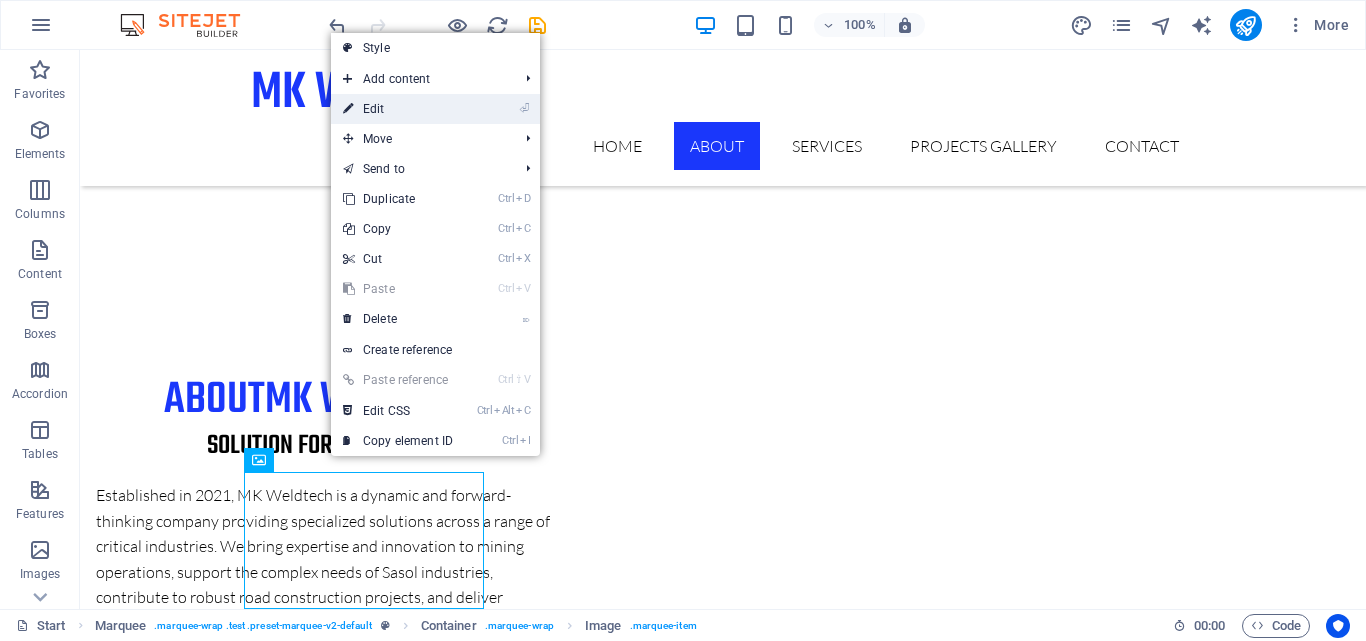 click on "⏎  Edit" at bounding box center [398, 109] 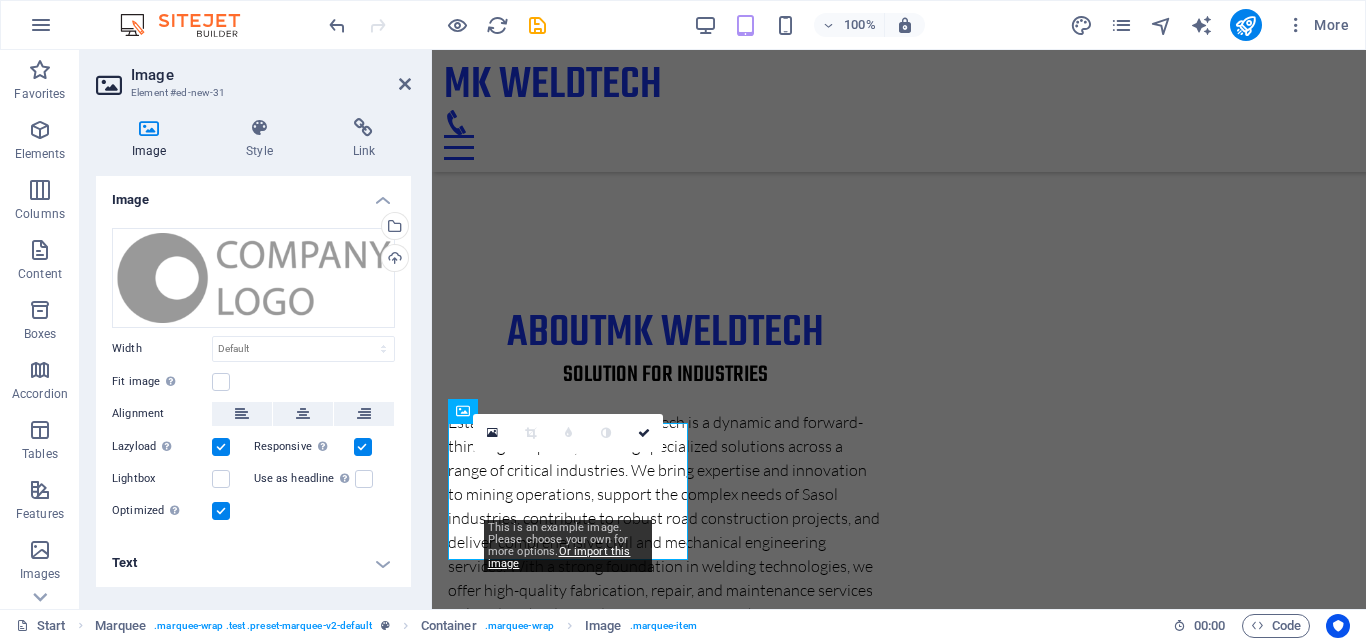 scroll, scrollTop: 1578, scrollLeft: 0, axis: vertical 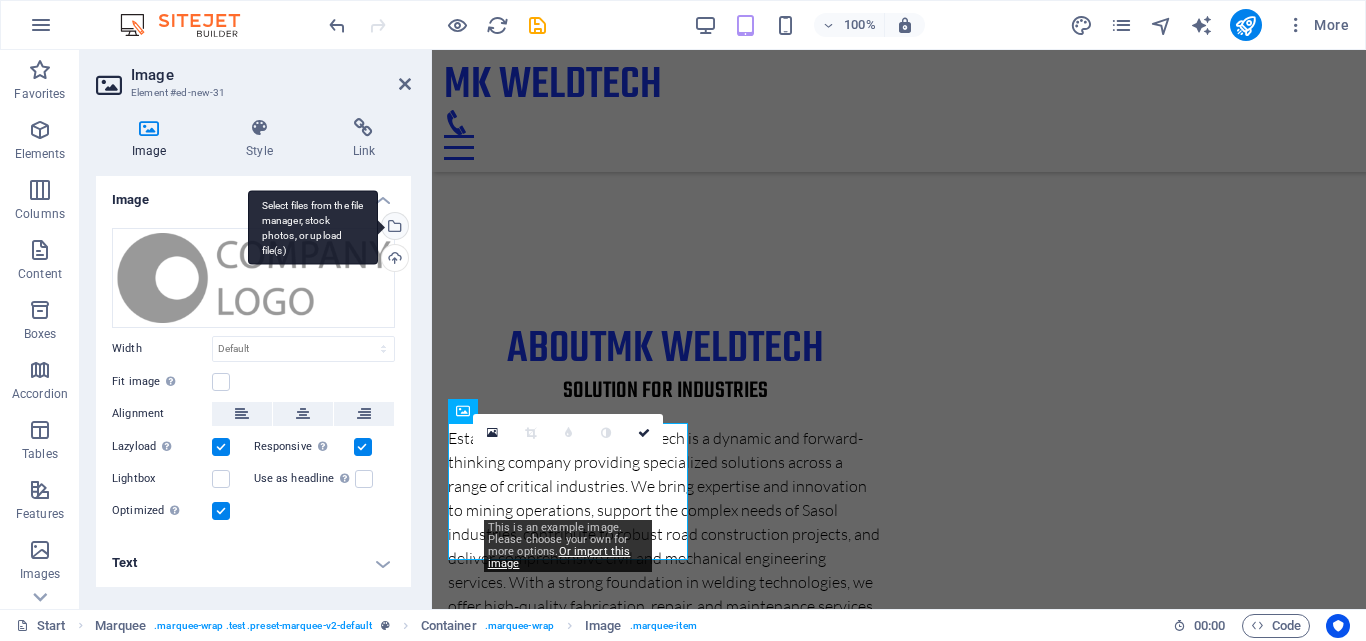 click on "Select files from the file manager, stock photos, or upload file(s)" at bounding box center [393, 228] 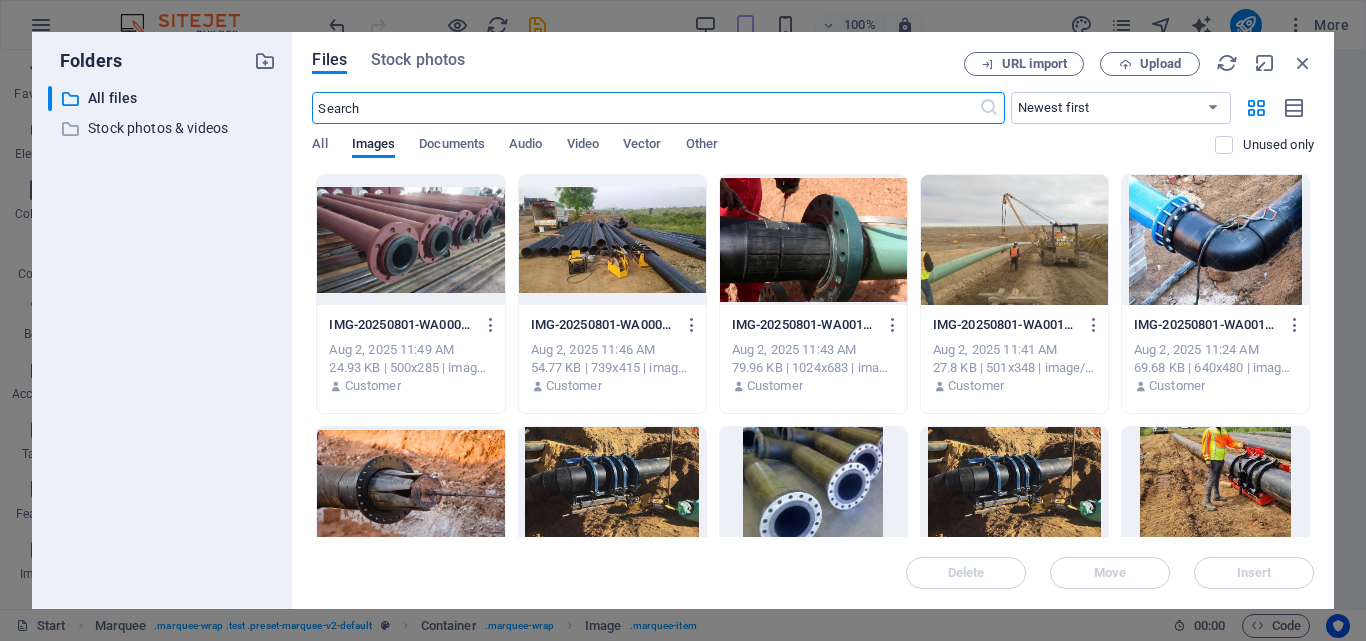 scroll, scrollTop: 2442, scrollLeft: 0, axis: vertical 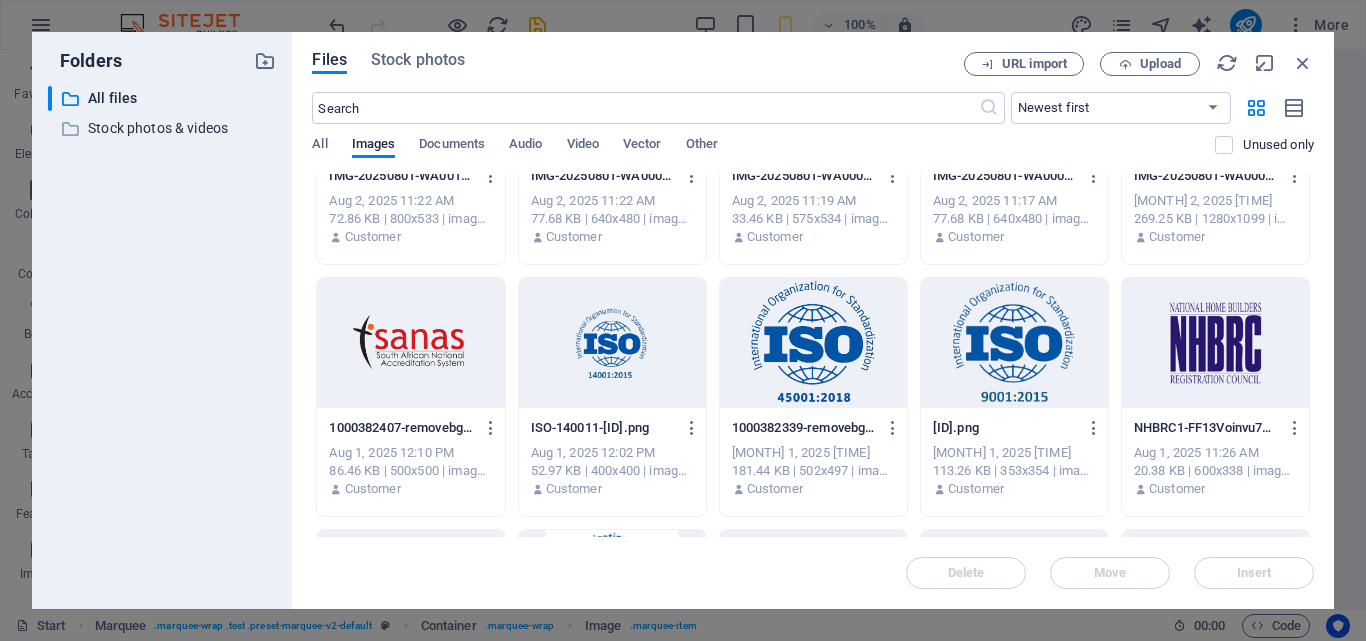 click at bounding box center [1014, 343] 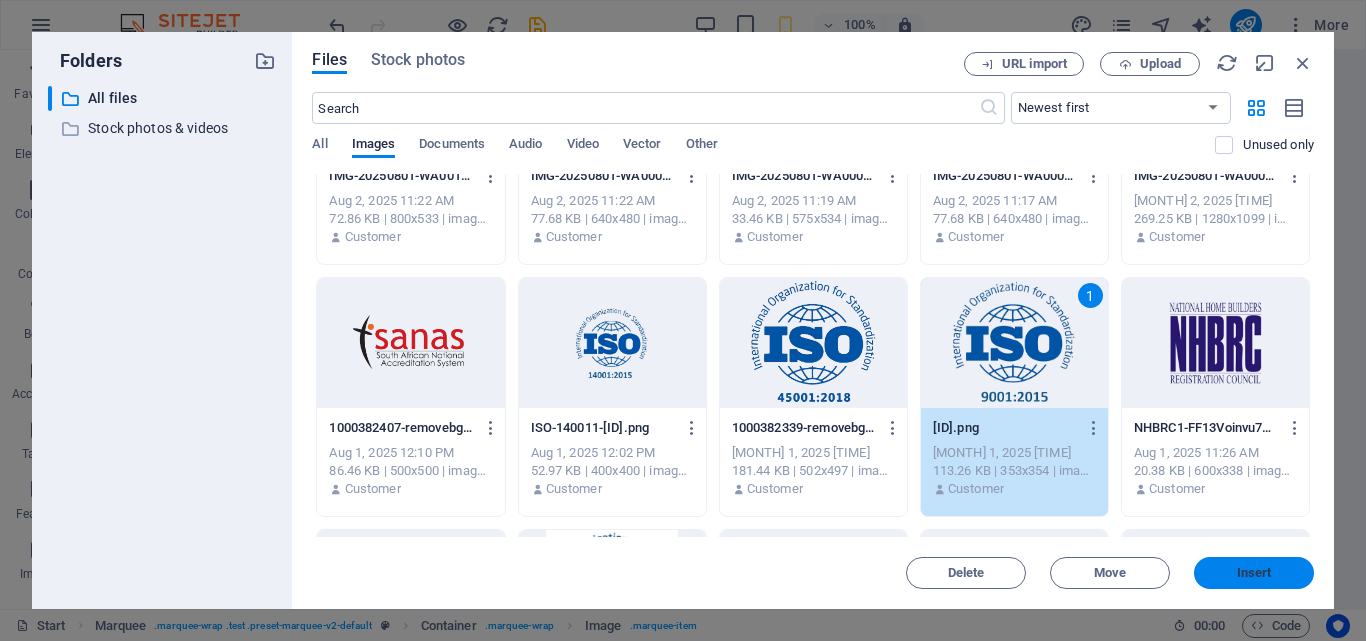 click on "Insert" at bounding box center (1254, 573) 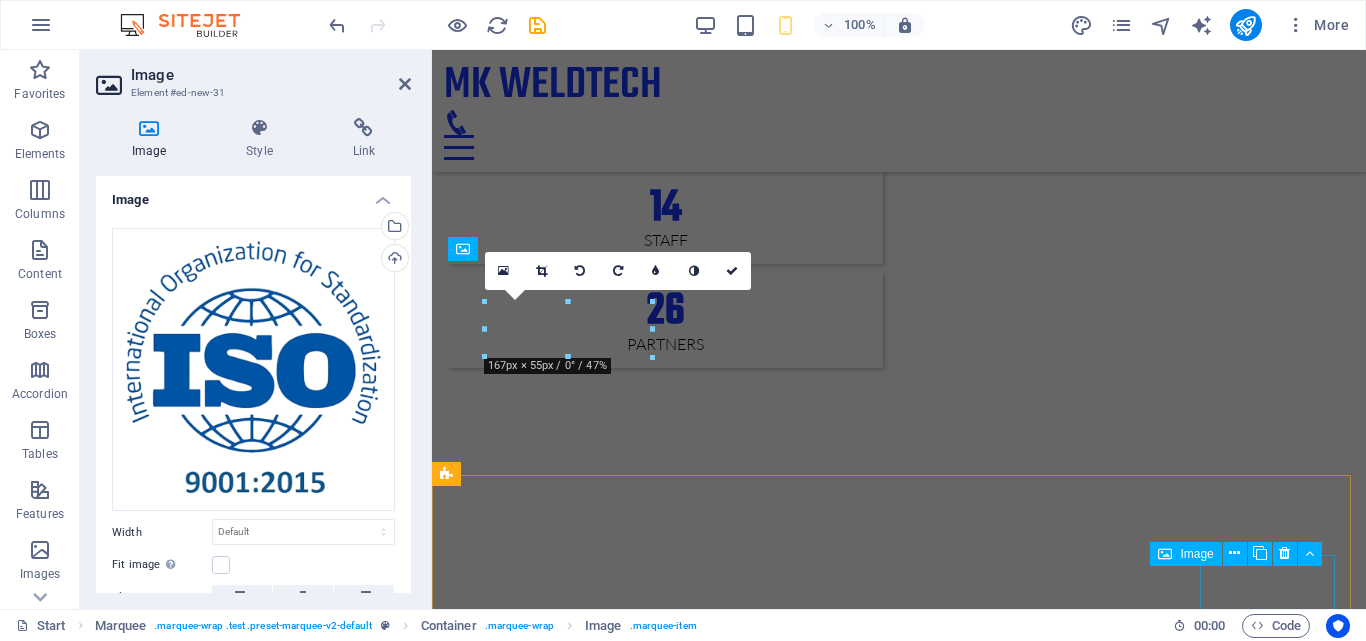 scroll, scrollTop: 1740, scrollLeft: 0, axis: vertical 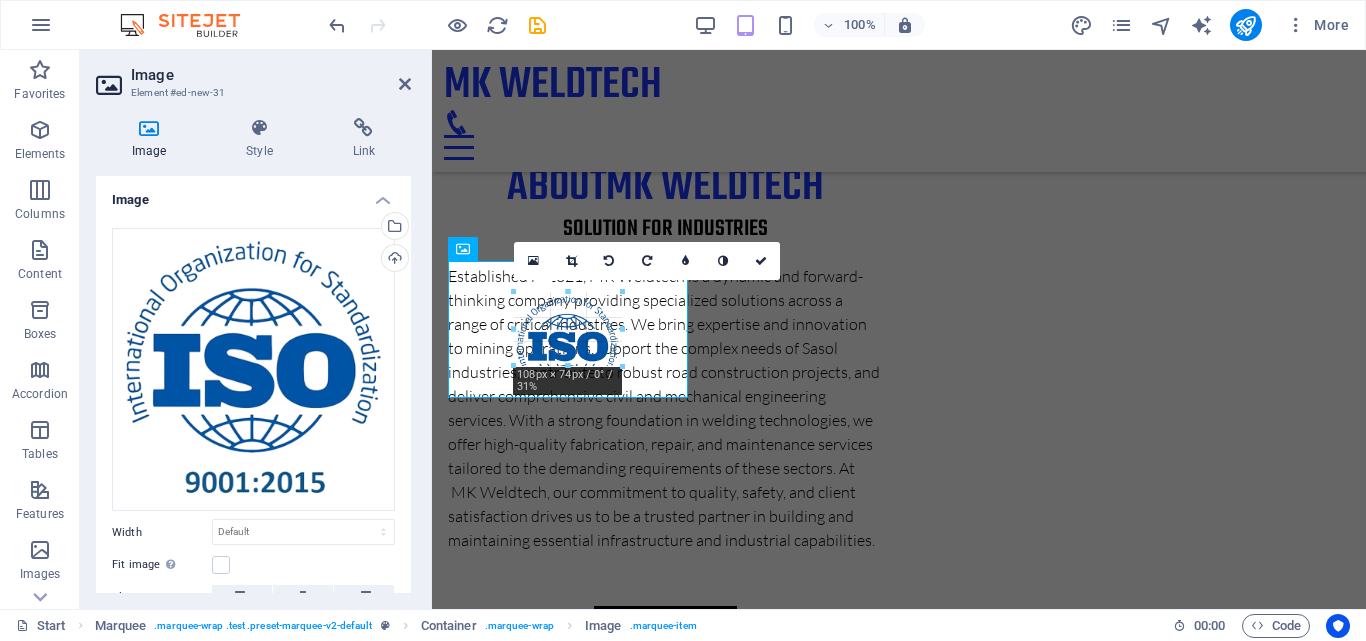 drag, startPoint x: 610, startPoint y: 373, endPoint x: 600, endPoint y: 352, distance: 23.259407 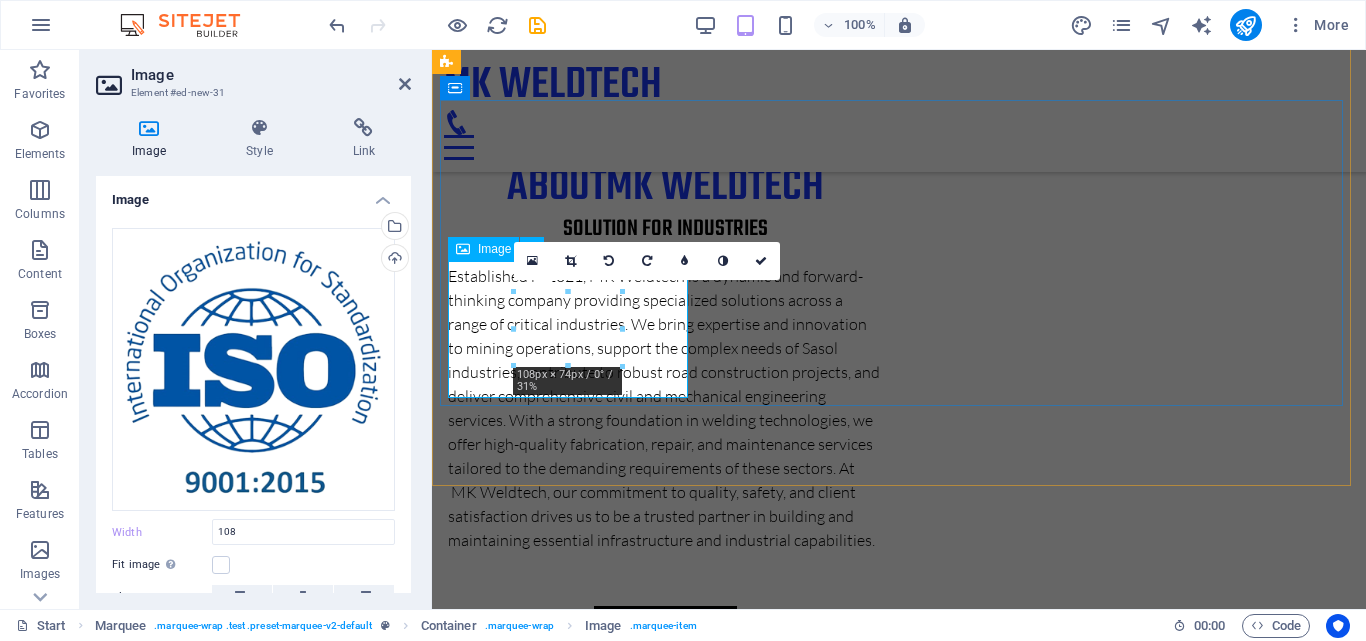 type on "108" 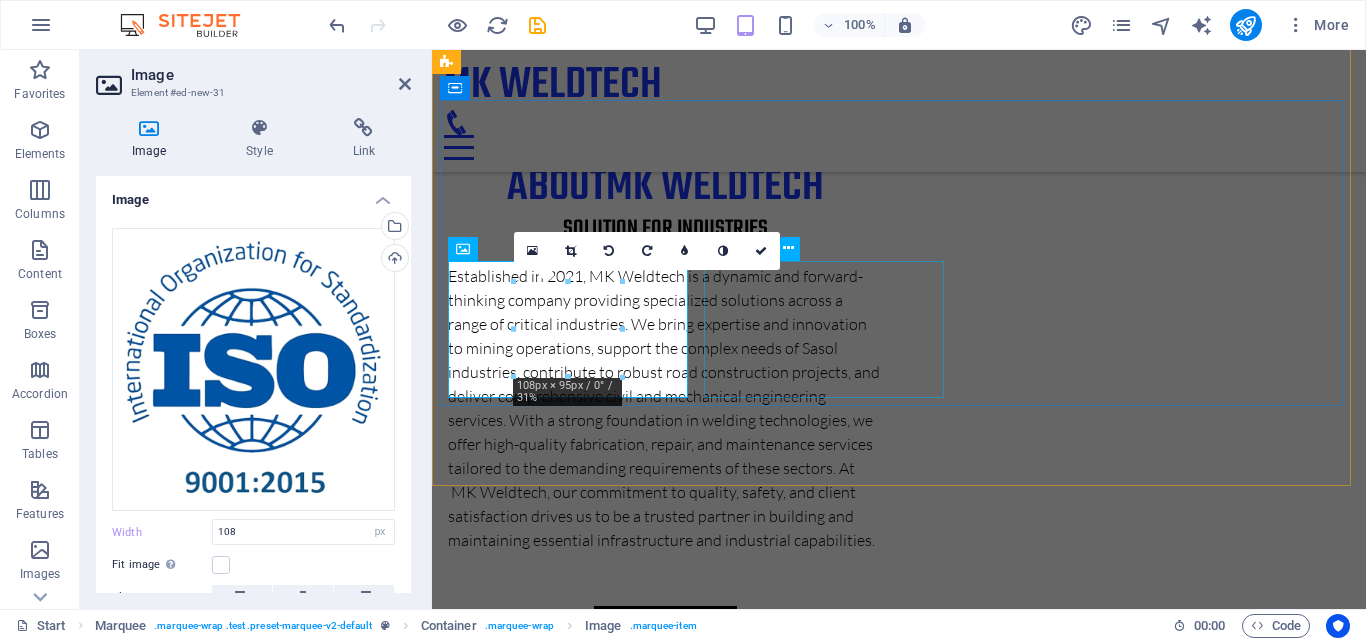 click at bounding box center (568, 2916) 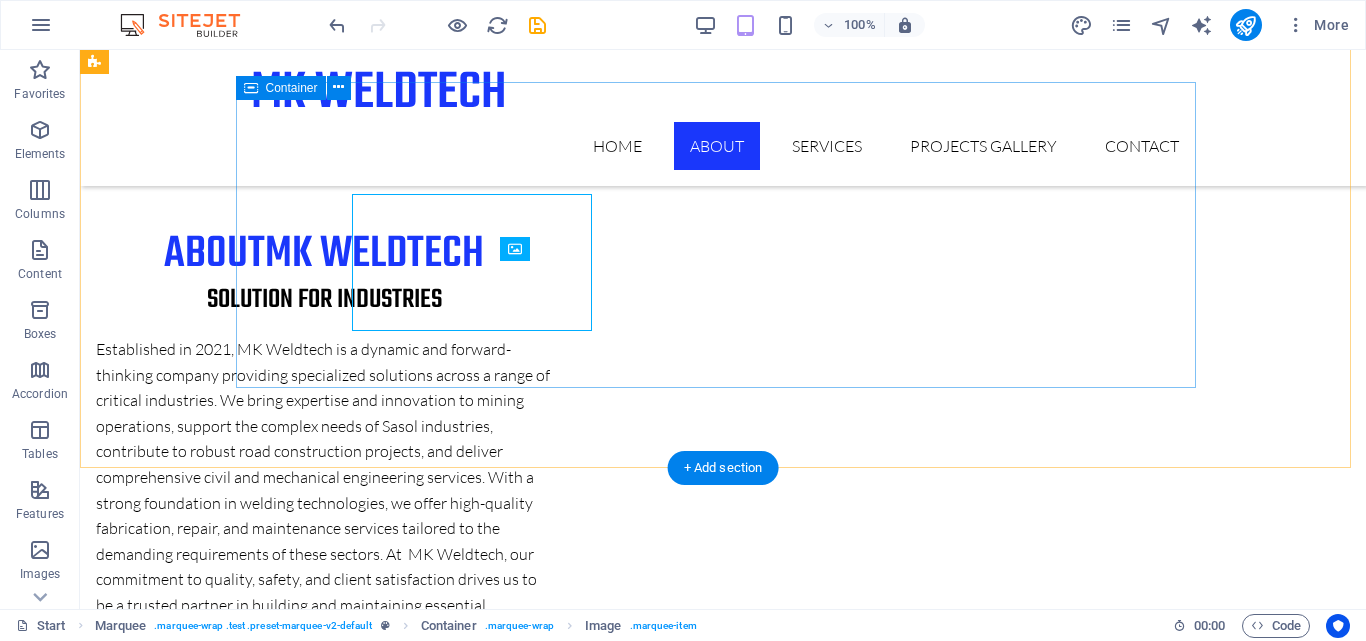 scroll, scrollTop: 1805, scrollLeft: 0, axis: vertical 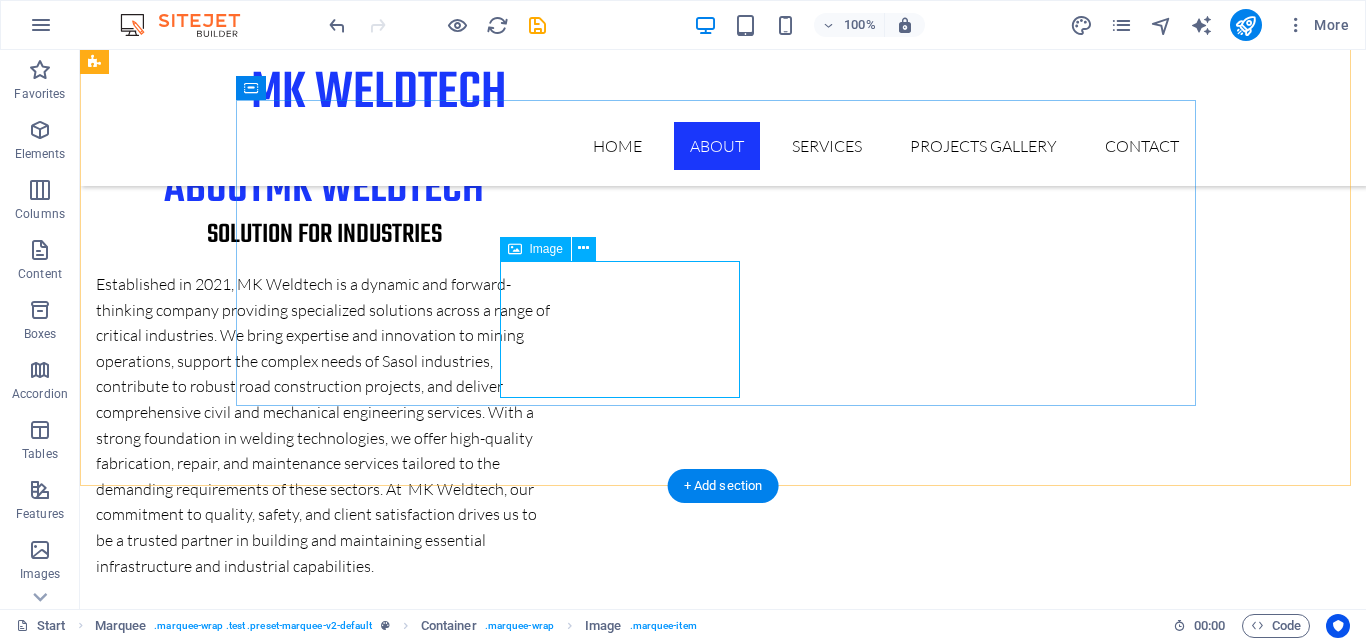 click at bounding box center (371, 3184) 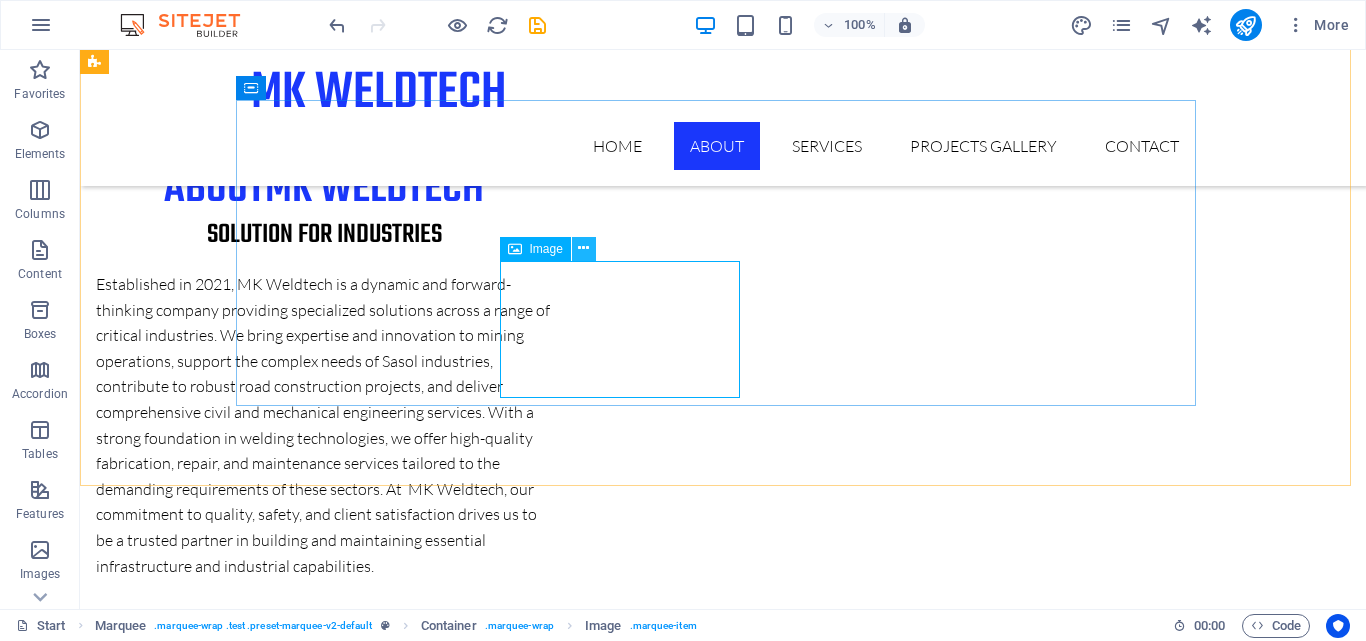 click at bounding box center (583, 248) 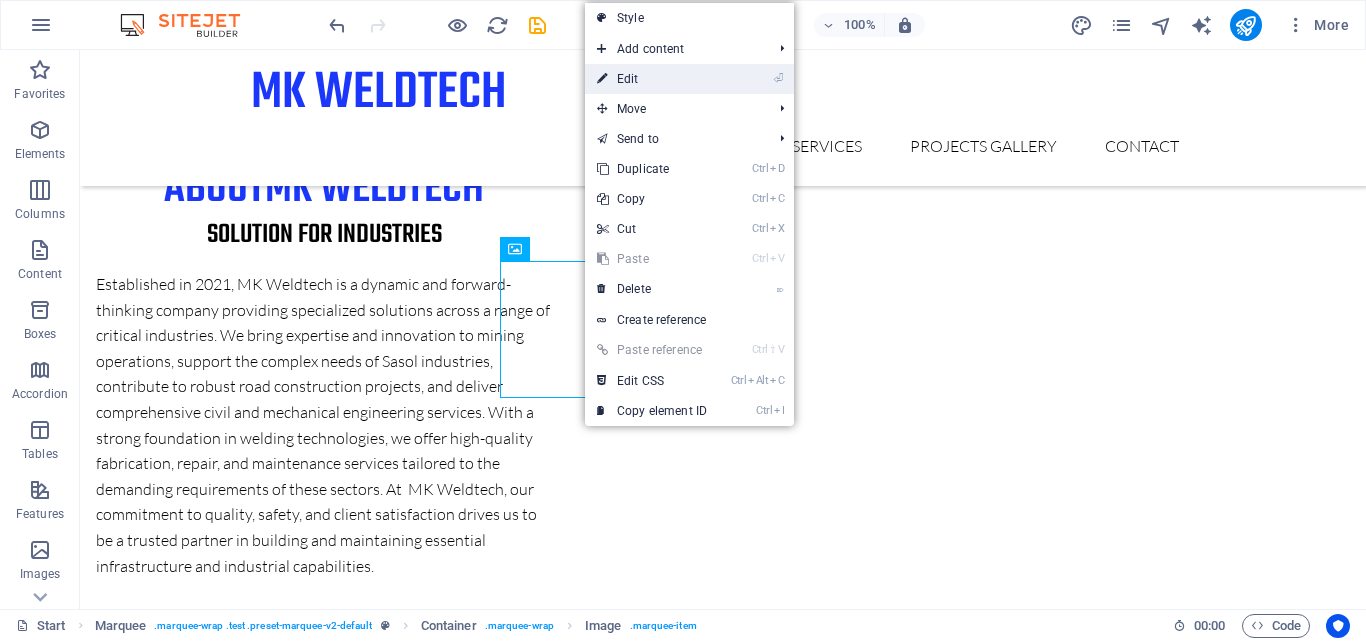 click on "⏎  Edit" at bounding box center (652, 79) 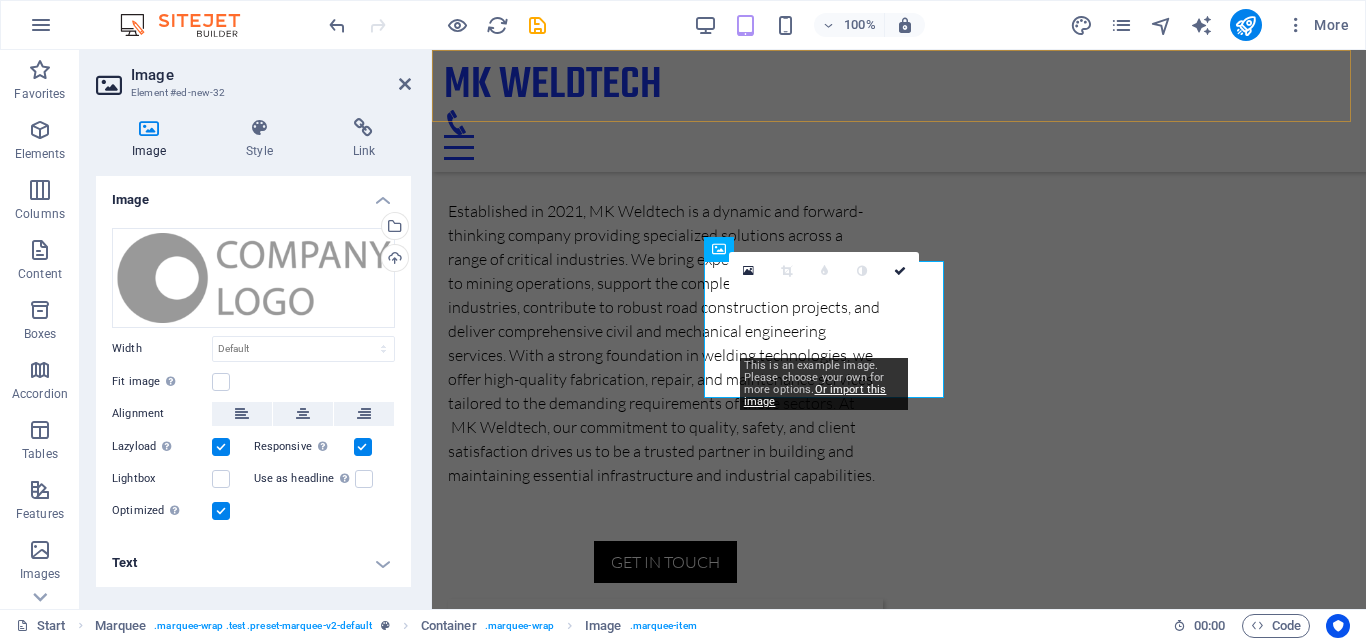 scroll, scrollTop: 1740, scrollLeft: 0, axis: vertical 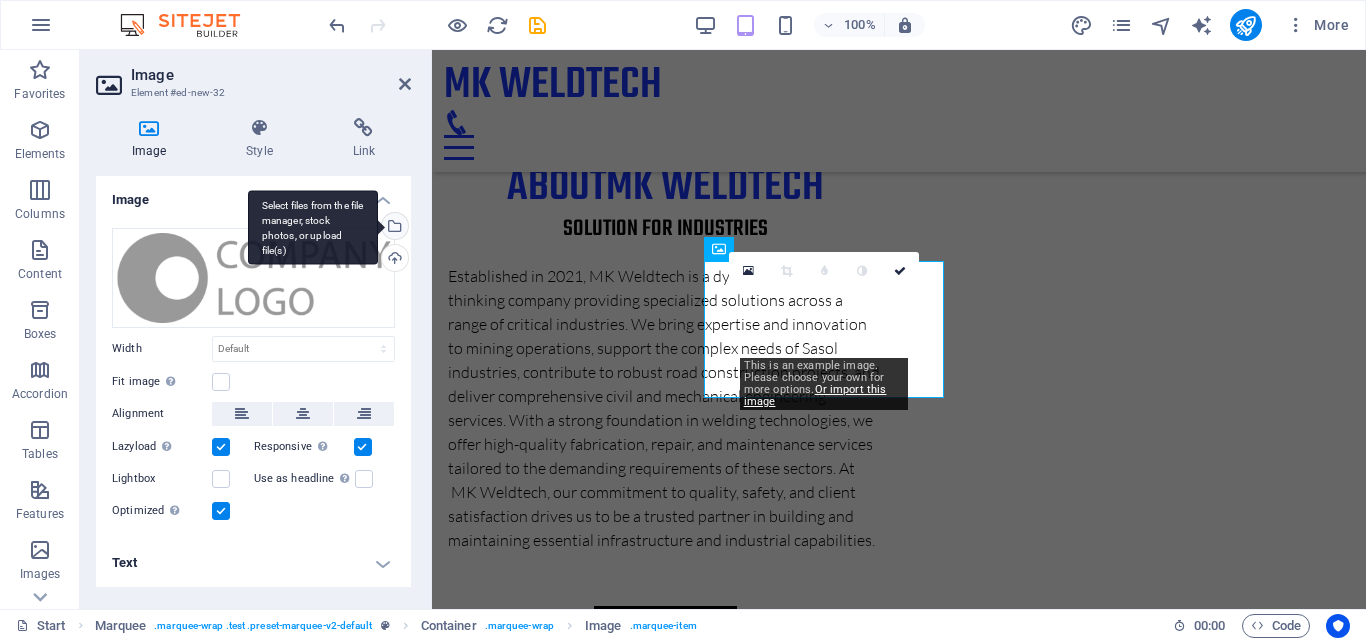 click on "Select files from the file manager, stock photos, or upload file(s)" at bounding box center (393, 228) 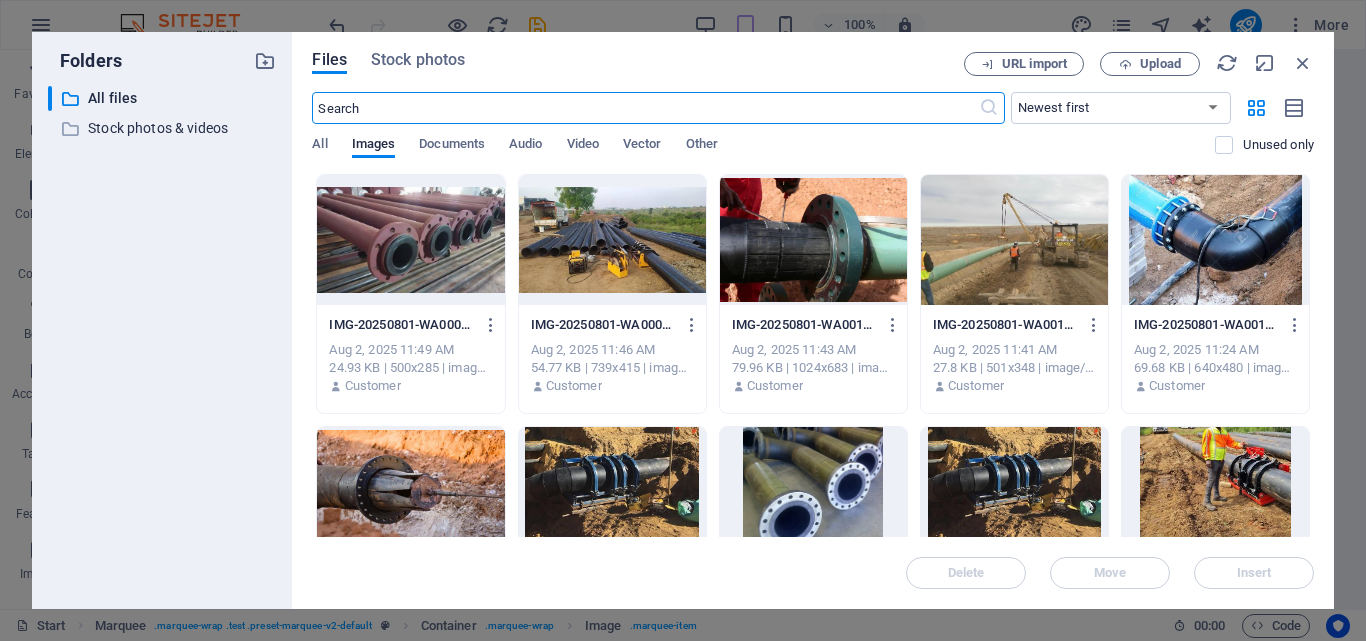 scroll, scrollTop: 2595, scrollLeft: 0, axis: vertical 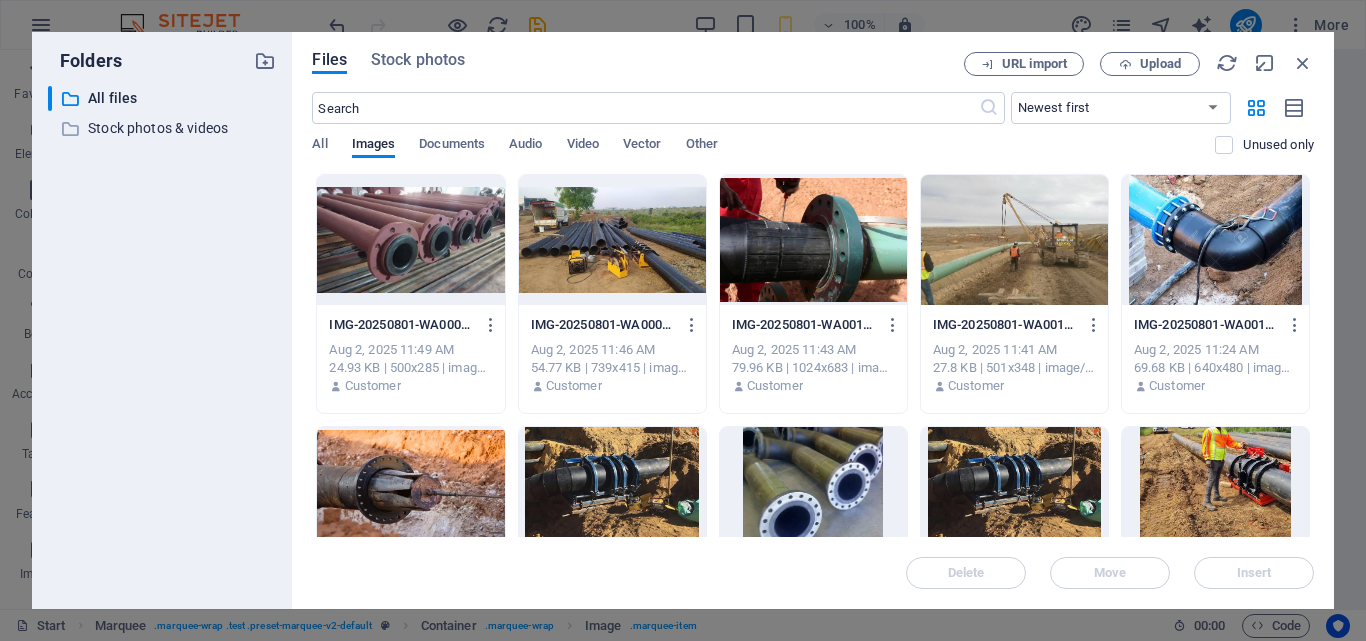 drag, startPoint x: 1309, startPoint y: 211, endPoint x: 1311, endPoint y: 340, distance: 129.0155 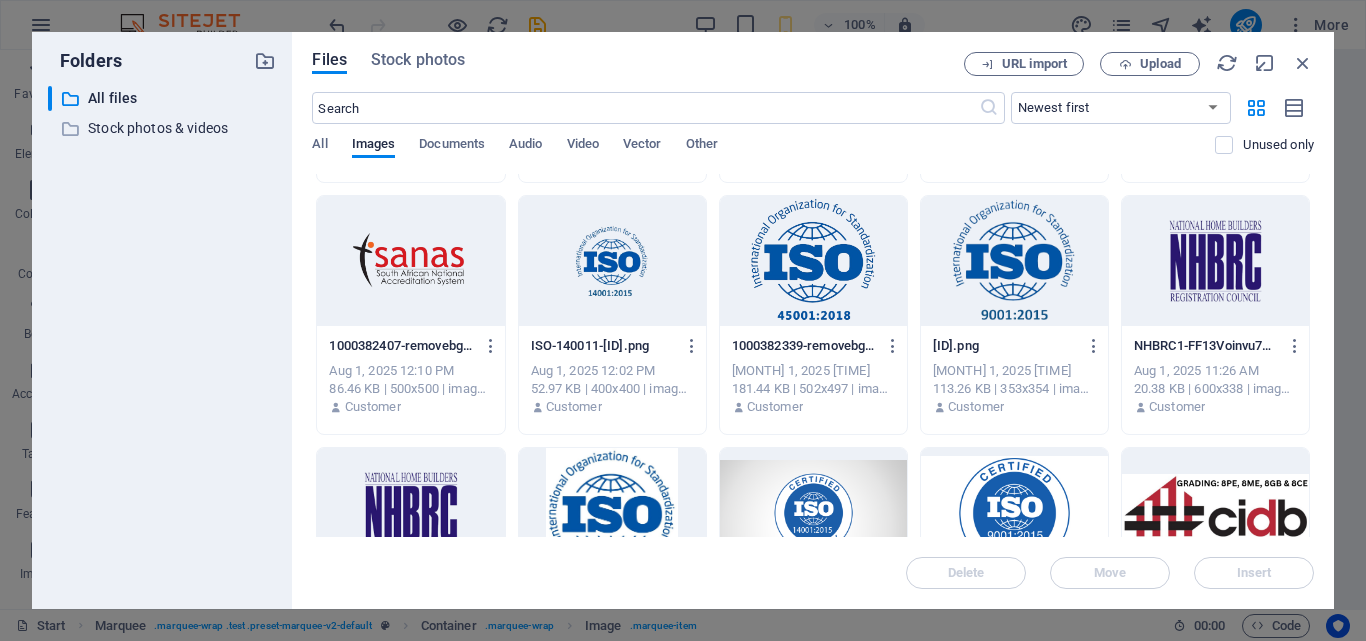 scroll, scrollTop: 492, scrollLeft: 0, axis: vertical 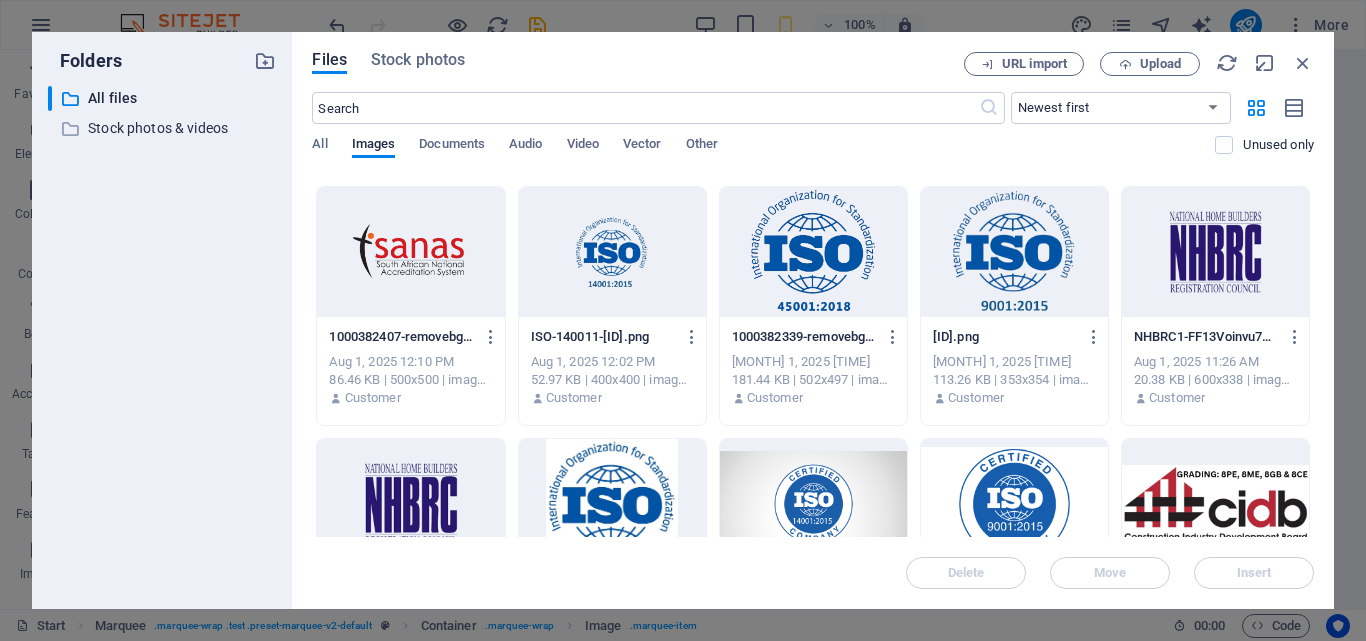click at bounding box center (612, 252) 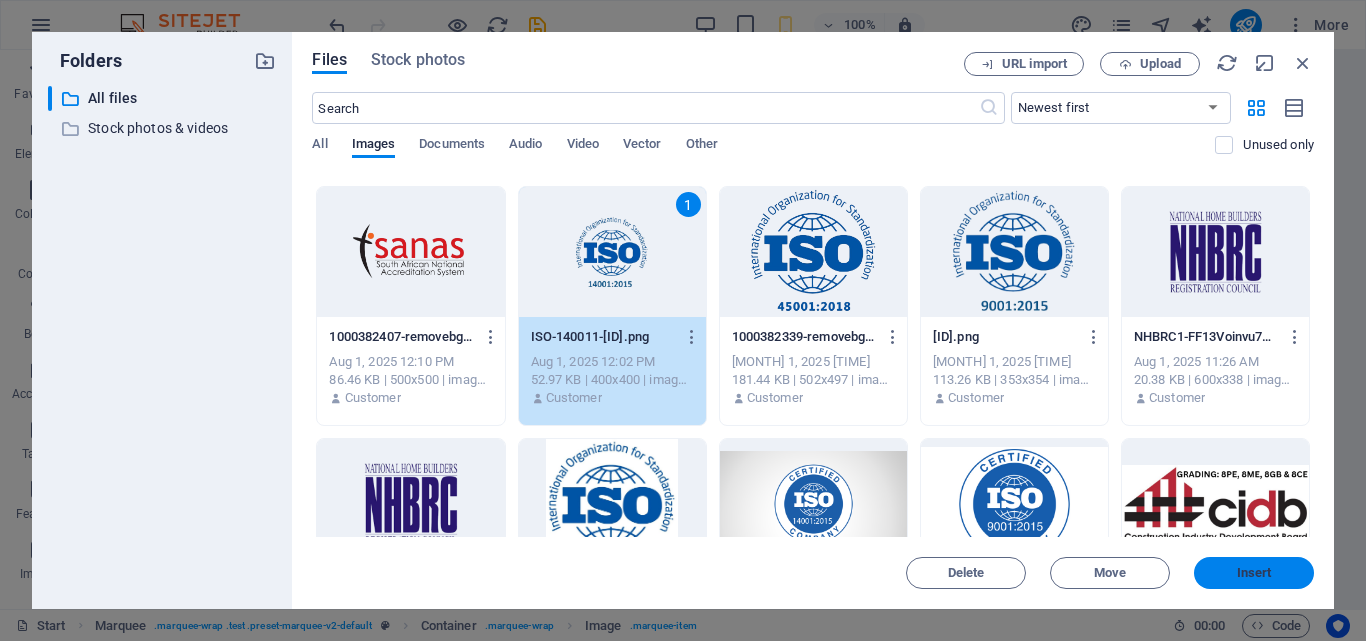 click on "Insert" at bounding box center [1254, 573] 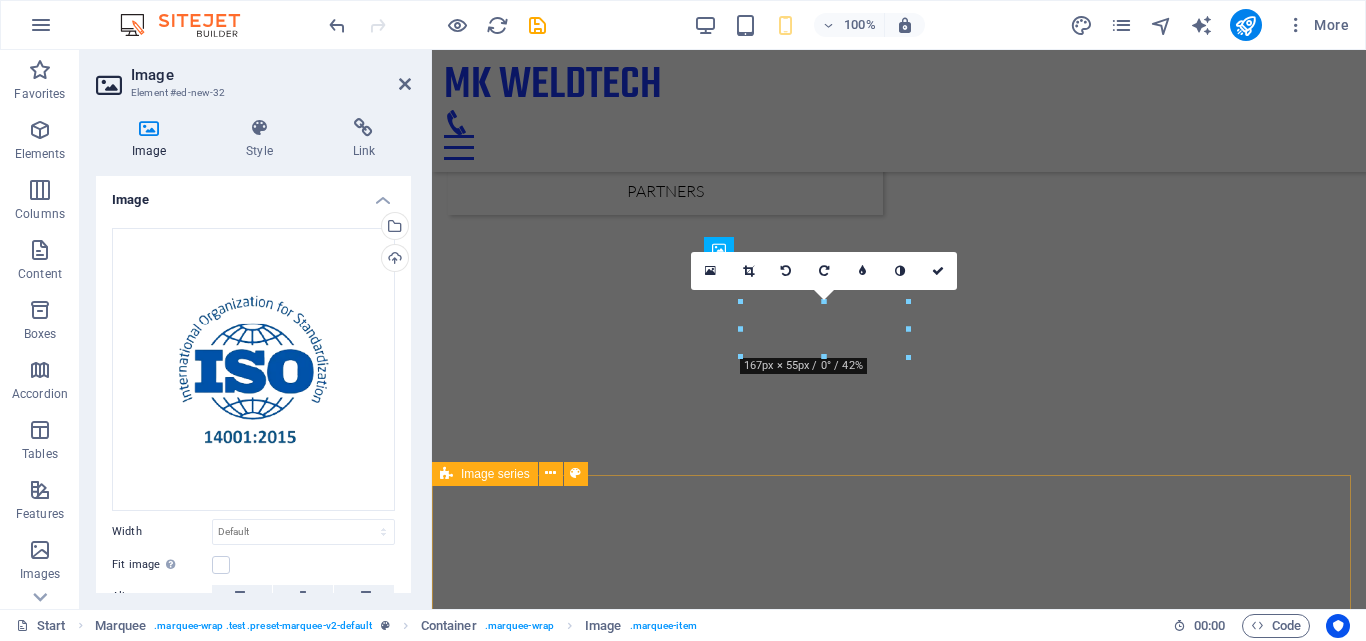 scroll, scrollTop: 1740, scrollLeft: 0, axis: vertical 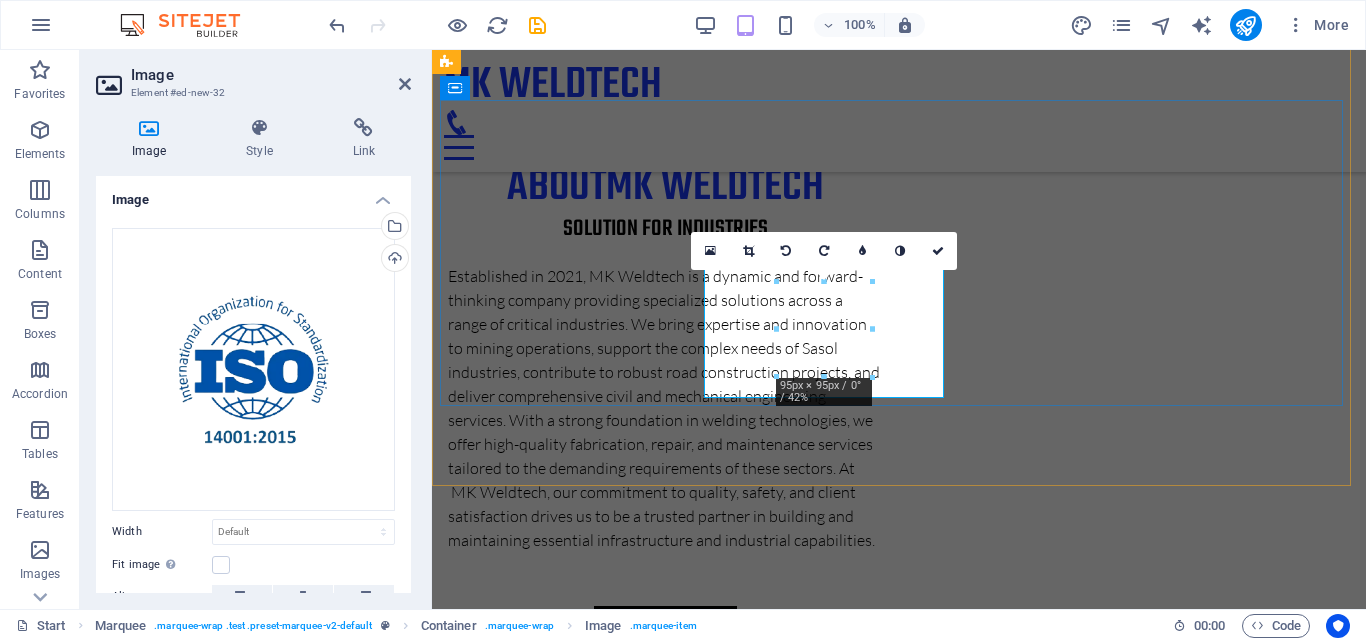 drag, startPoint x: 1255, startPoint y: 428, endPoint x: 826, endPoint y: 352, distance: 435.67993 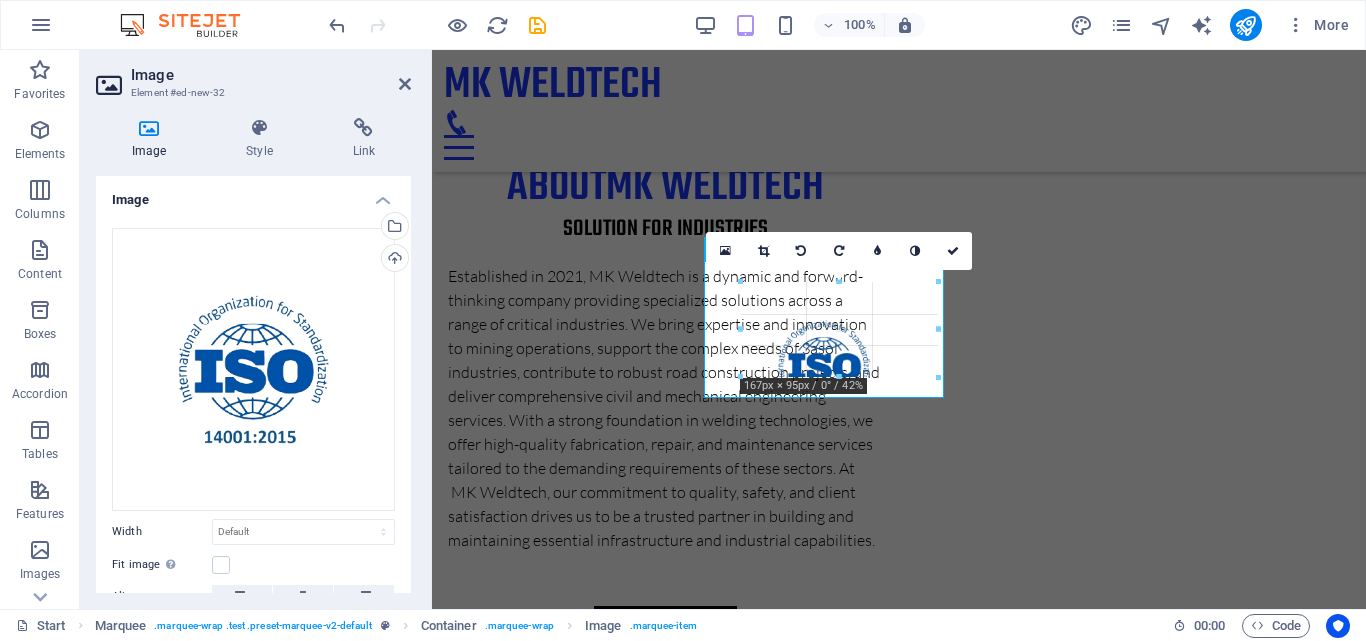drag, startPoint x: 868, startPoint y: 367, endPoint x: 930, endPoint y: 395, distance: 68.0294 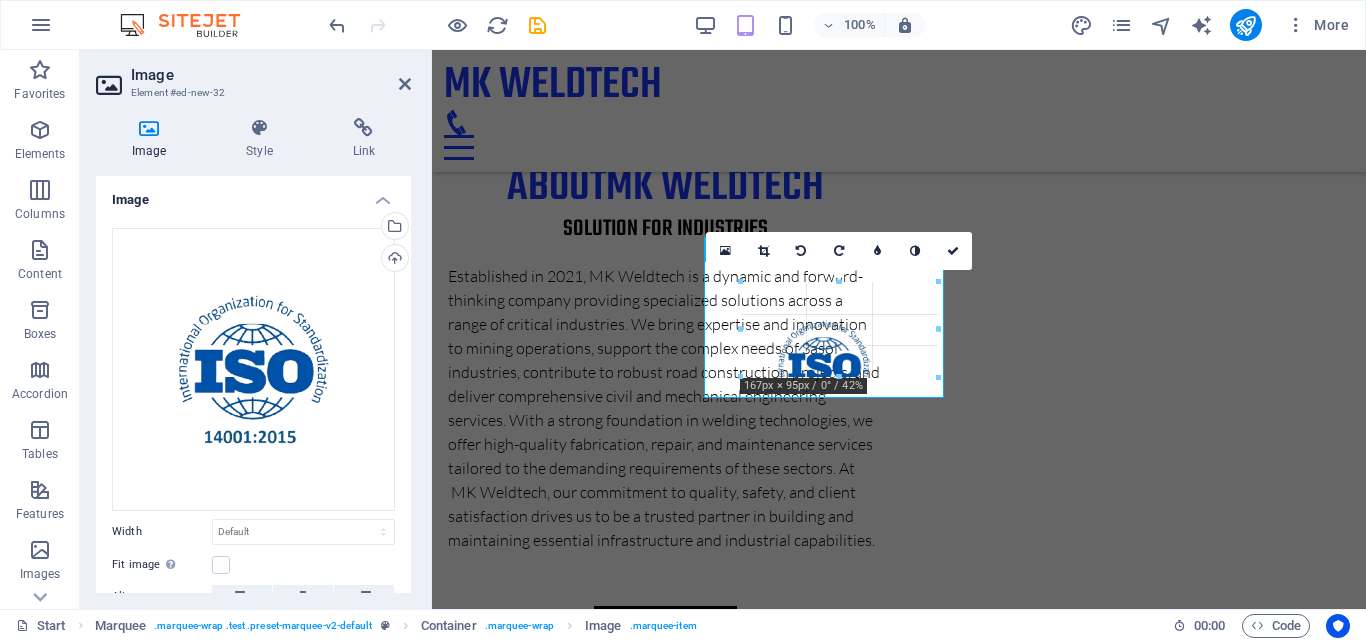 type on "167" 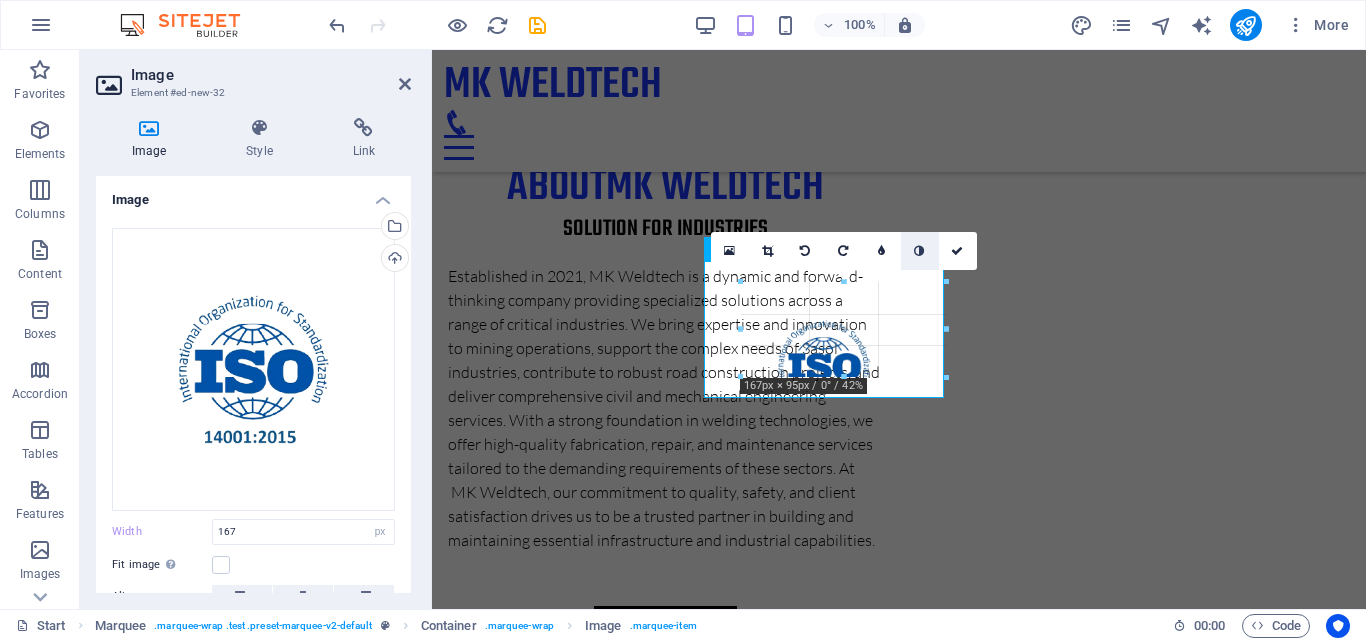 drag, startPoint x: 906, startPoint y: 285, endPoint x: 913, endPoint y: 263, distance: 23.086792 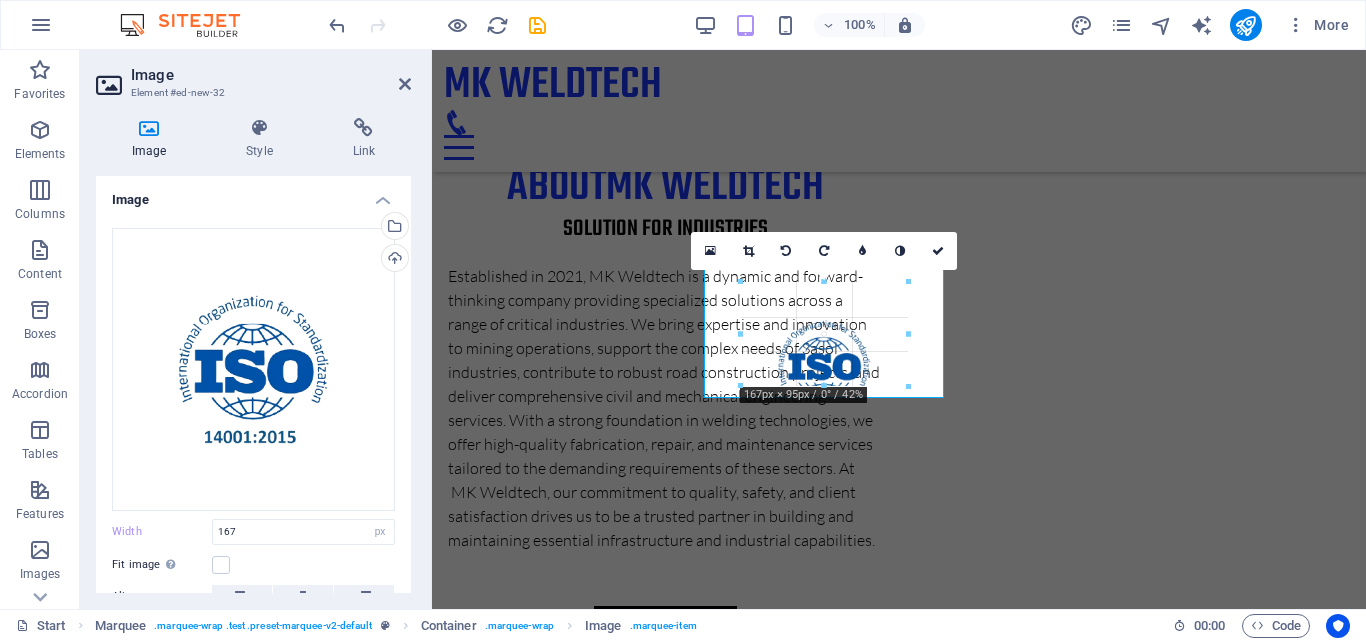 drag, startPoint x: 1355, startPoint y: 346, endPoint x: 923, endPoint y: 296, distance: 434.88388 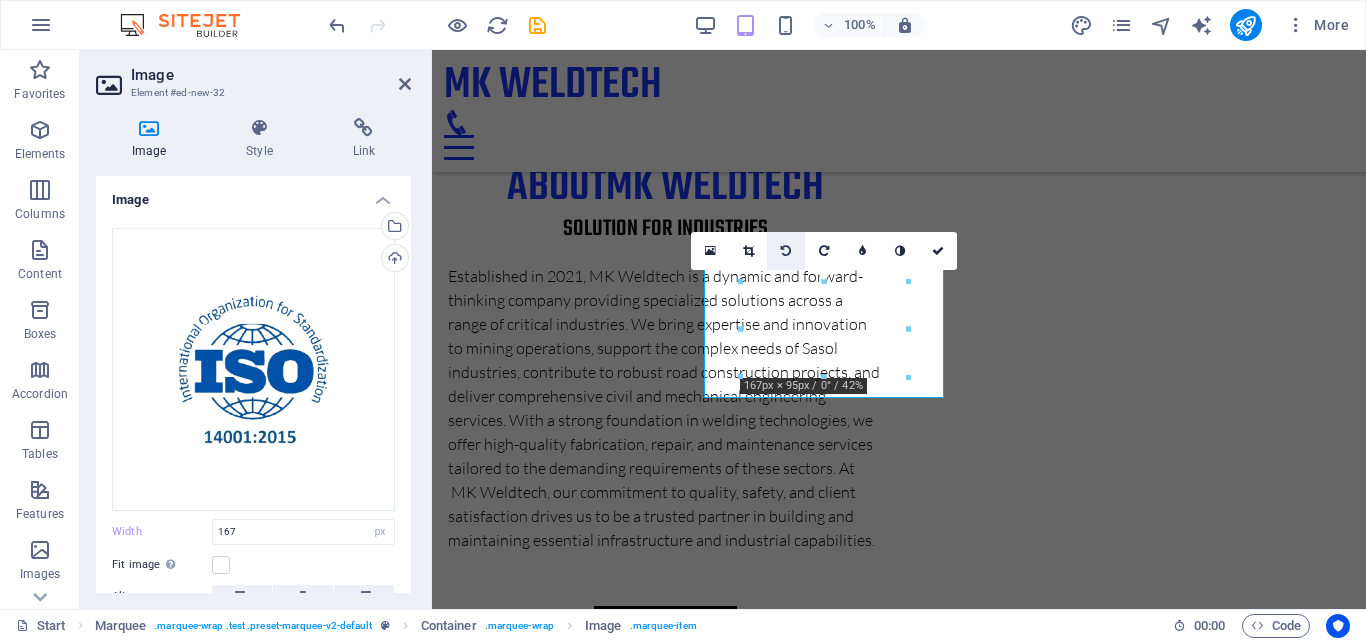 click at bounding box center [786, 251] 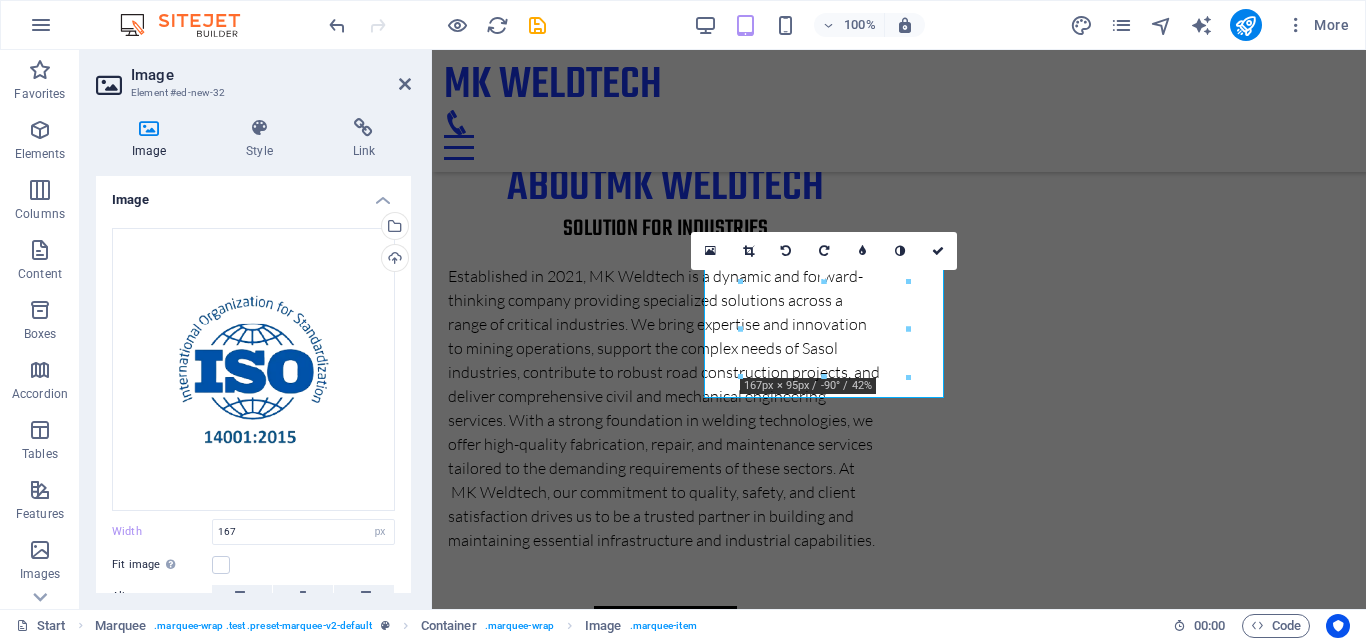 click at bounding box center (786, 251) 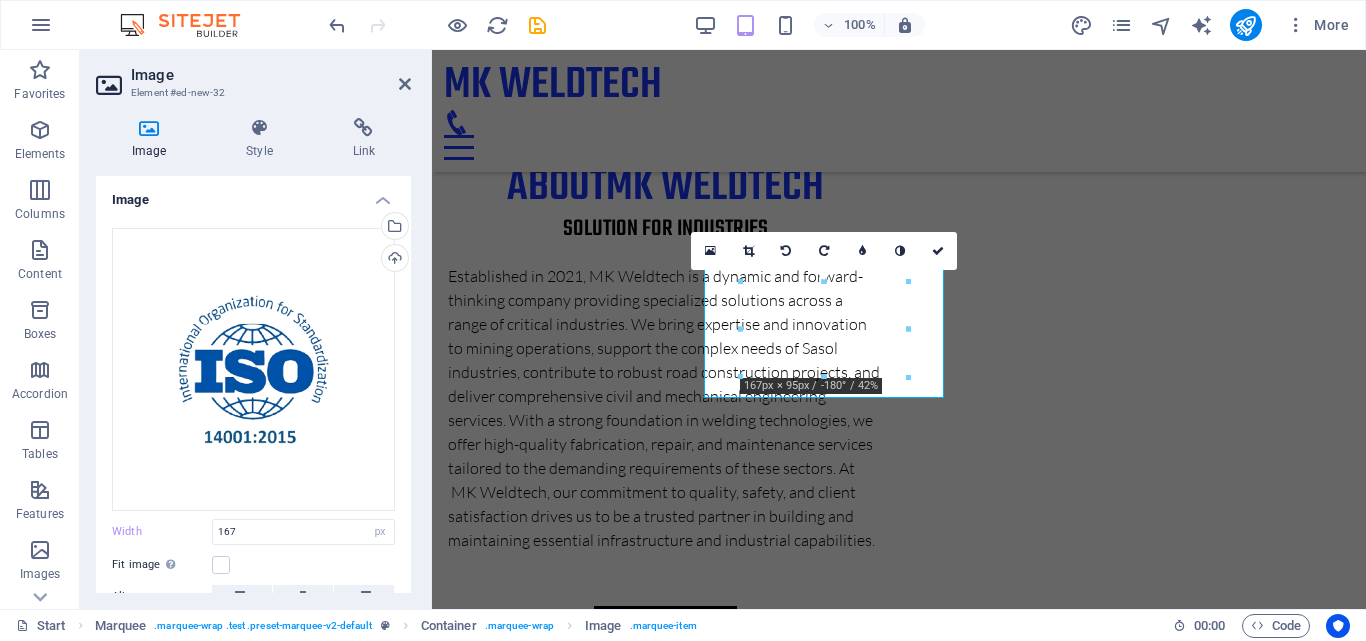 click at bounding box center (786, 251) 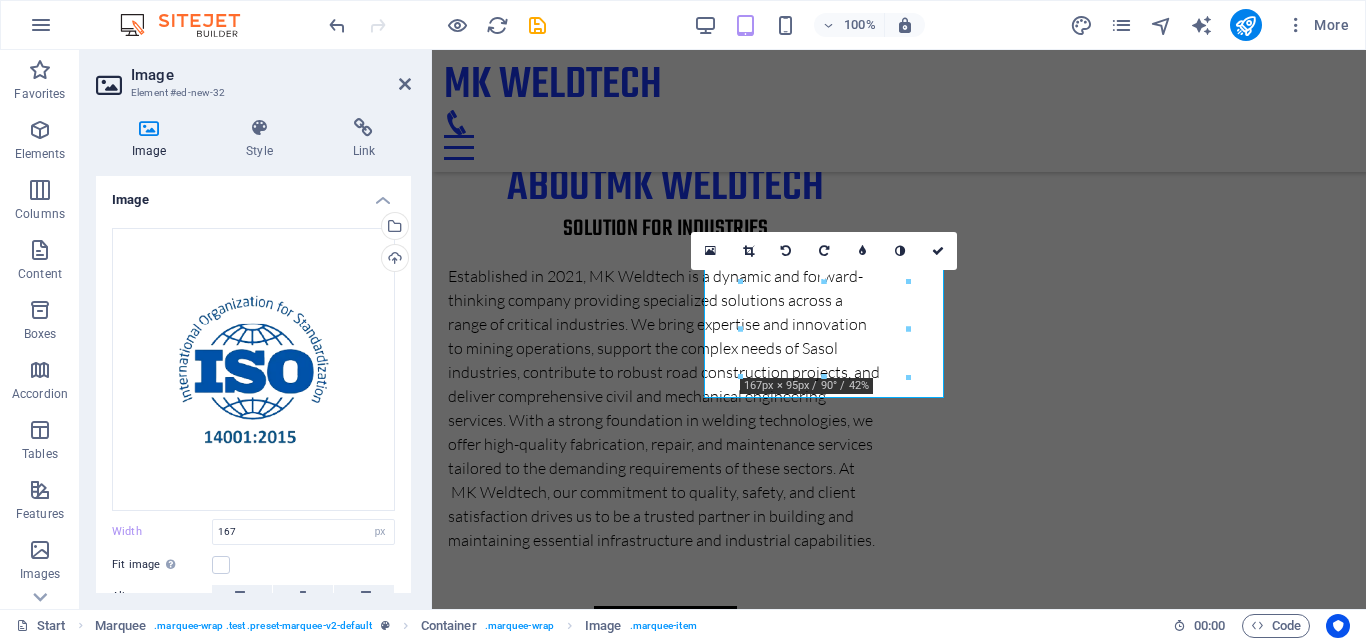 click at bounding box center (786, 251) 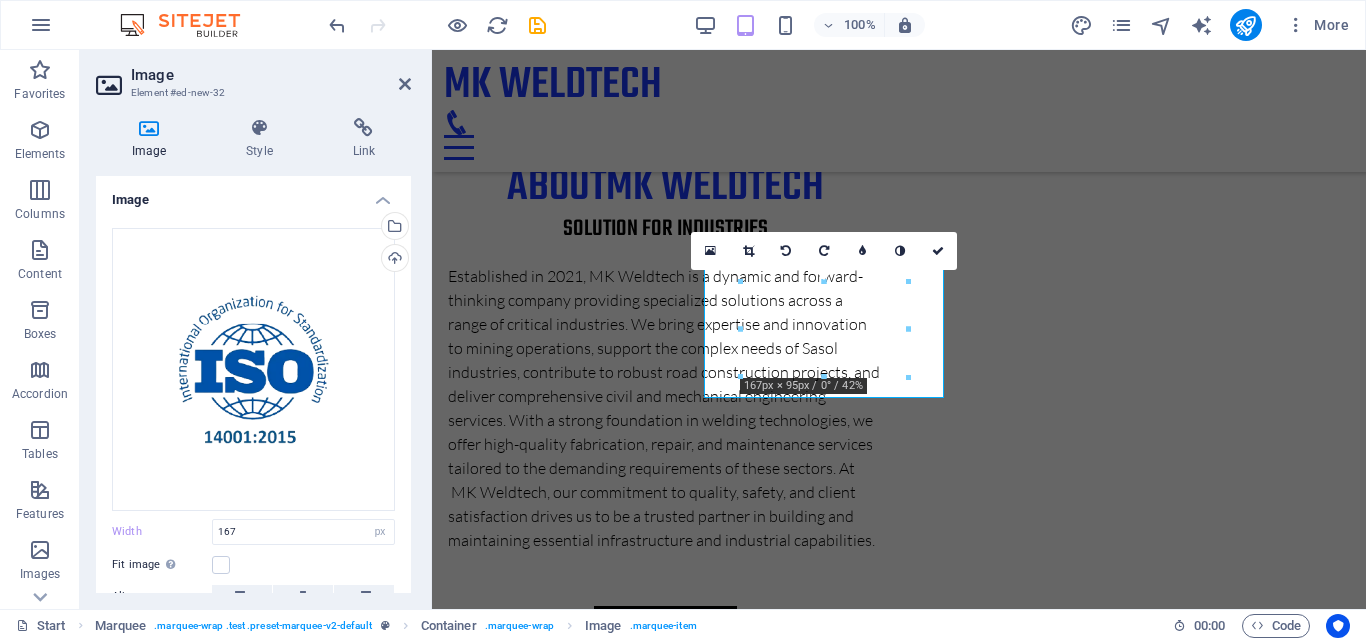 click at bounding box center (786, 251) 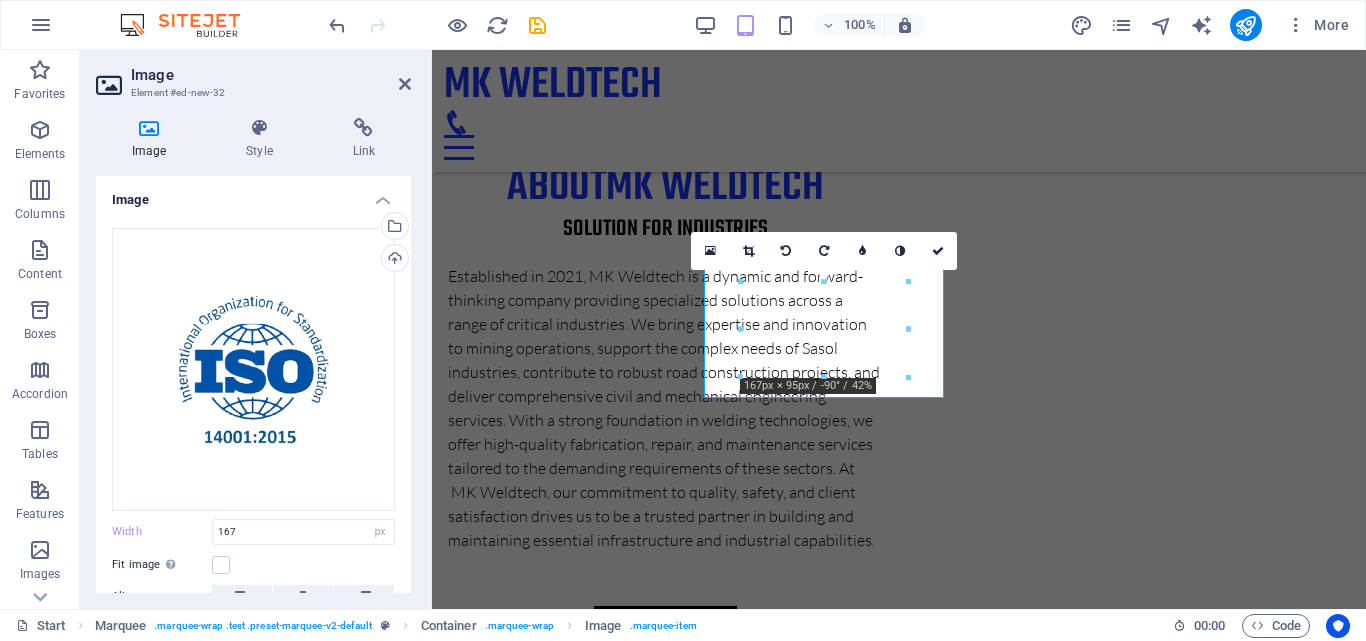 click at bounding box center [786, 251] 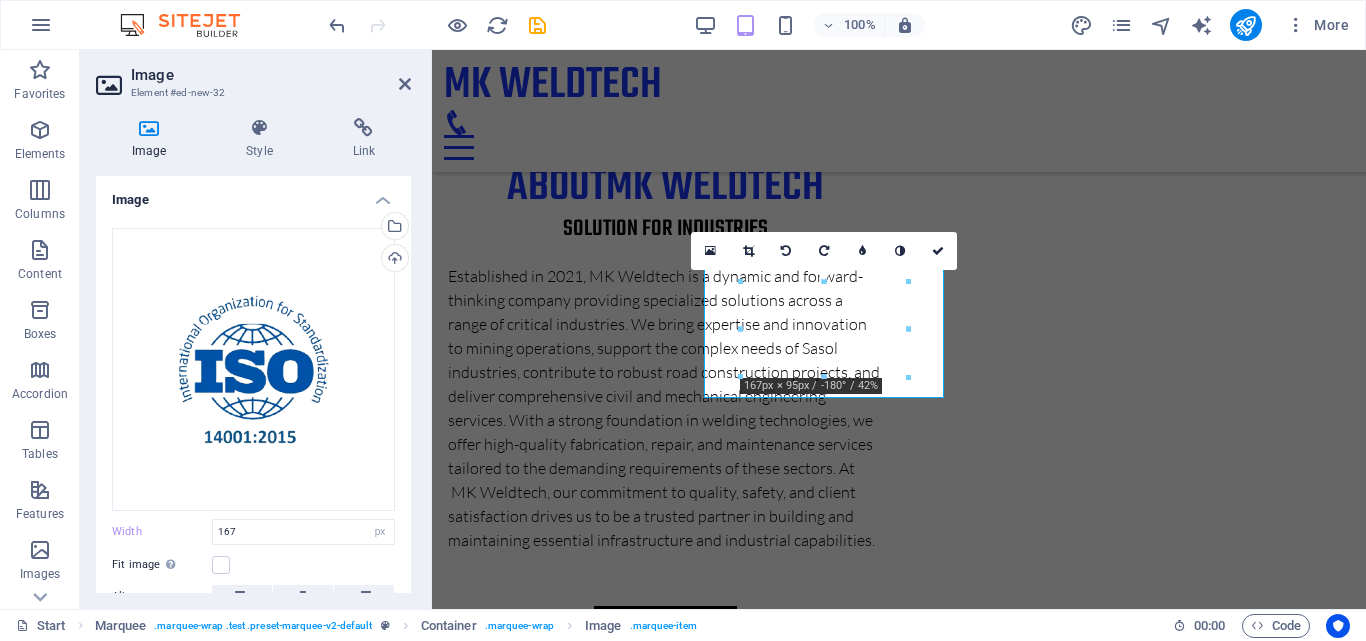 click at bounding box center [786, 251] 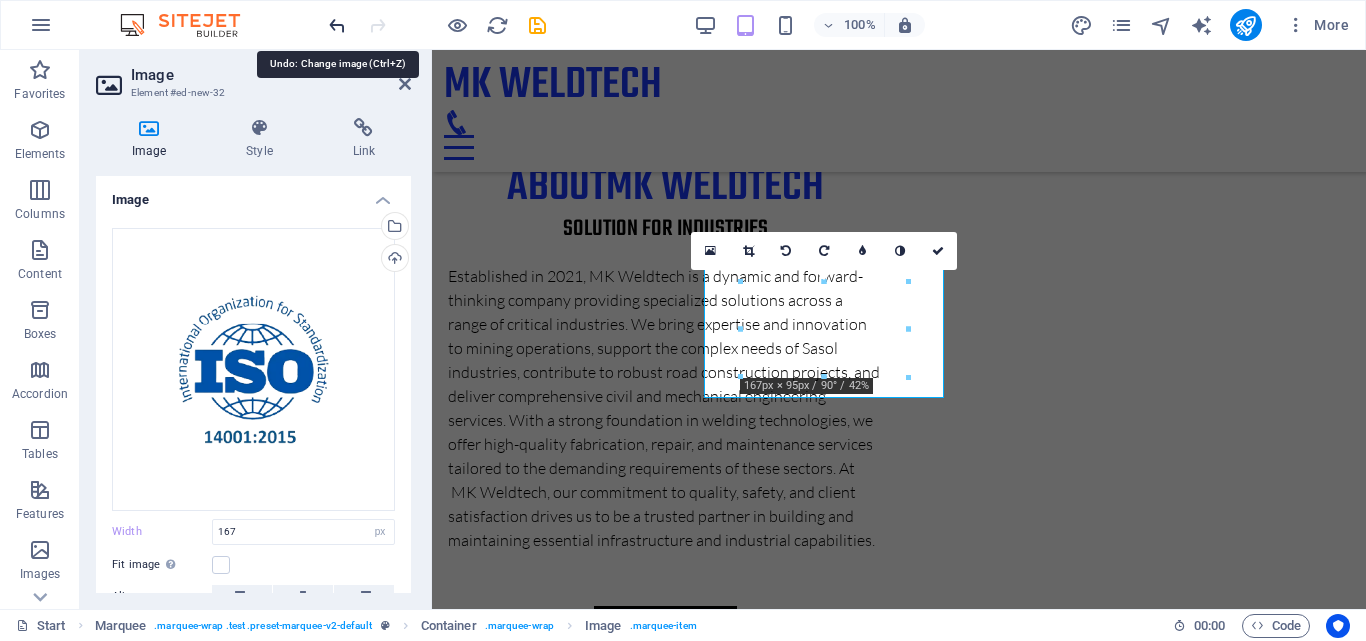 click at bounding box center [337, 25] 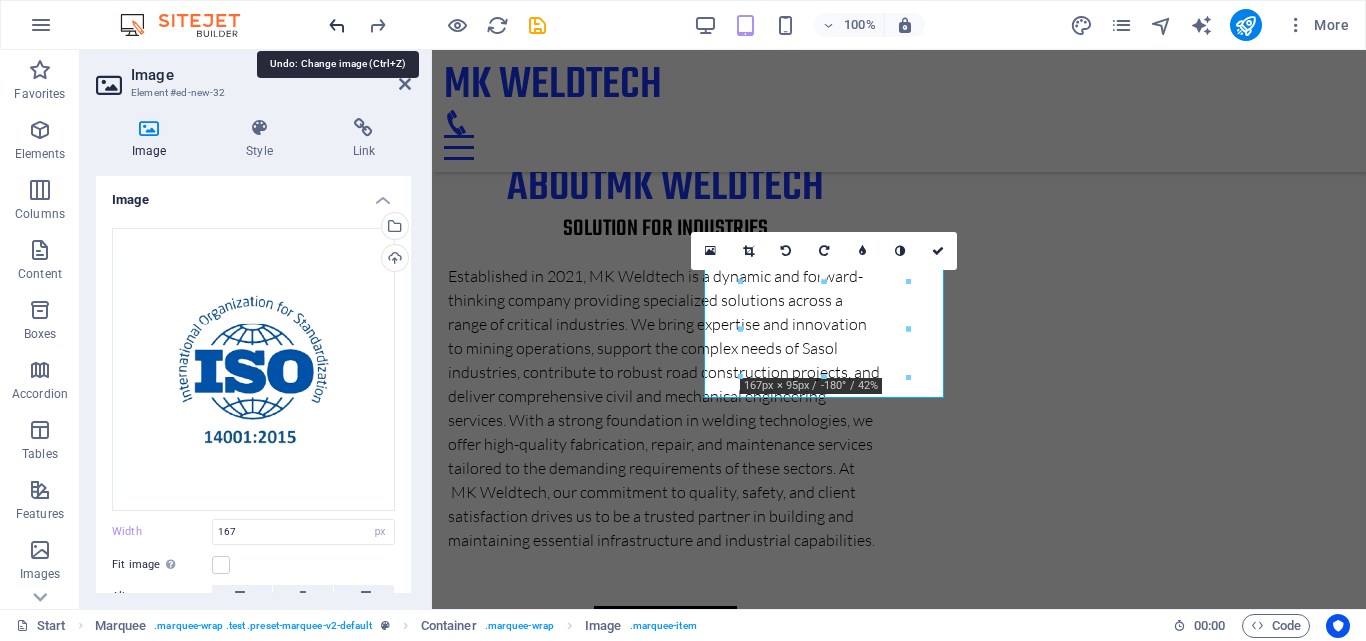 click at bounding box center (337, 25) 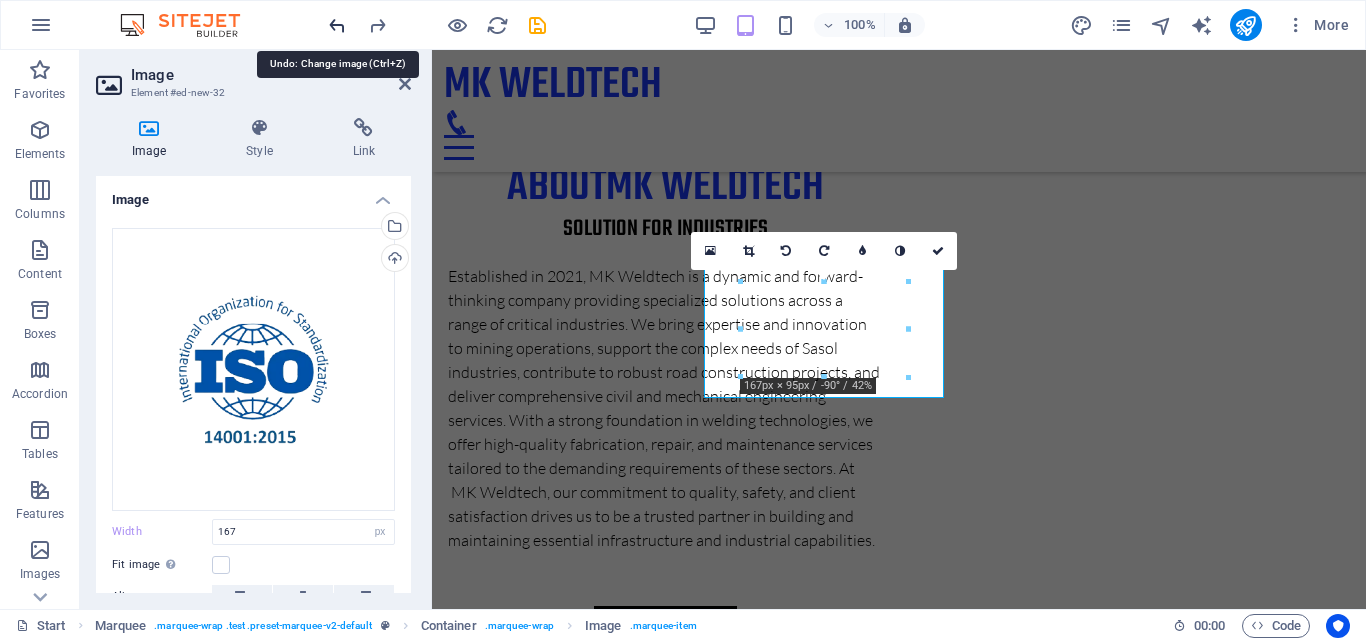 click at bounding box center [337, 25] 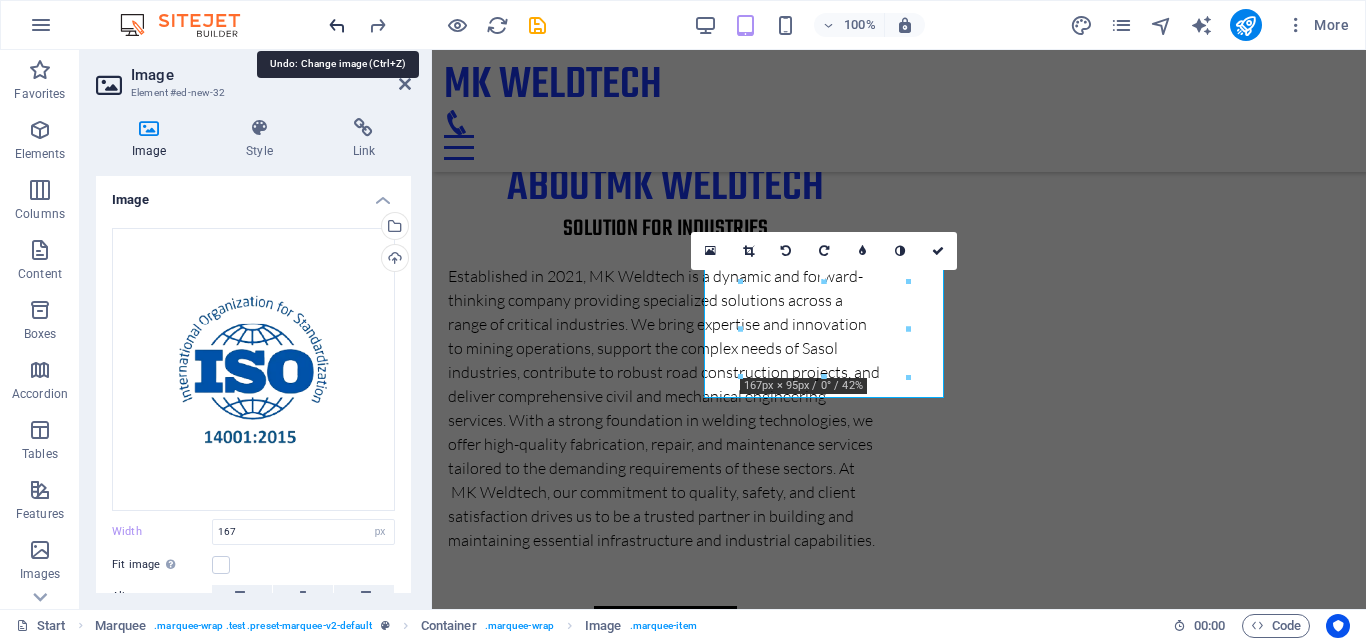 click at bounding box center (337, 25) 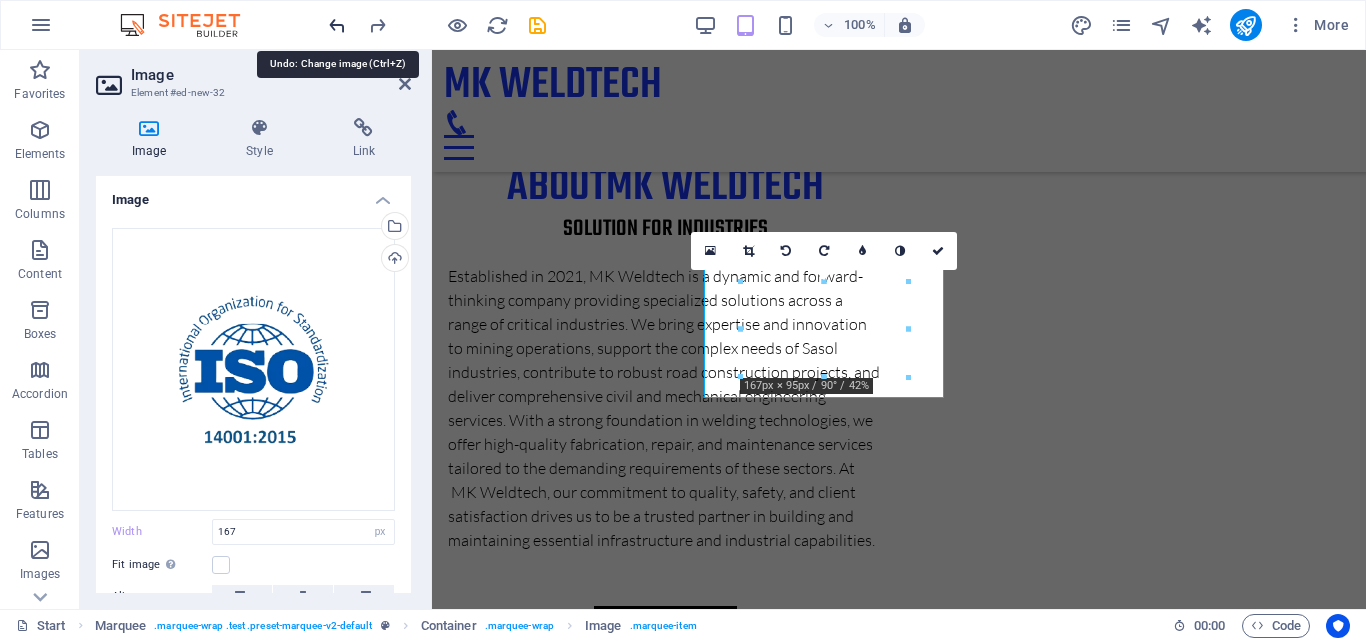 click at bounding box center (337, 25) 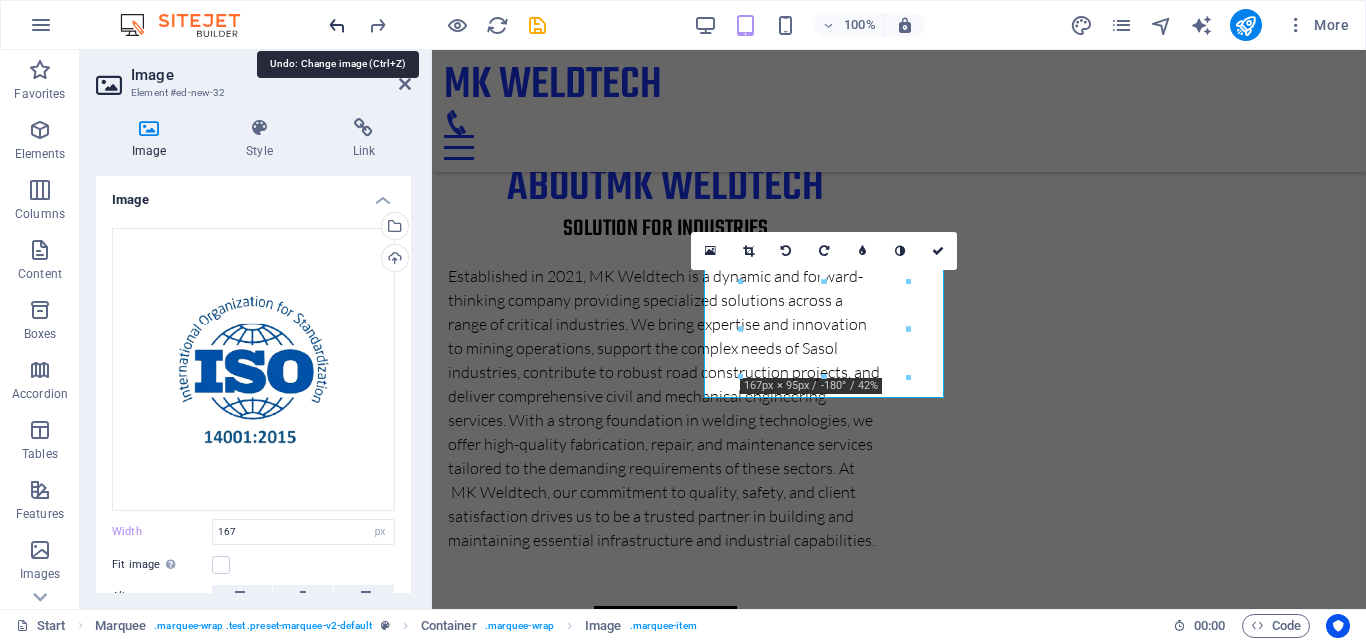 click at bounding box center (337, 25) 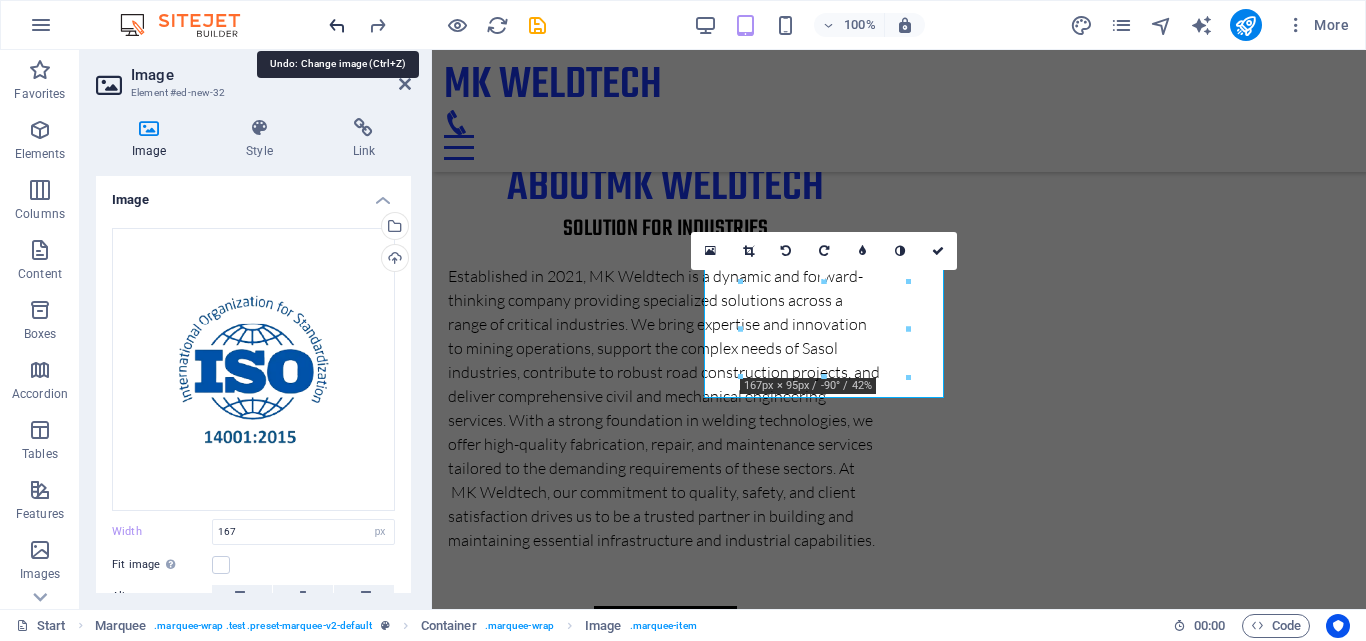 click at bounding box center (337, 25) 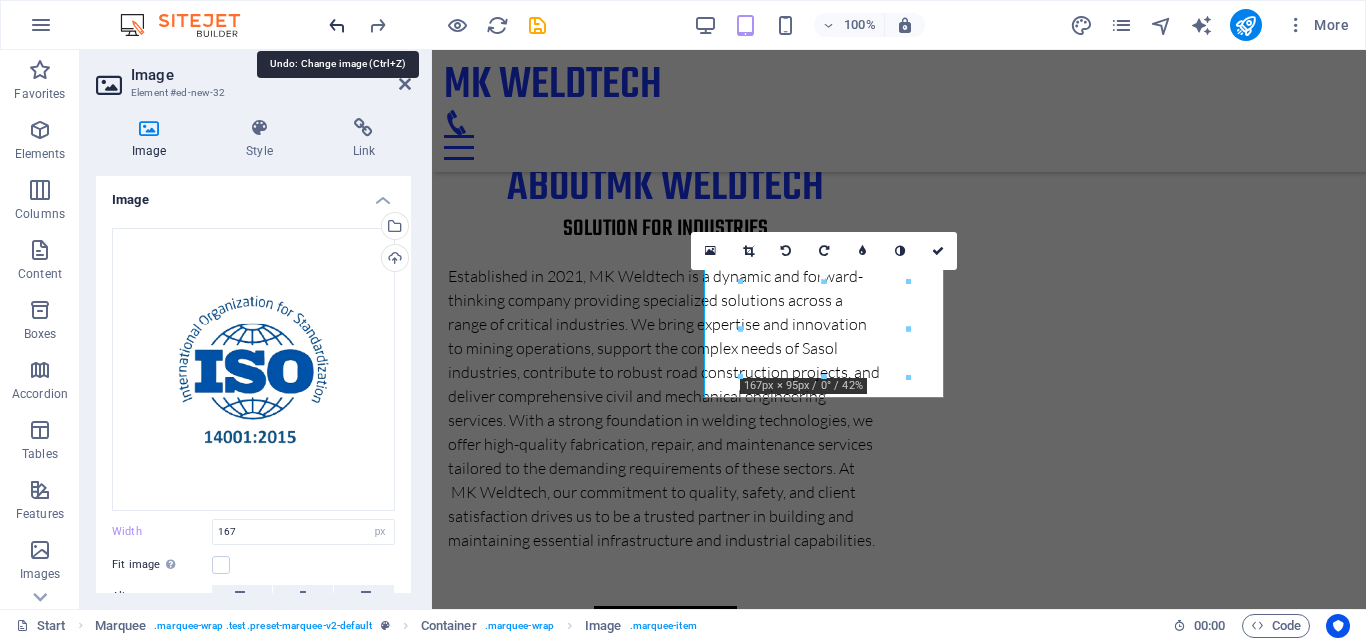 click at bounding box center [337, 25] 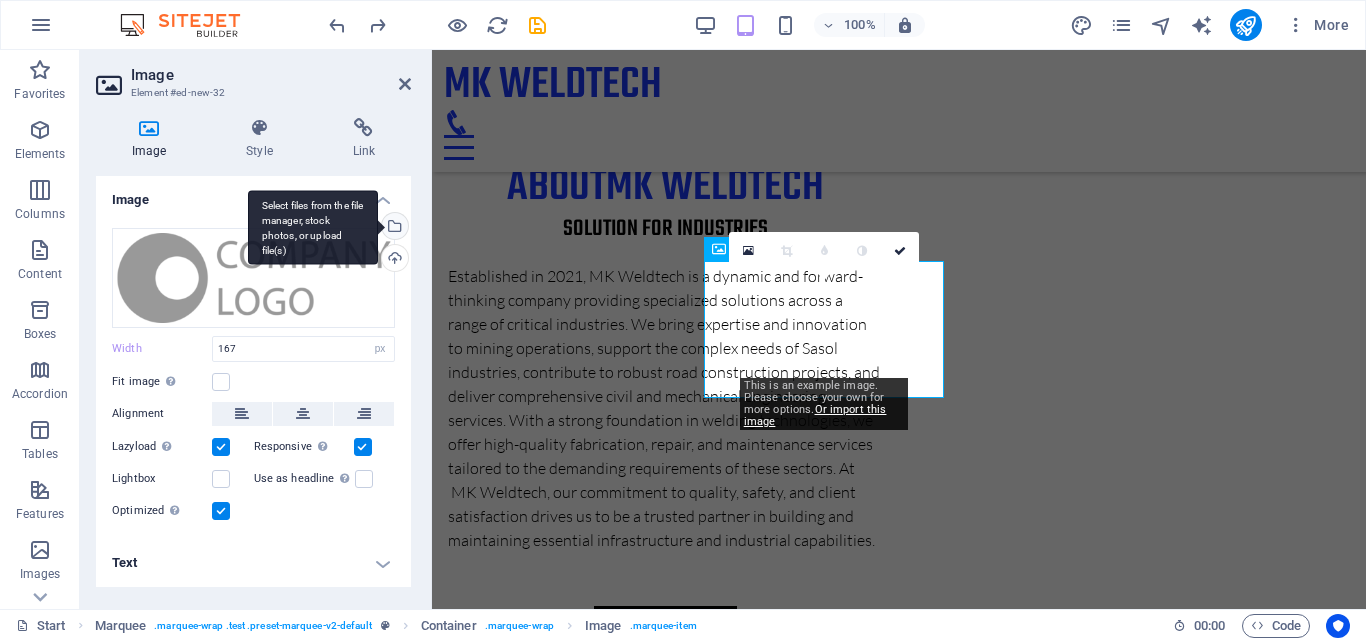 click on "Select files from the file manager, stock photos, or upload file(s)" at bounding box center [393, 228] 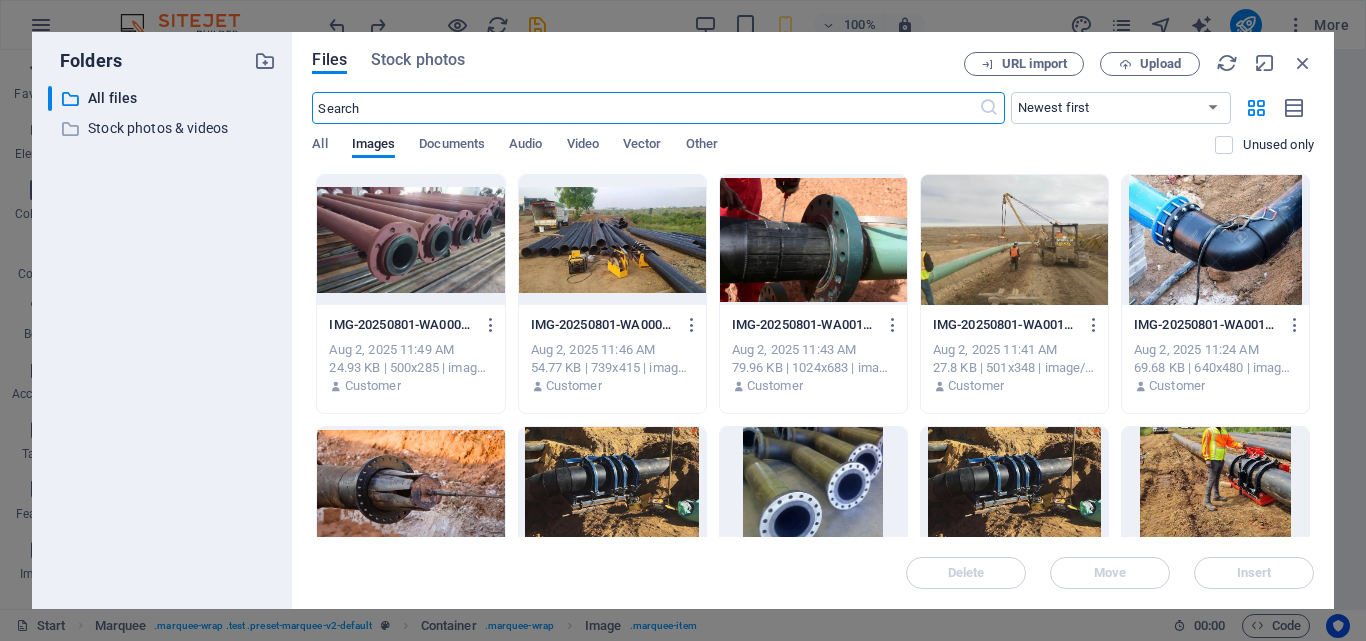 scroll, scrollTop: 2595, scrollLeft: 0, axis: vertical 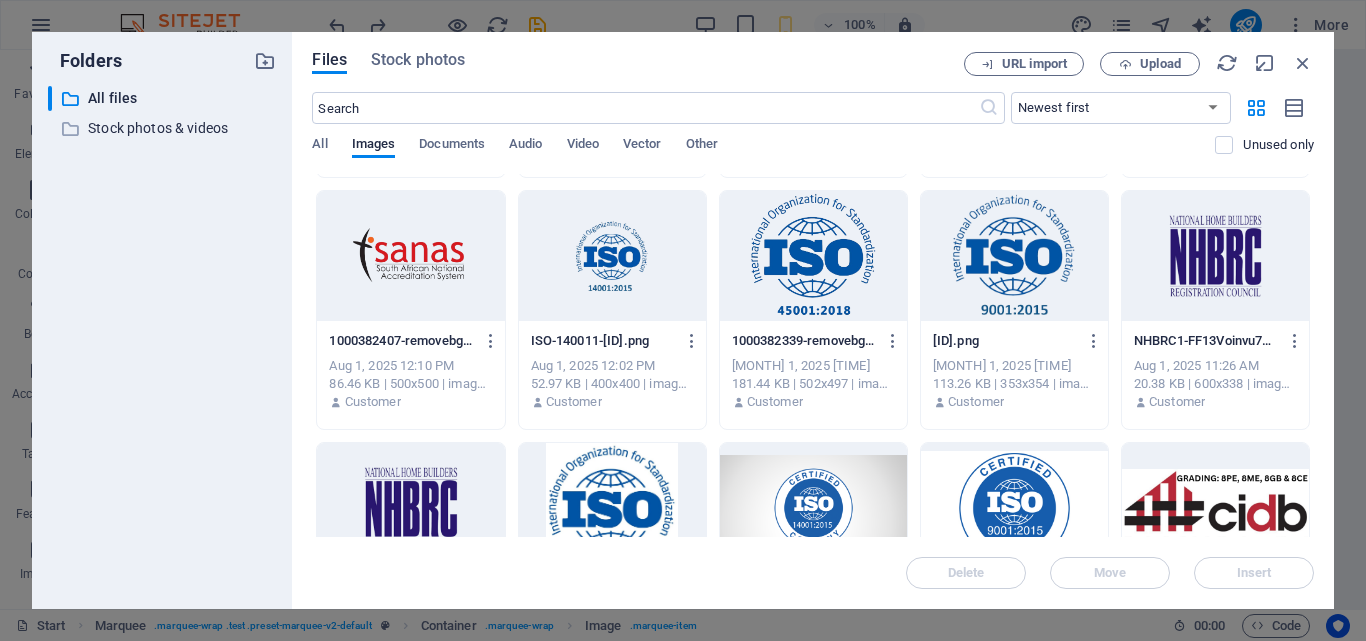 click at bounding box center [1014, 256] 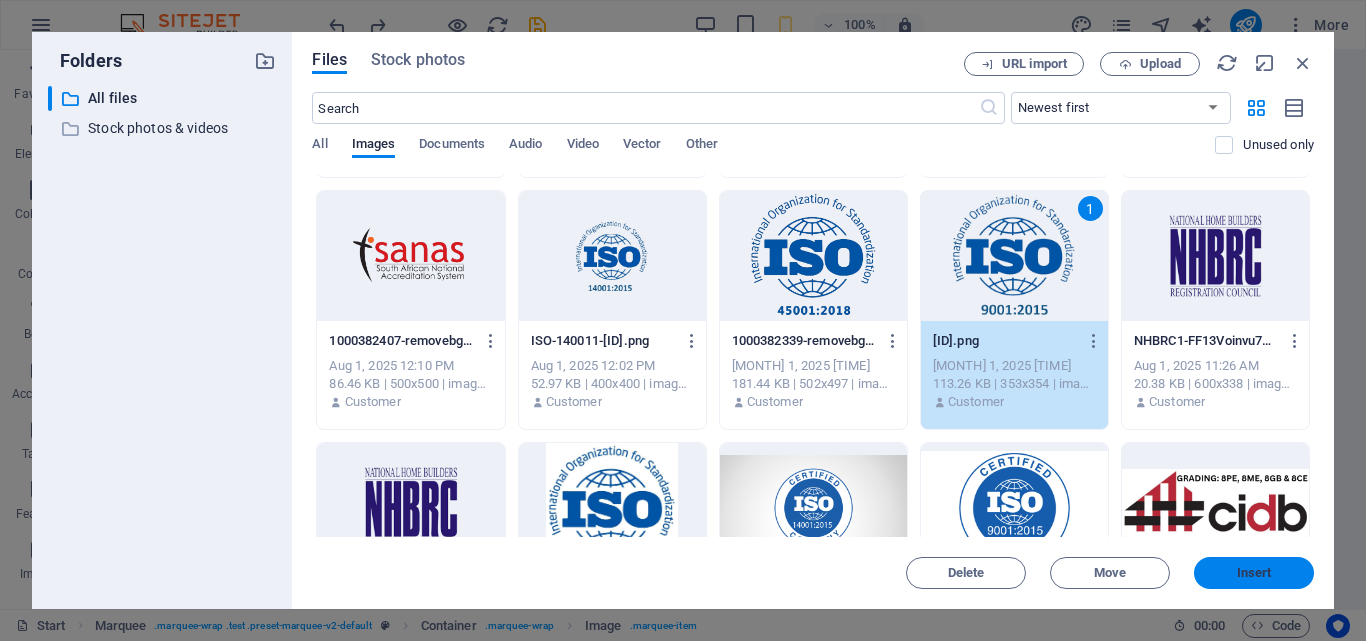 click on "Insert" at bounding box center [1254, 573] 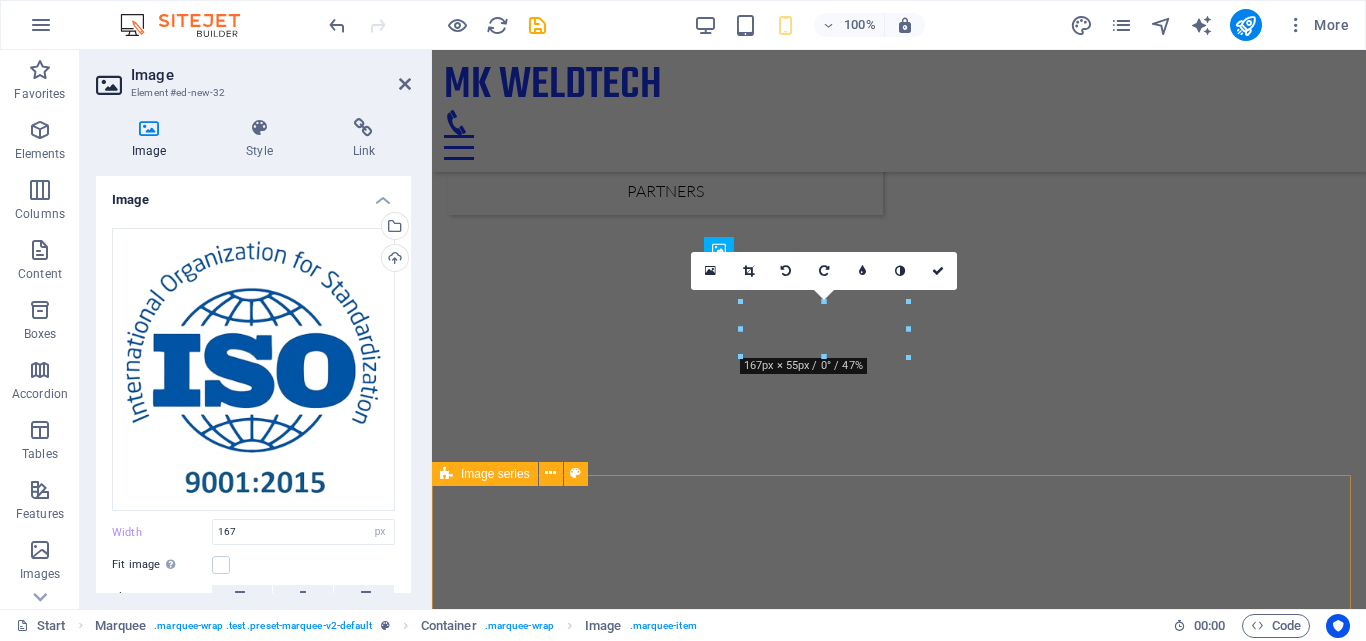 scroll, scrollTop: 1740, scrollLeft: 0, axis: vertical 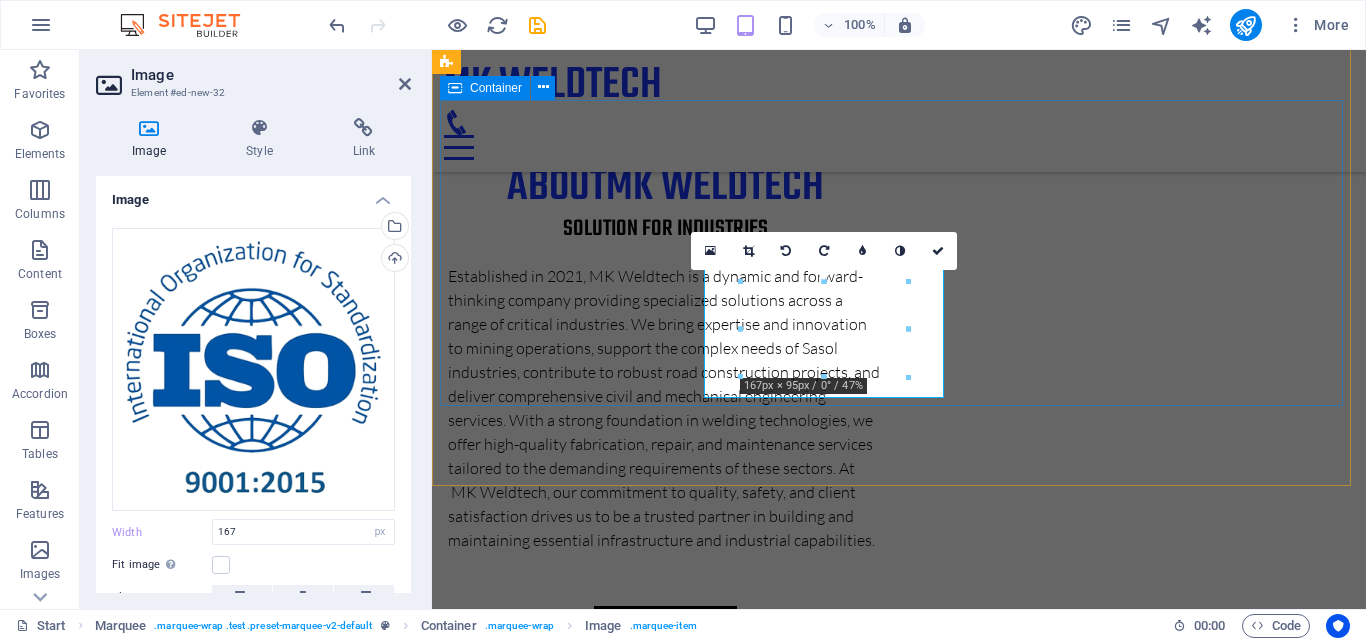 click at bounding box center [899, 2626] 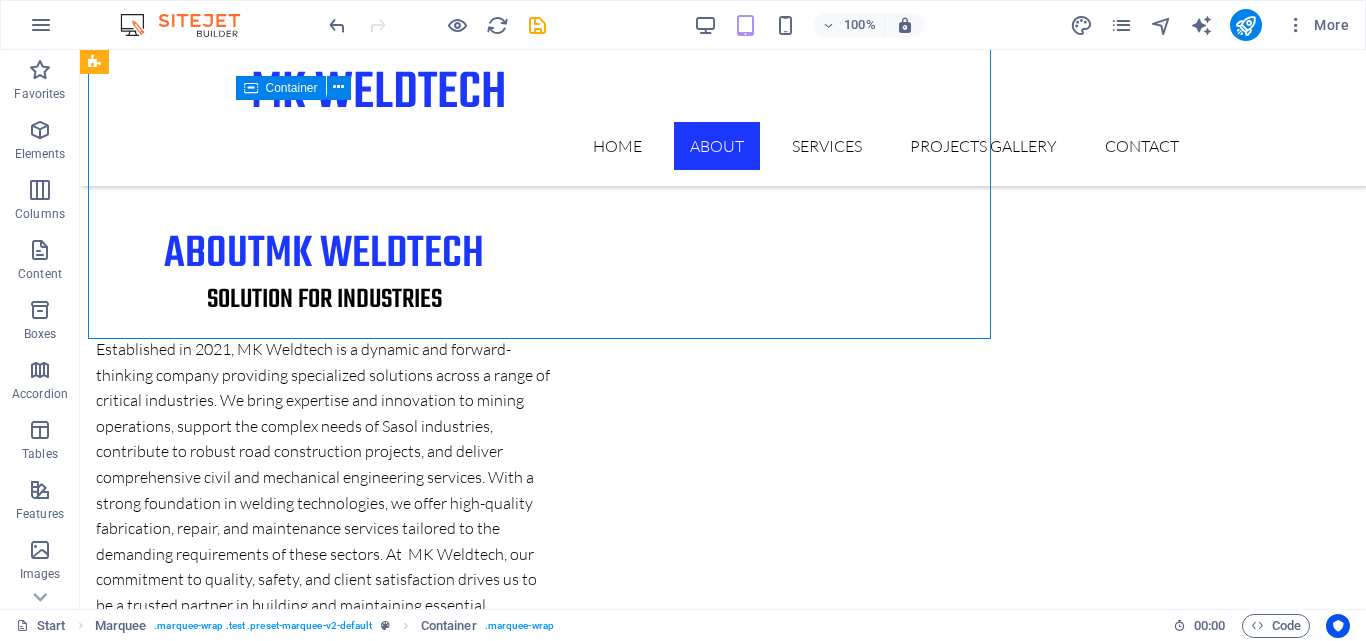 scroll, scrollTop: 1805, scrollLeft: 0, axis: vertical 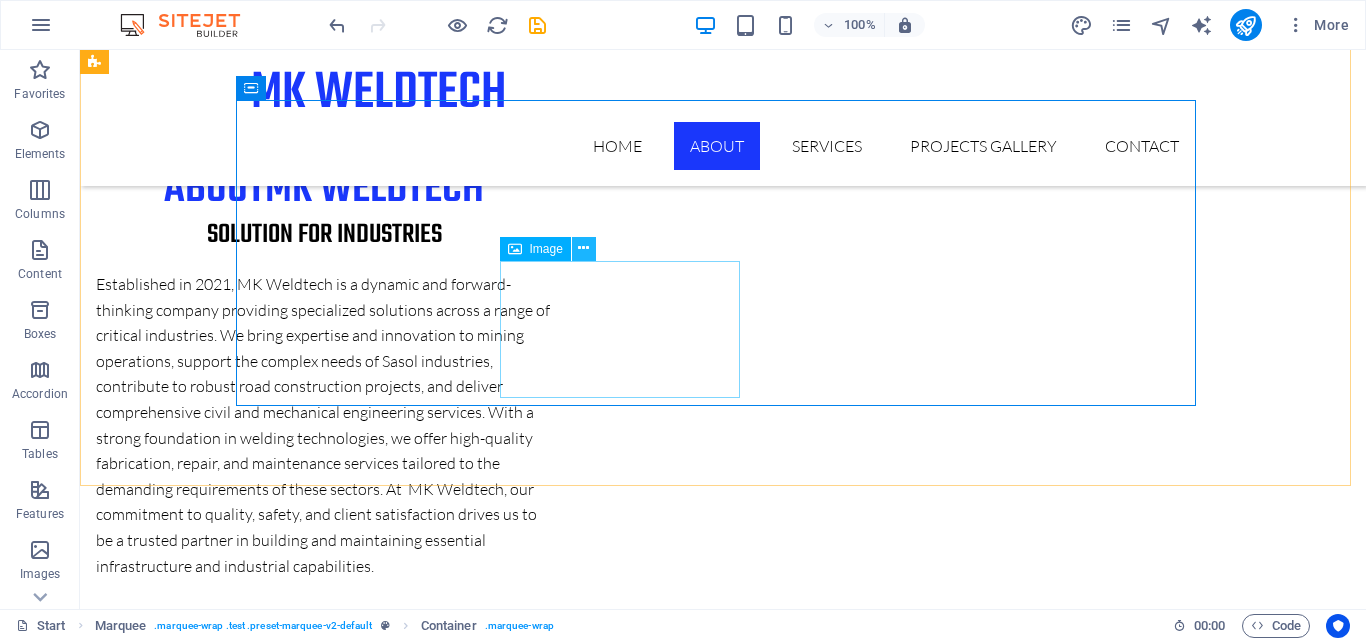 click at bounding box center [583, 248] 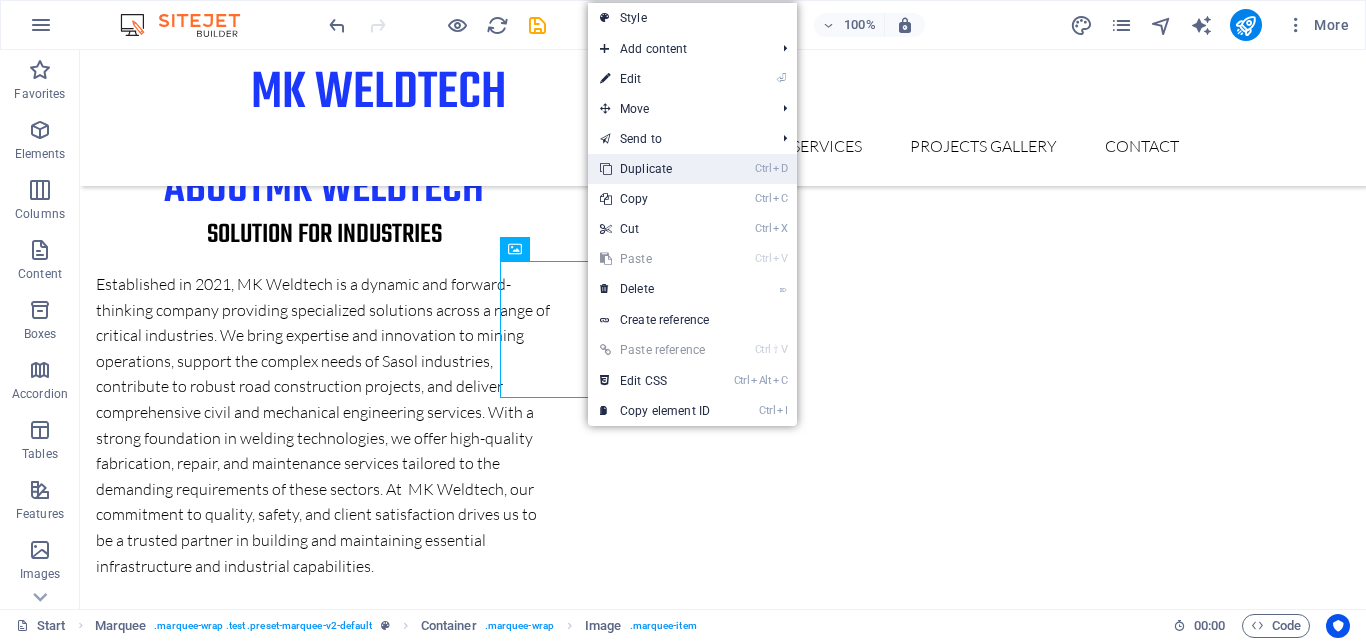 click on "Ctrl D  Duplicate" at bounding box center (655, 169) 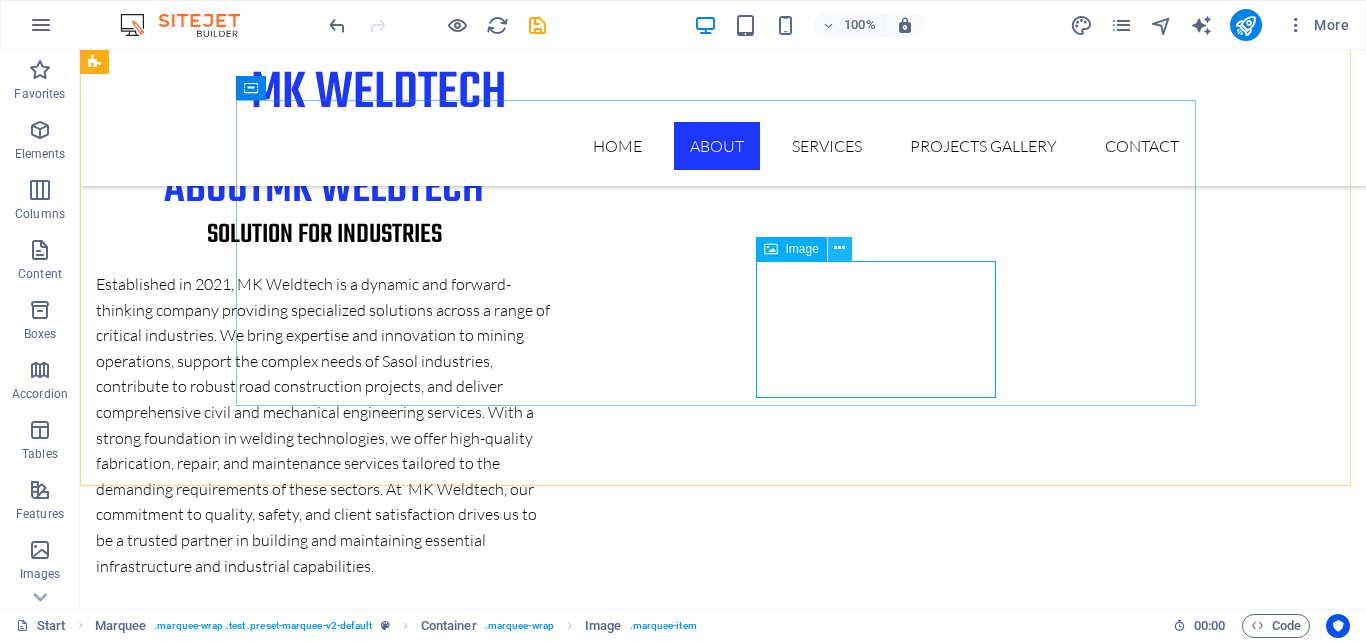 click at bounding box center (839, 248) 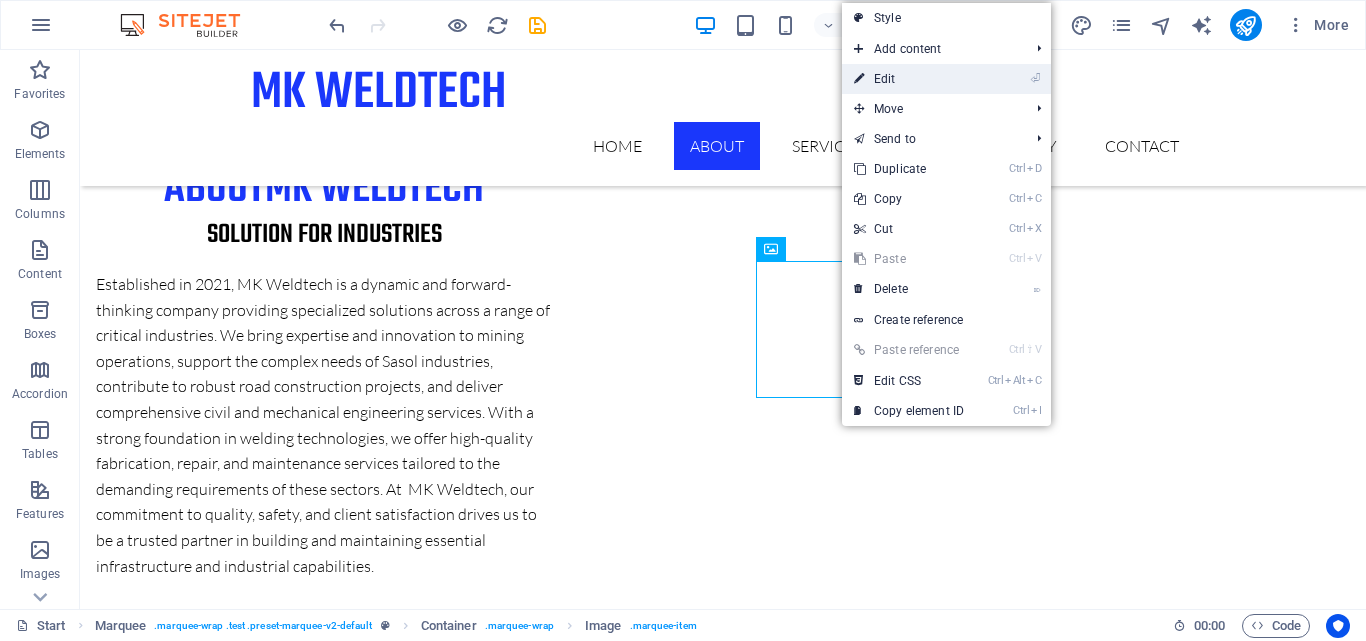 click on "⏎  Edit" at bounding box center [909, 79] 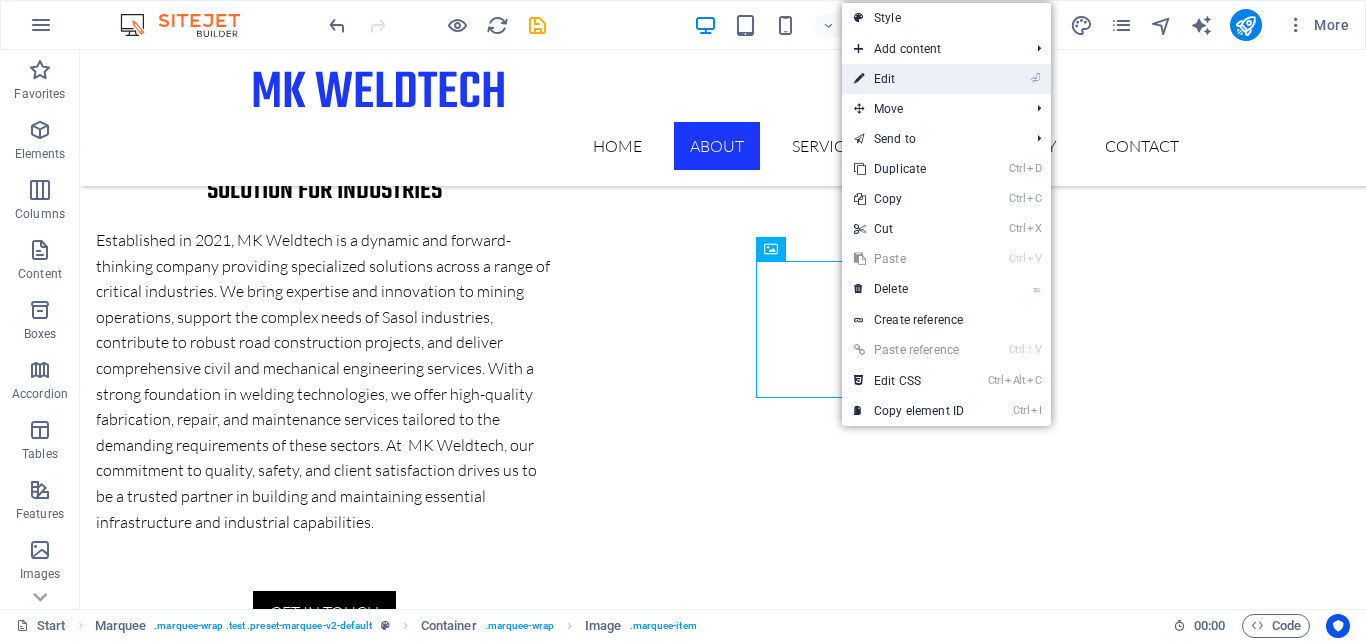 select on "px" 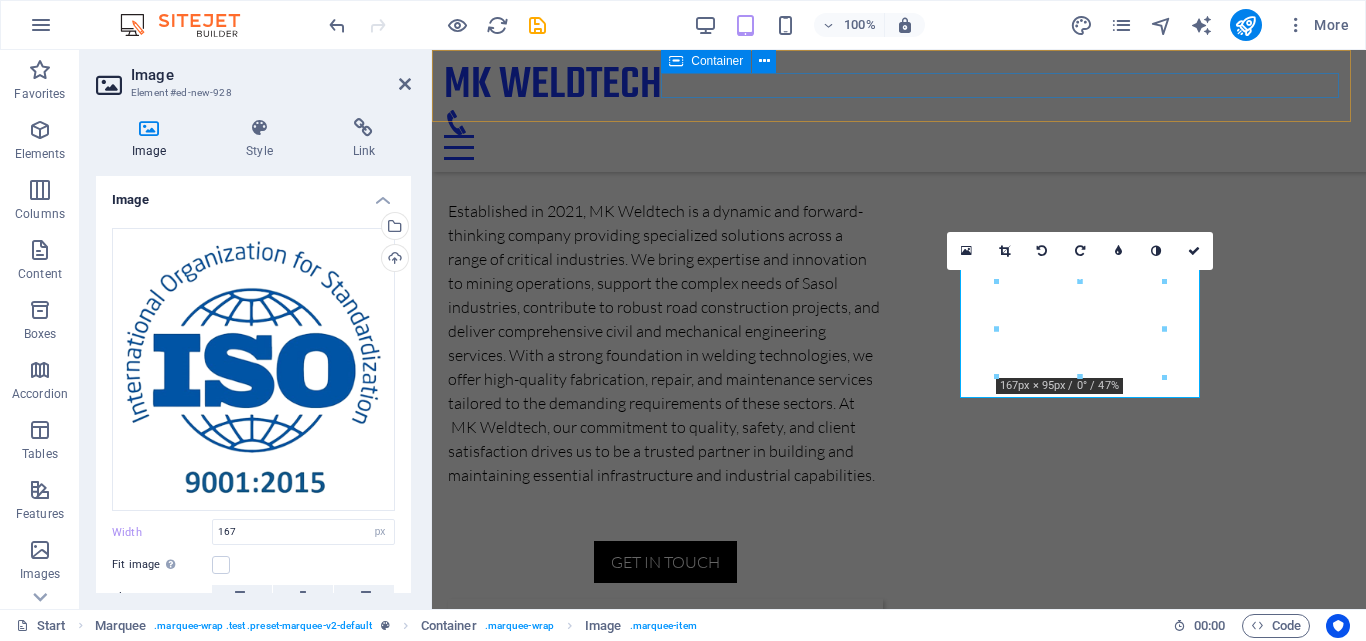 scroll, scrollTop: 1740, scrollLeft: 0, axis: vertical 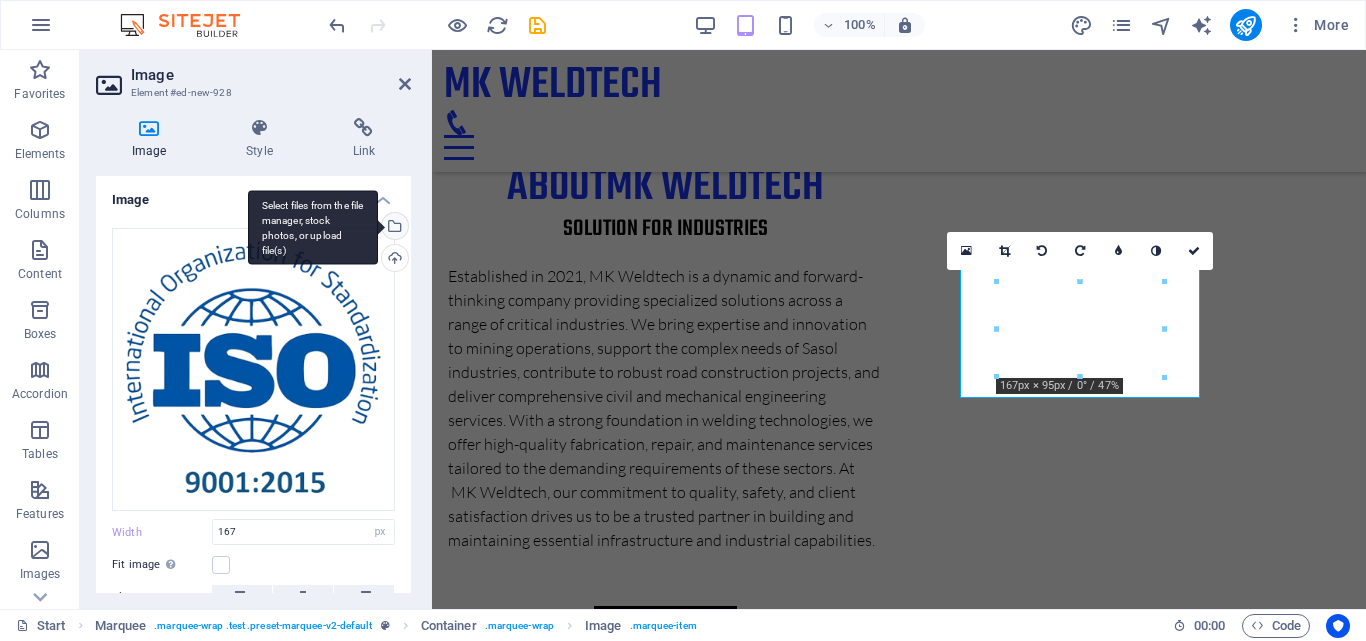 click on "Select files from the file manager, stock photos, or upload file(s)" at bounding box center [313, 227] 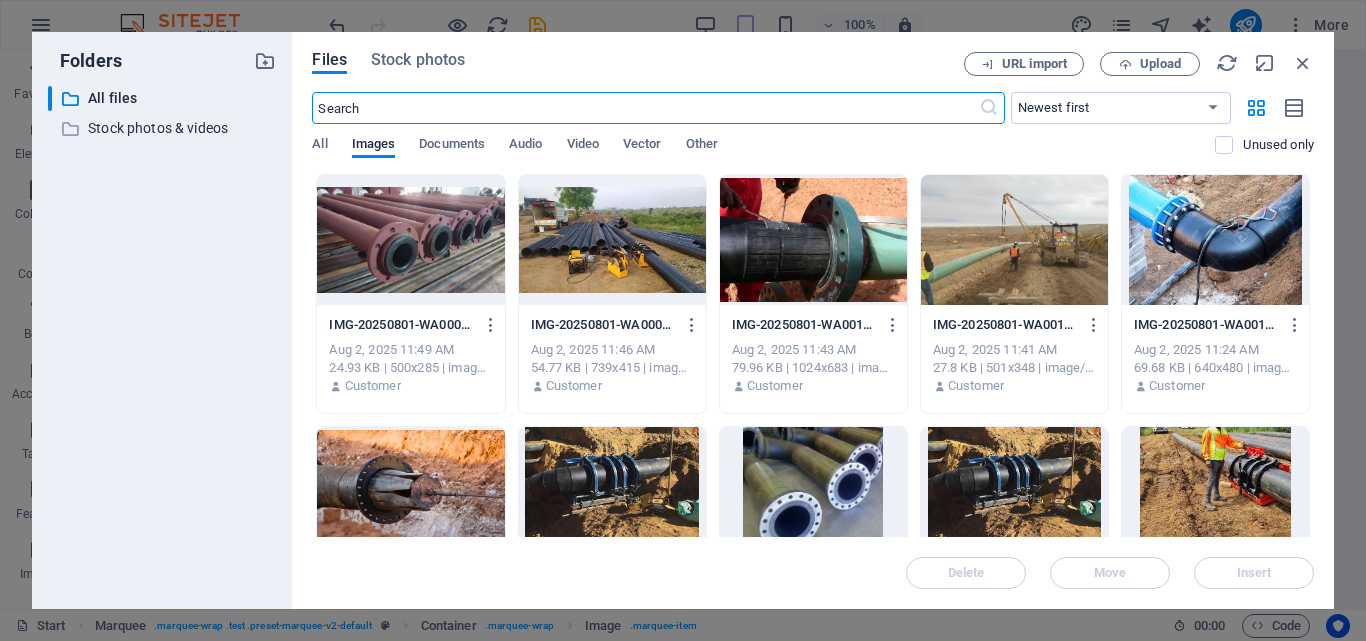 scroll, scrollTop: 2748, scrollLeft: 0, axis: vertical 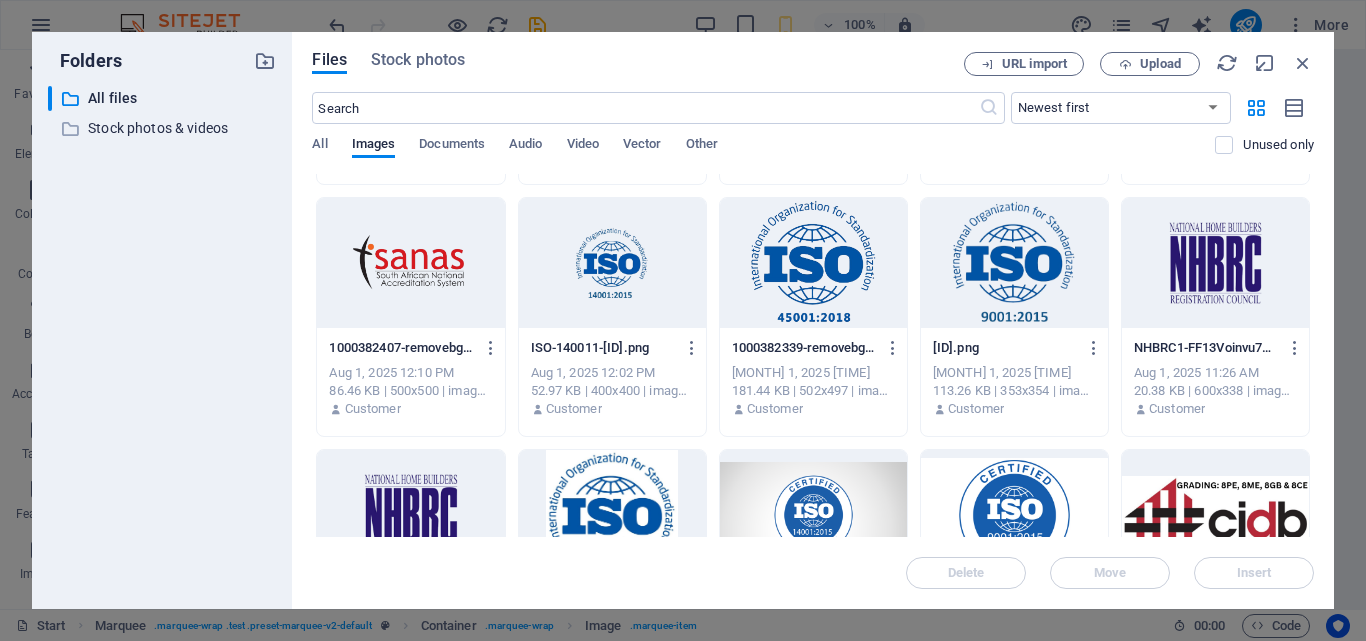 click at bounding box center (813, 263) 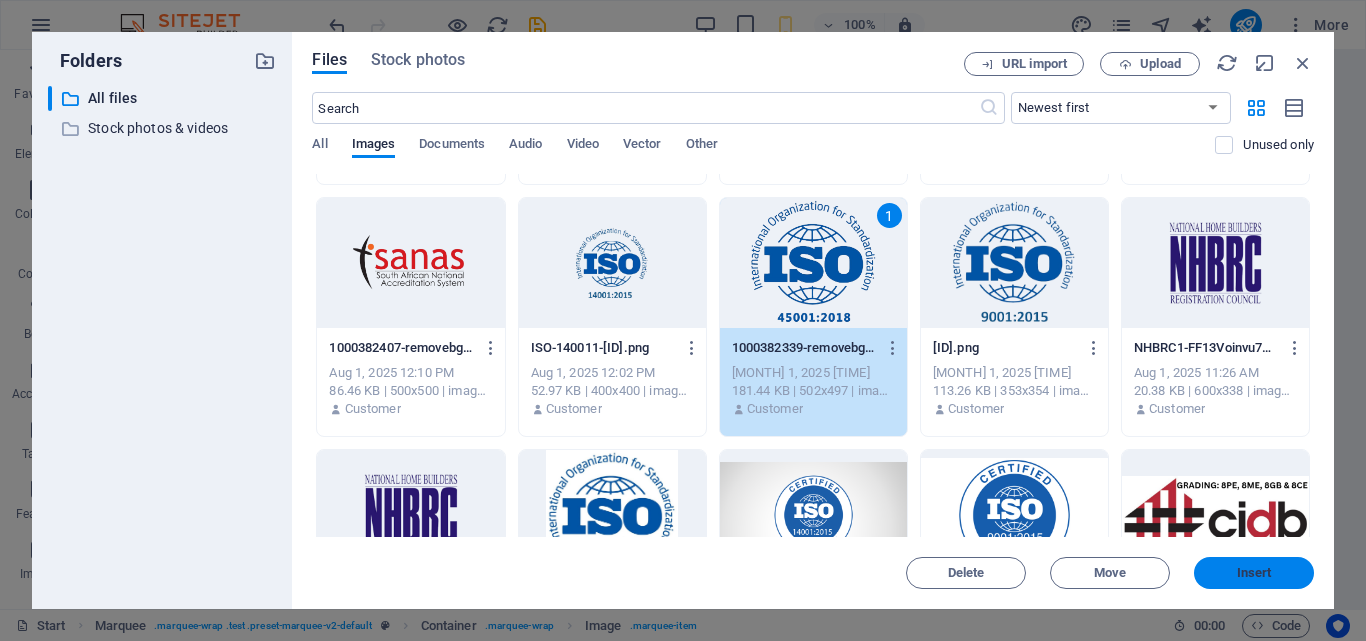 click on "Insert" at bounding box center [1254, 573] 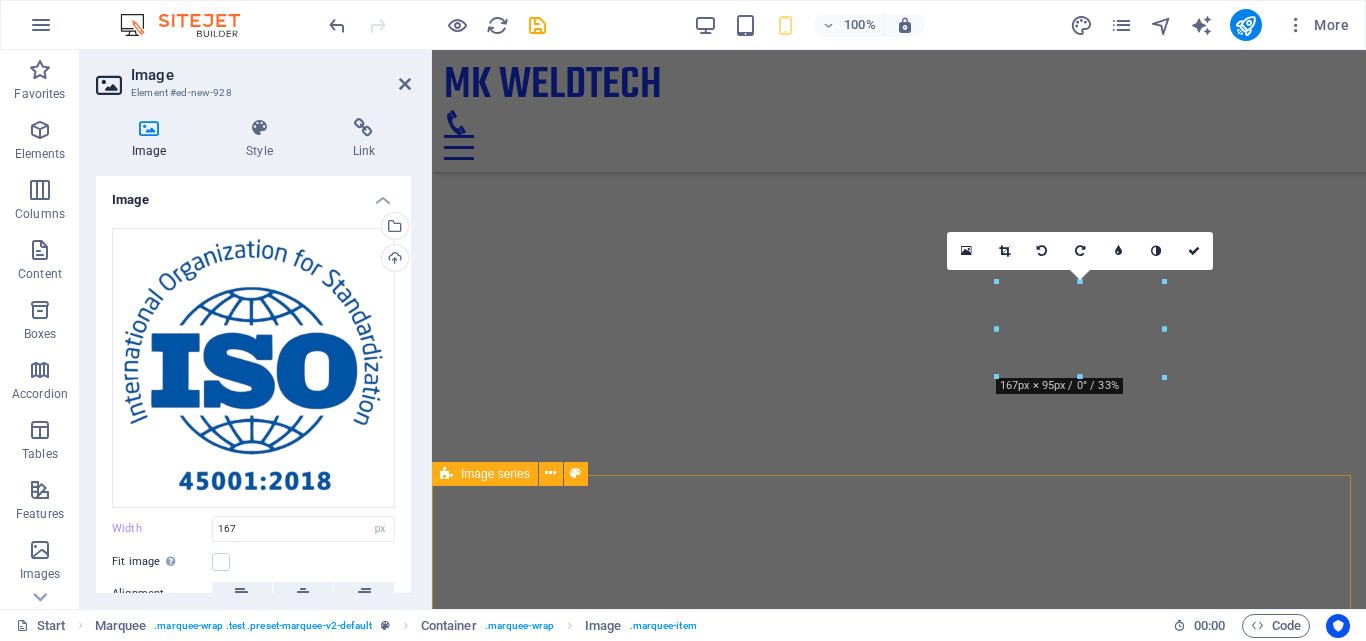 scroll, scrollTop: 1740, scrollLeft: 0, axis: vertical 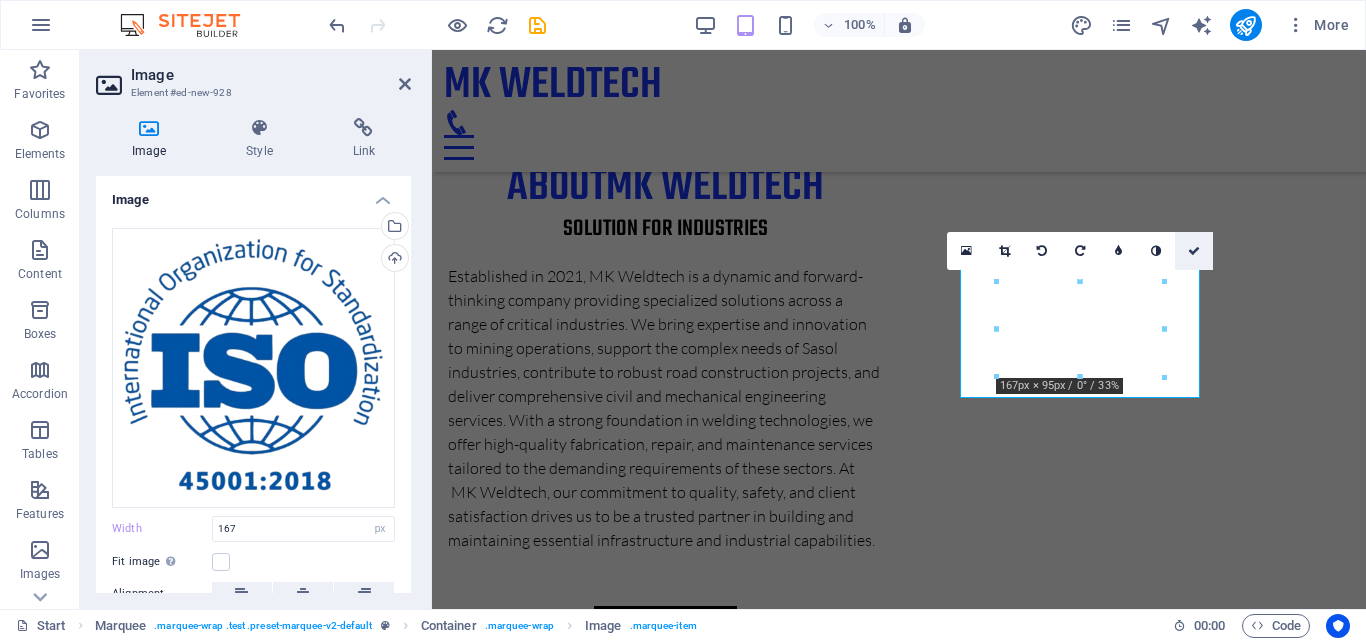 click at bounding box center (1194, 251) 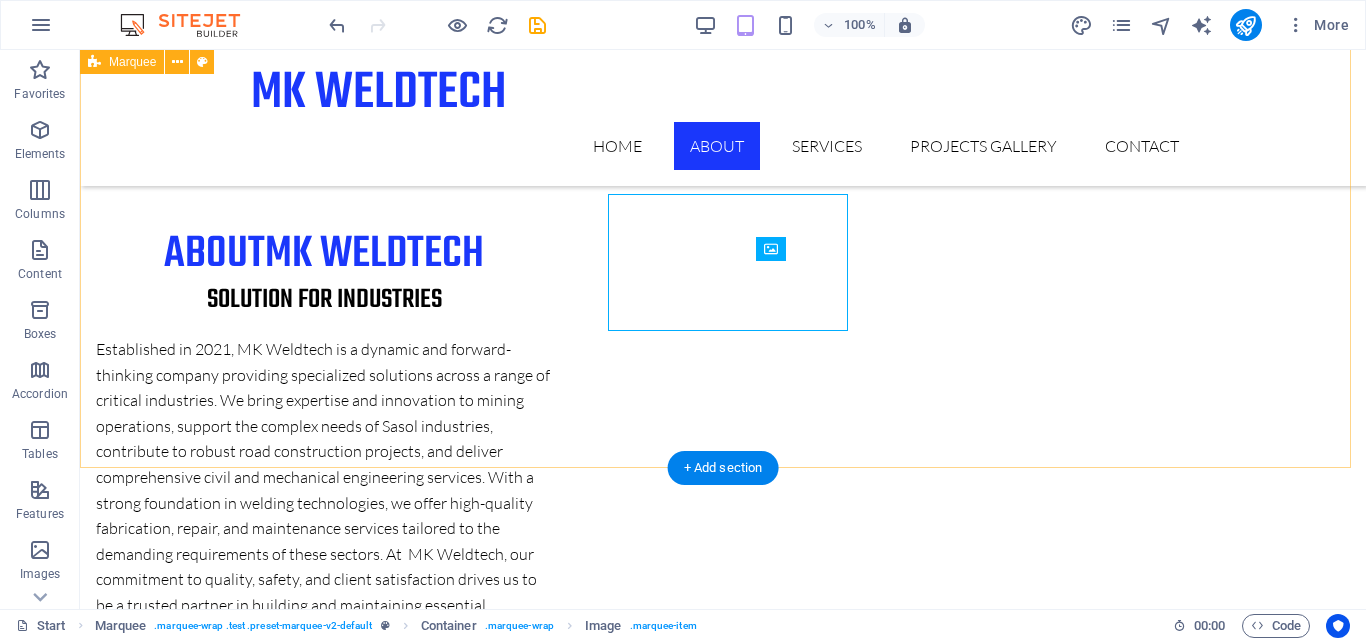 scroll, scrollTop: 1805, scrollLeft: 0, axis: vertical 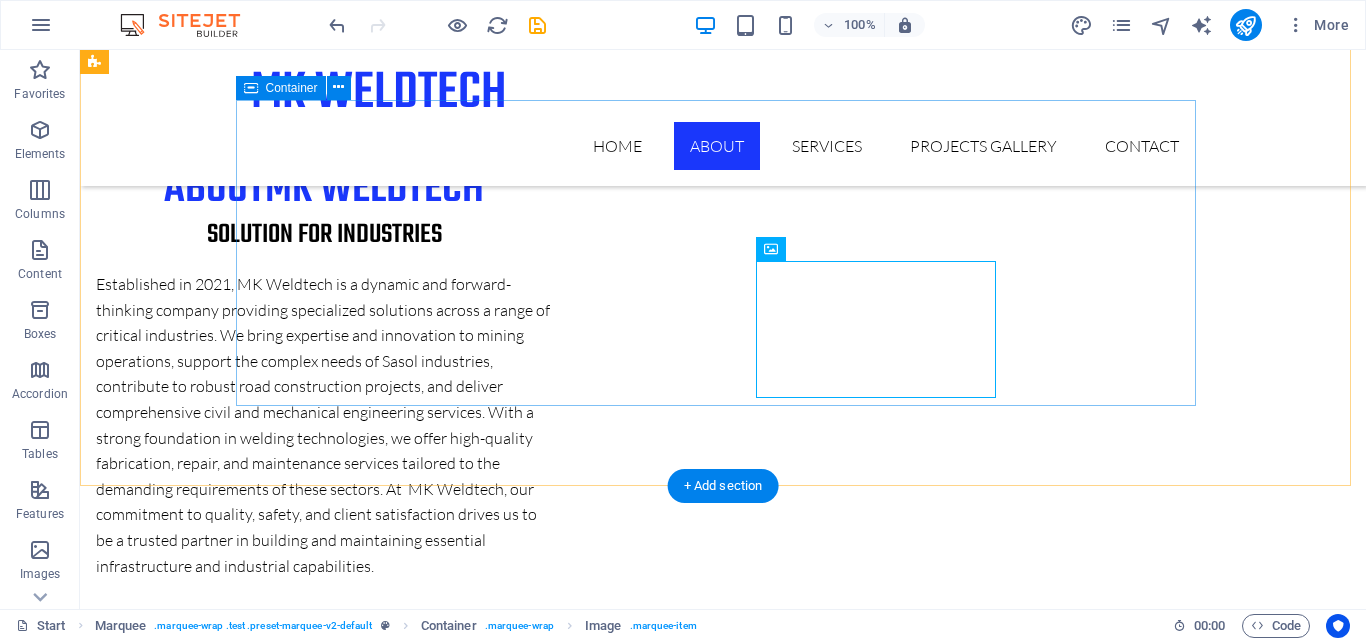 click at bounding box center [723, 2967] 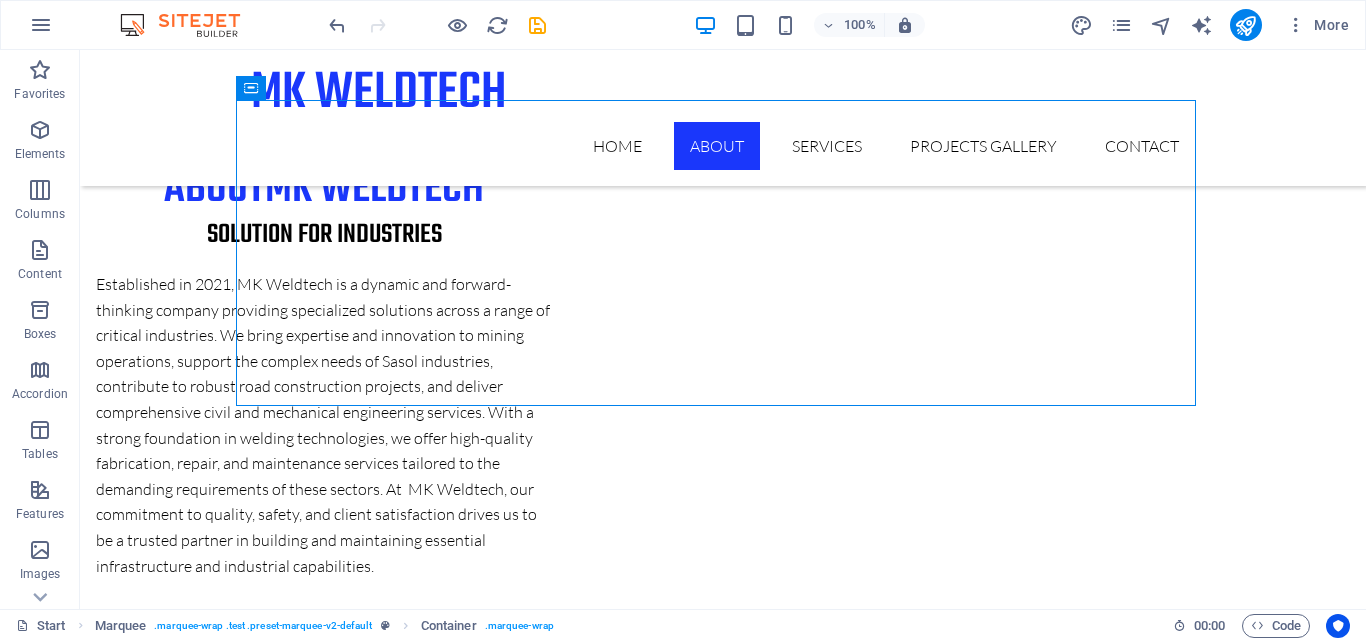 scroll, scrollTop: 1484, scrollLeft: 0, axis: vertical 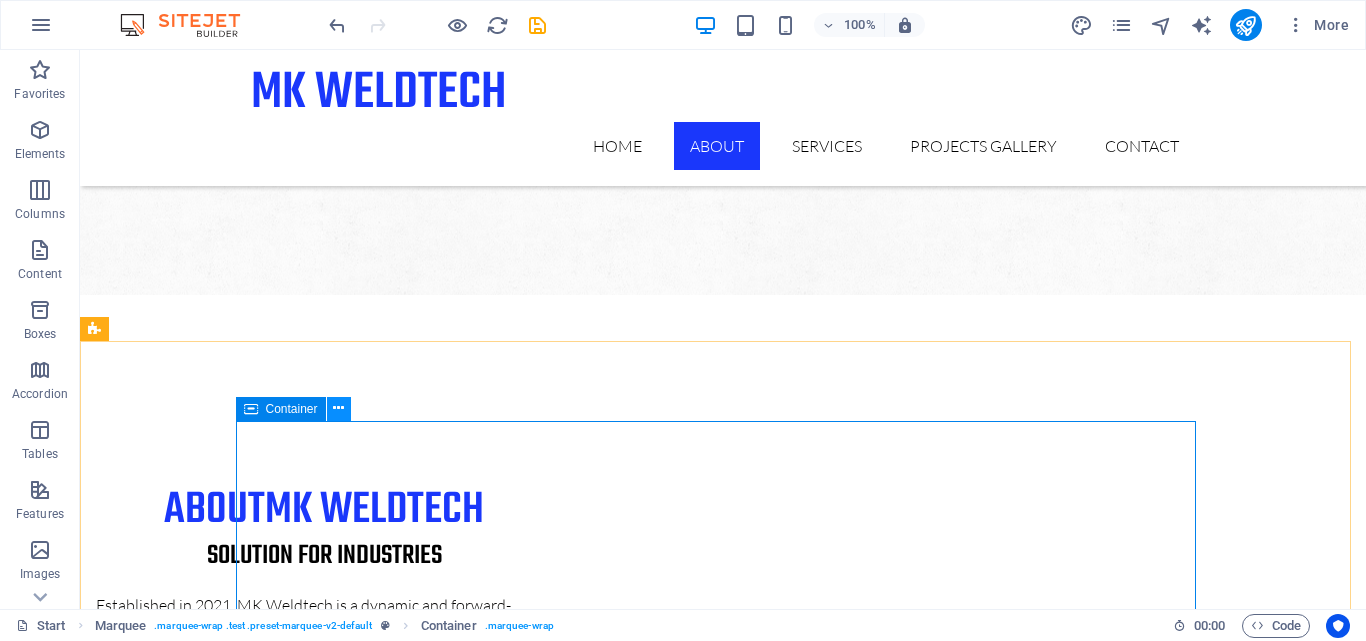 click at bounding box center [338, 408] 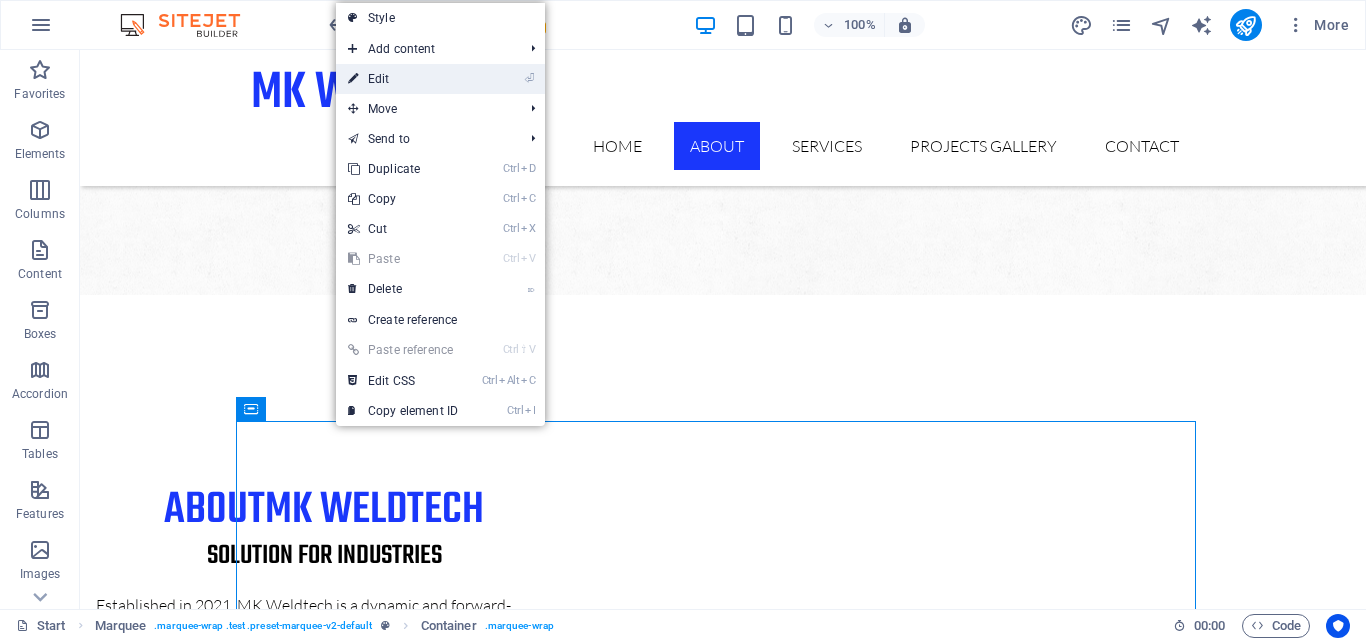 click on "⏎  Edit" at bounding box center (403, 79) 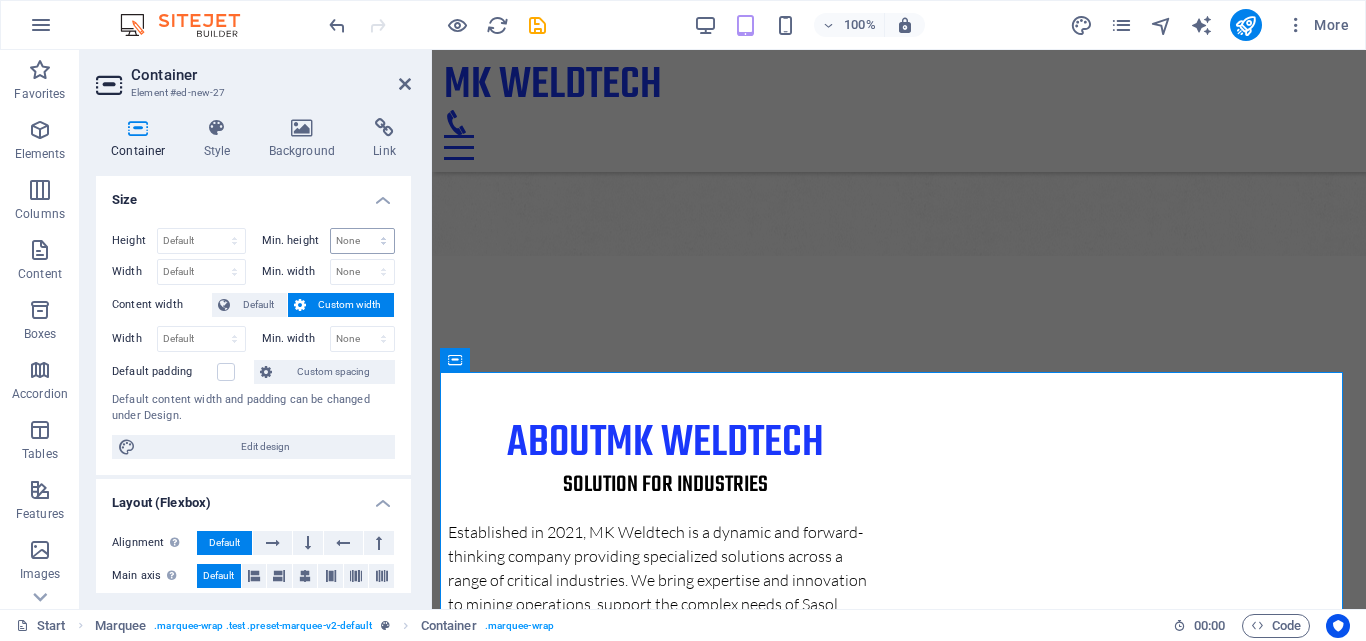 scroll, scrollTop: 1468, scrollLeft: 0, axis: vertical 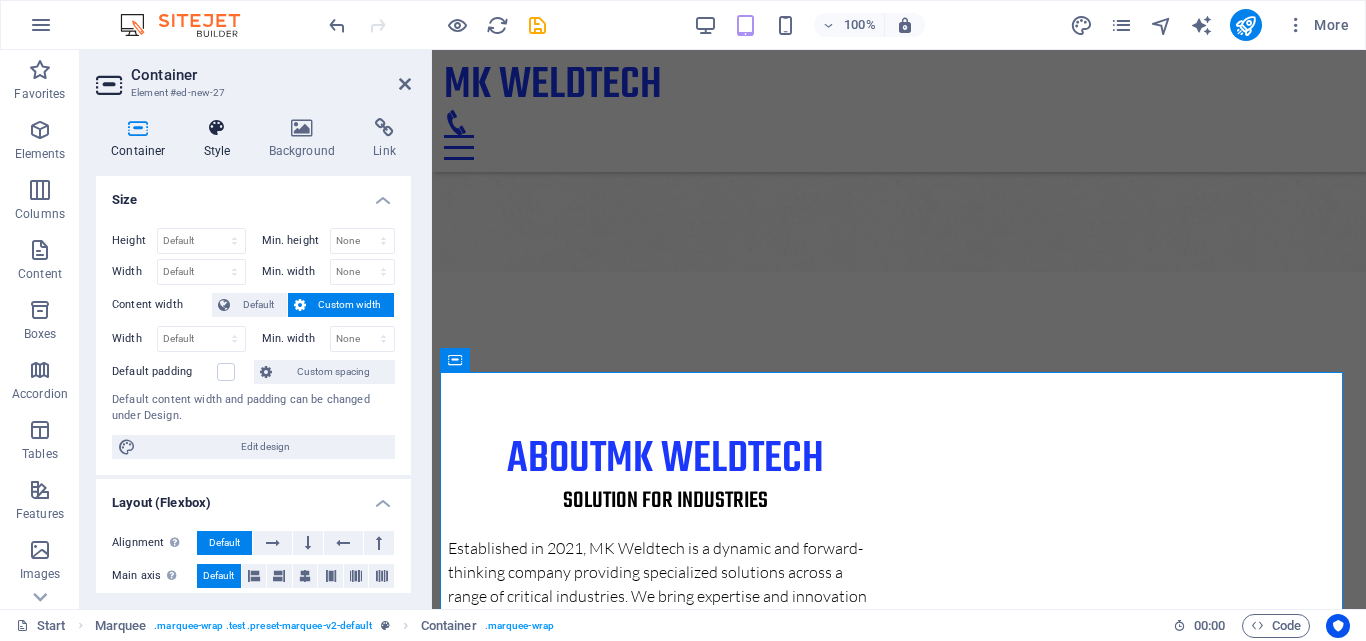 click at bounding box center [217, 128] 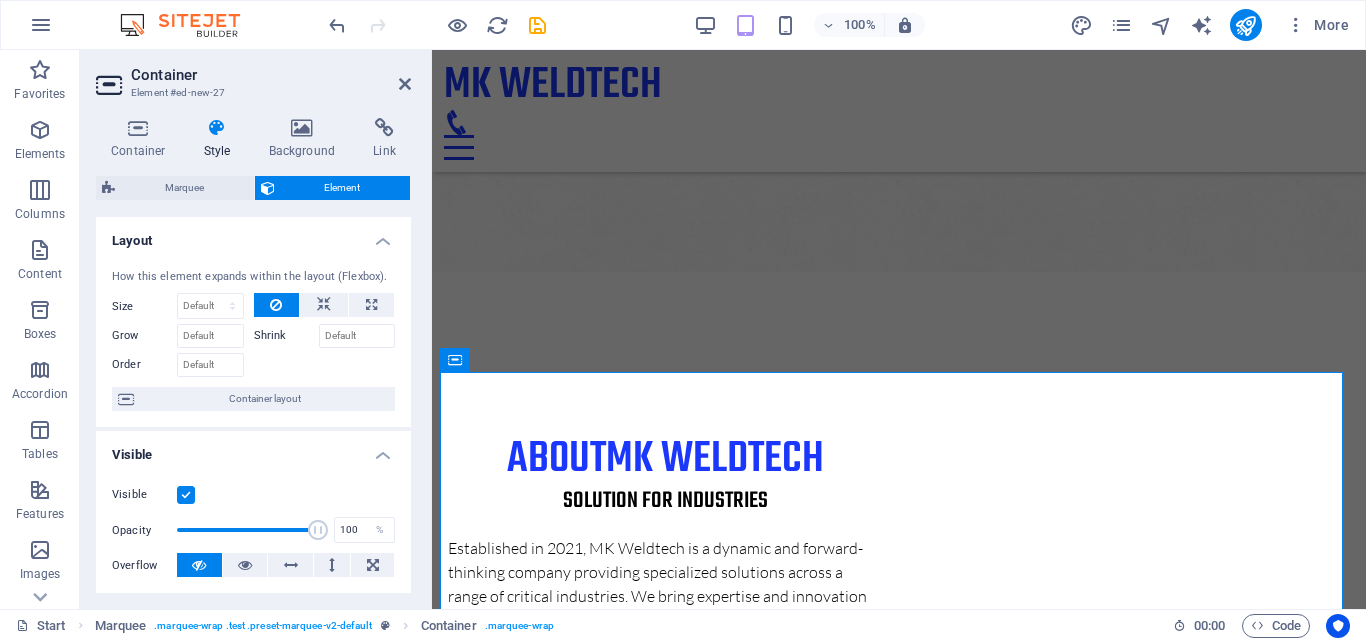 drag, startPoint x: 413, startPoint y: 258, endPoint x: 412, endPoint y: 303, distance: 45.01111 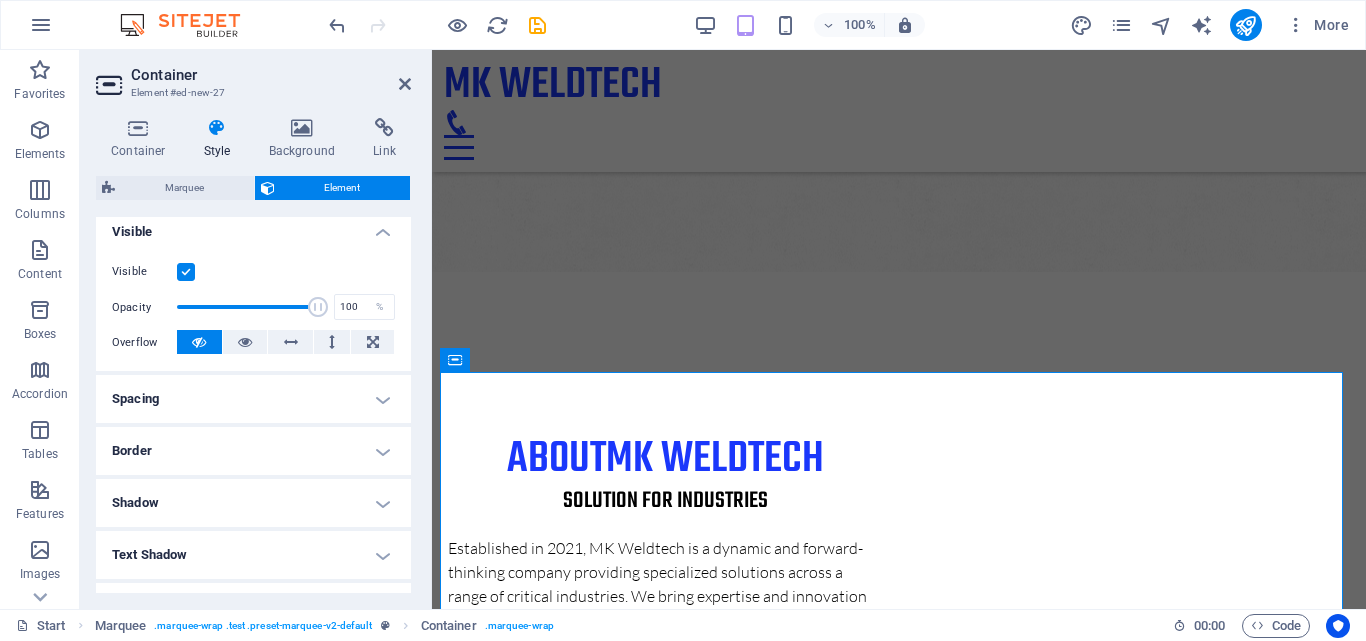 scroll, scrollTop: 0, scrollLeft: 0, axis: both 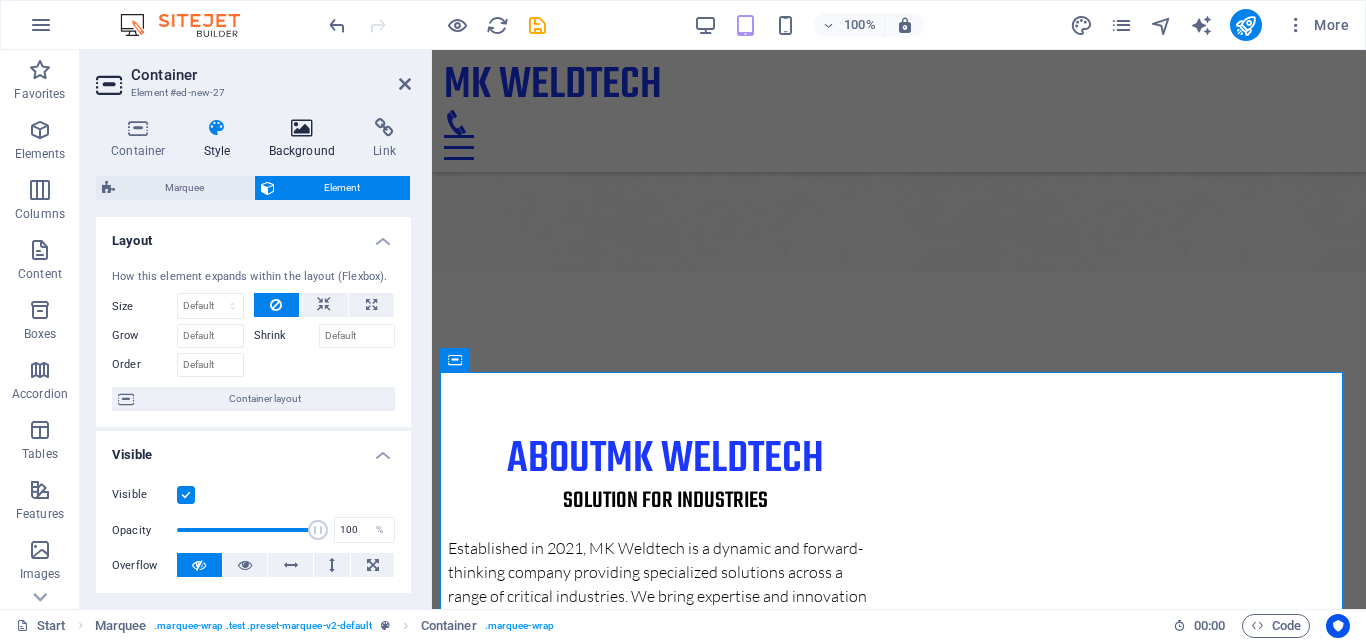 click at bounding box center (302, 128) 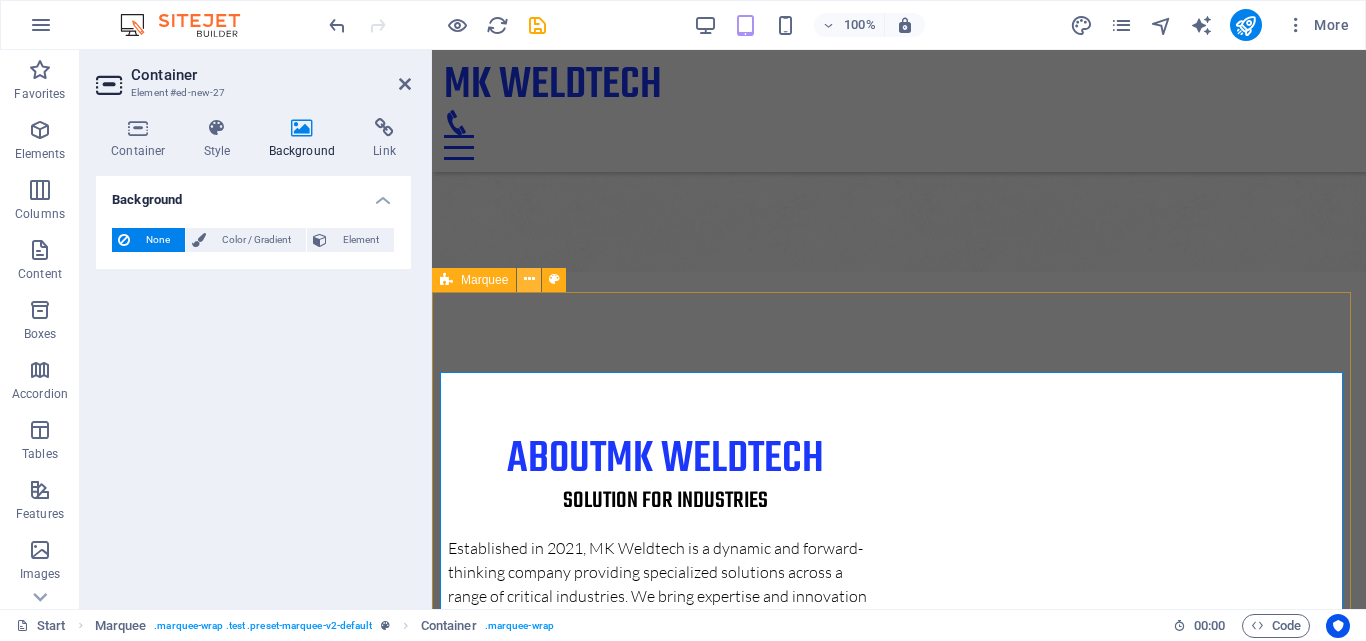 click at bounding box center (529, 279) 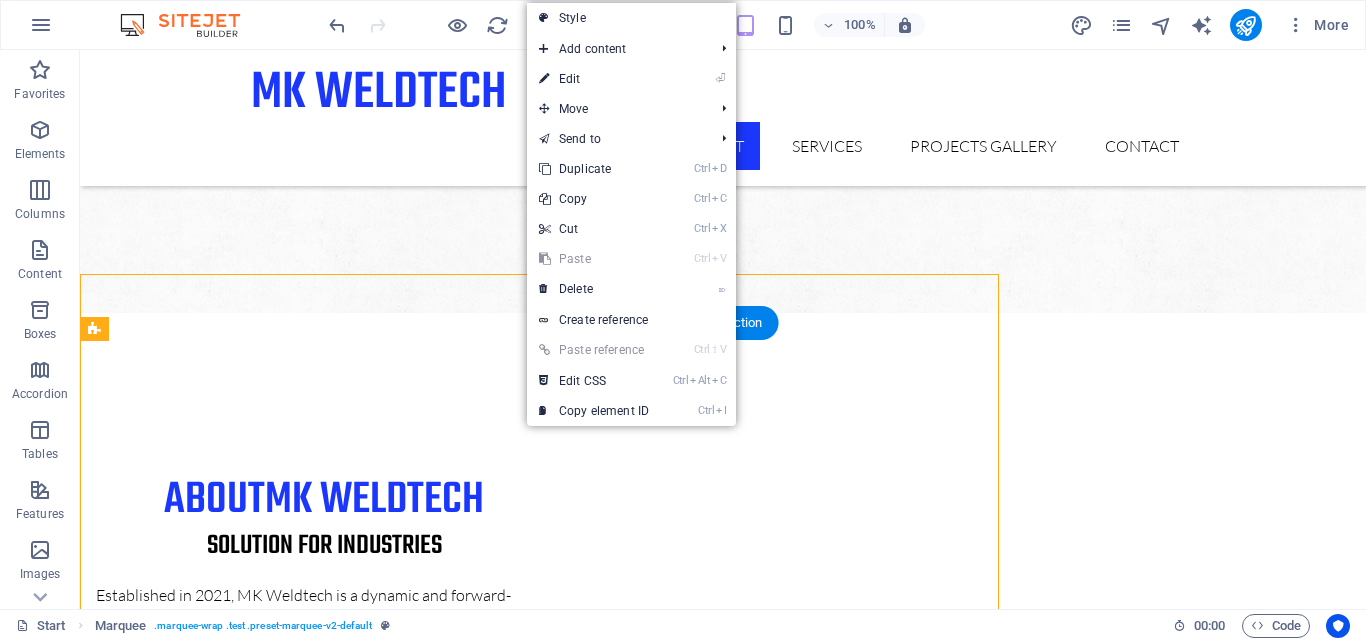 scroll, scrollTop: 1486, scrollLeft: 0, axis: vertical 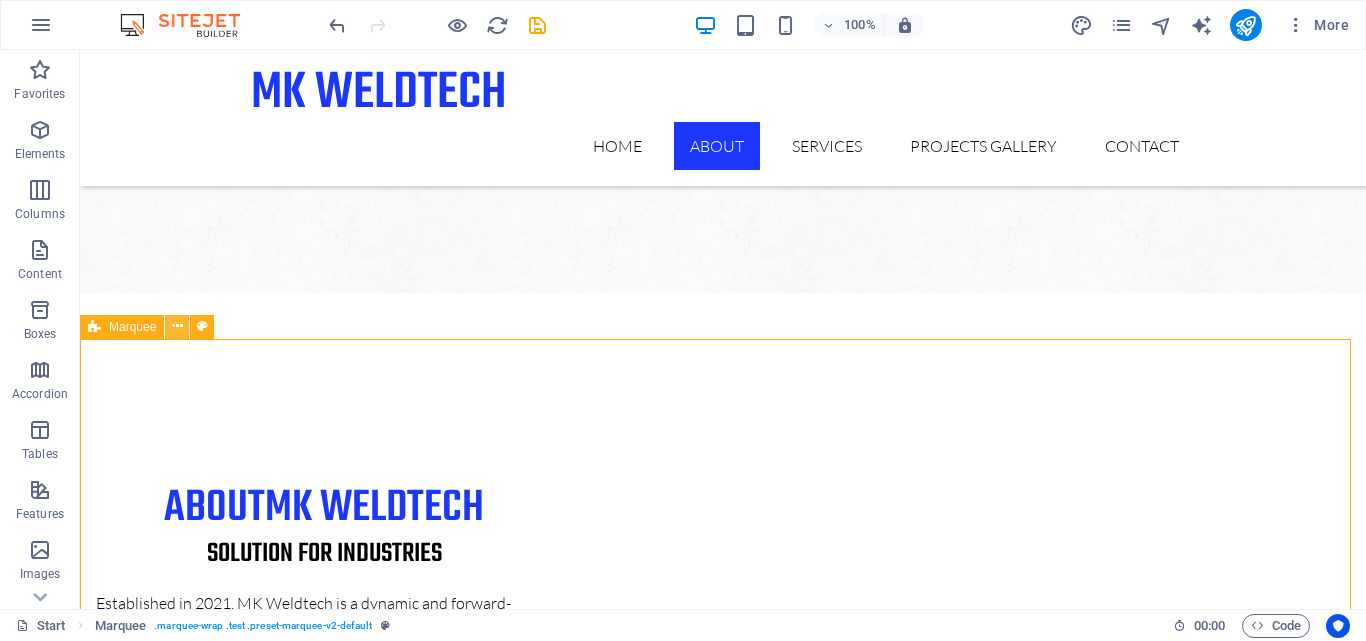 click at bounding box center (177, 326) 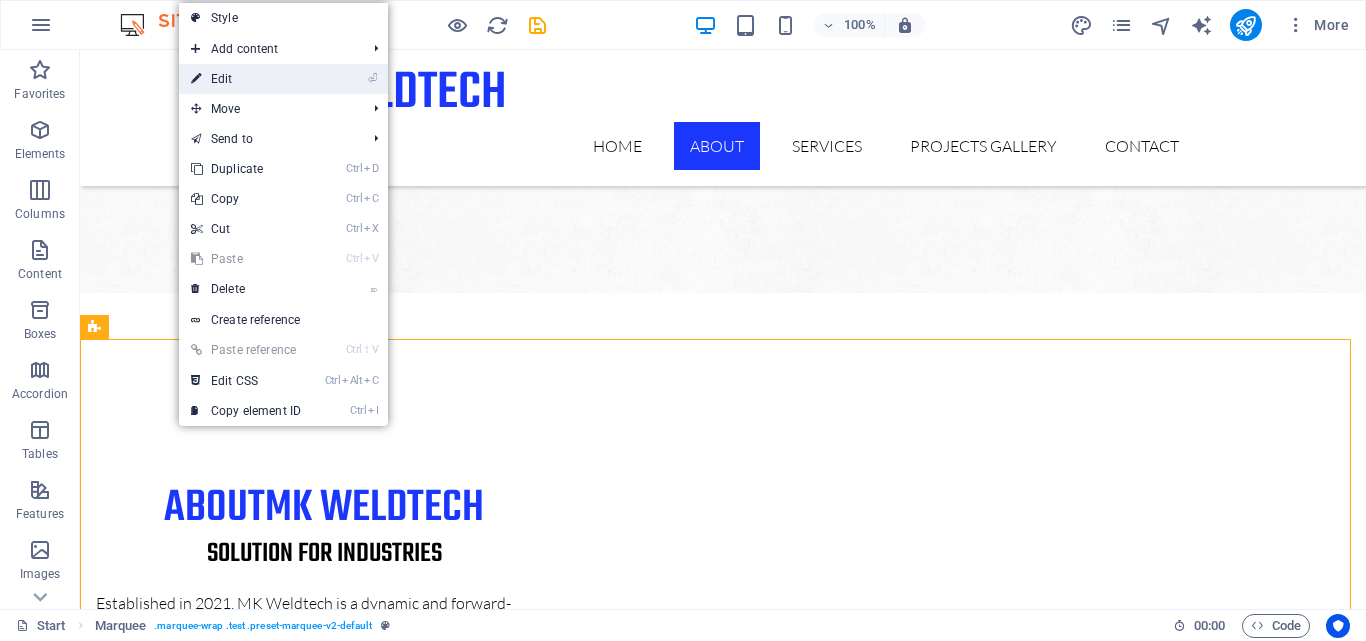 click on "⏎  Edit" at bounding box center (246, 79) 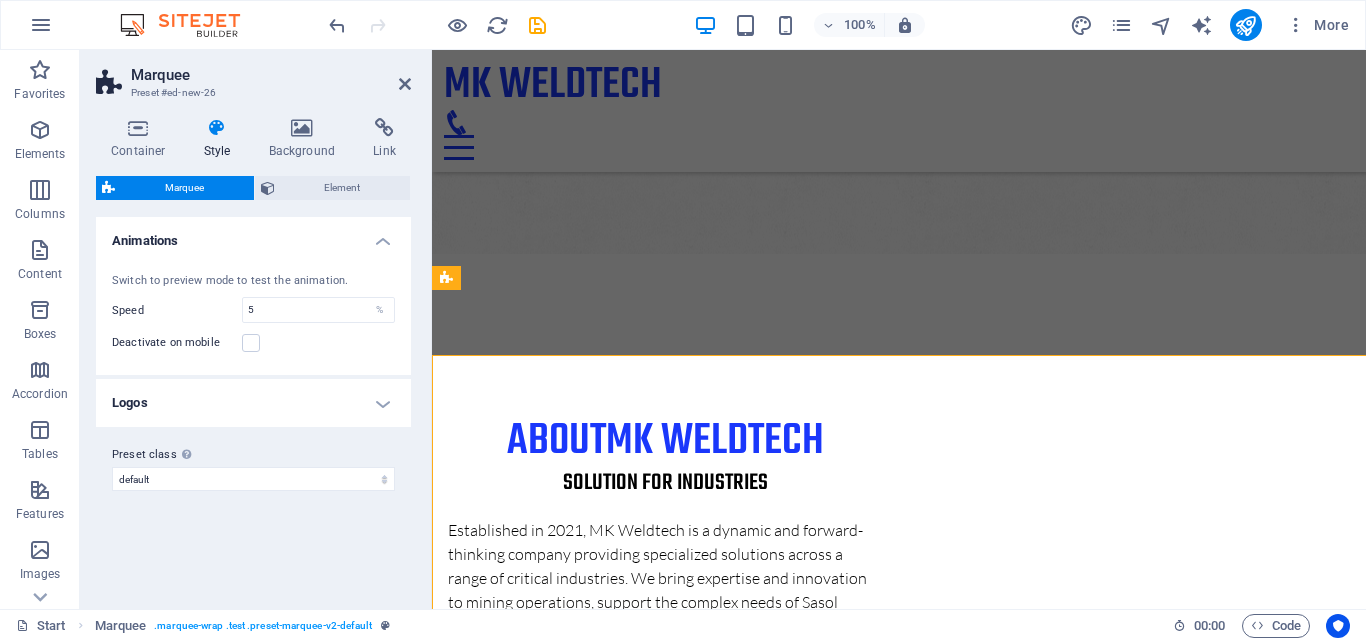 scroll, scrollTop: 1470, scrollLeft: 0, axis: vertical 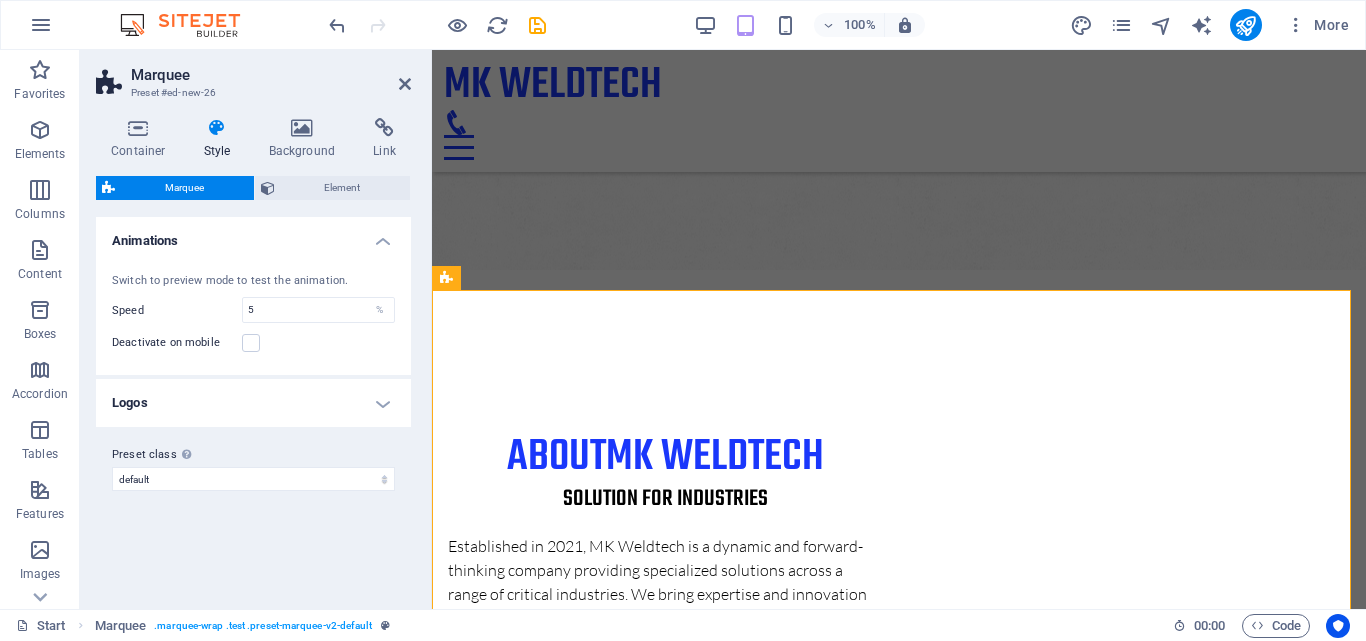 click on "Logos" at bounding box center [253, 403] 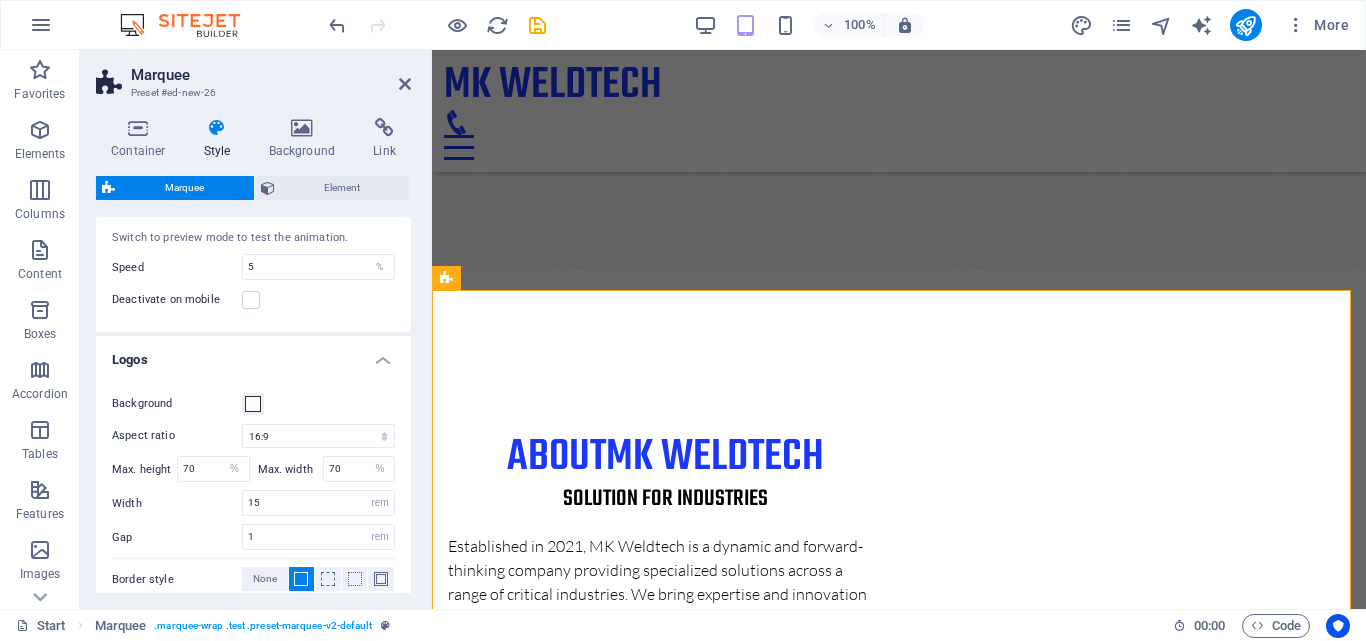 scroll, scrollTop: 0, scrollLeft: 0, axis: both 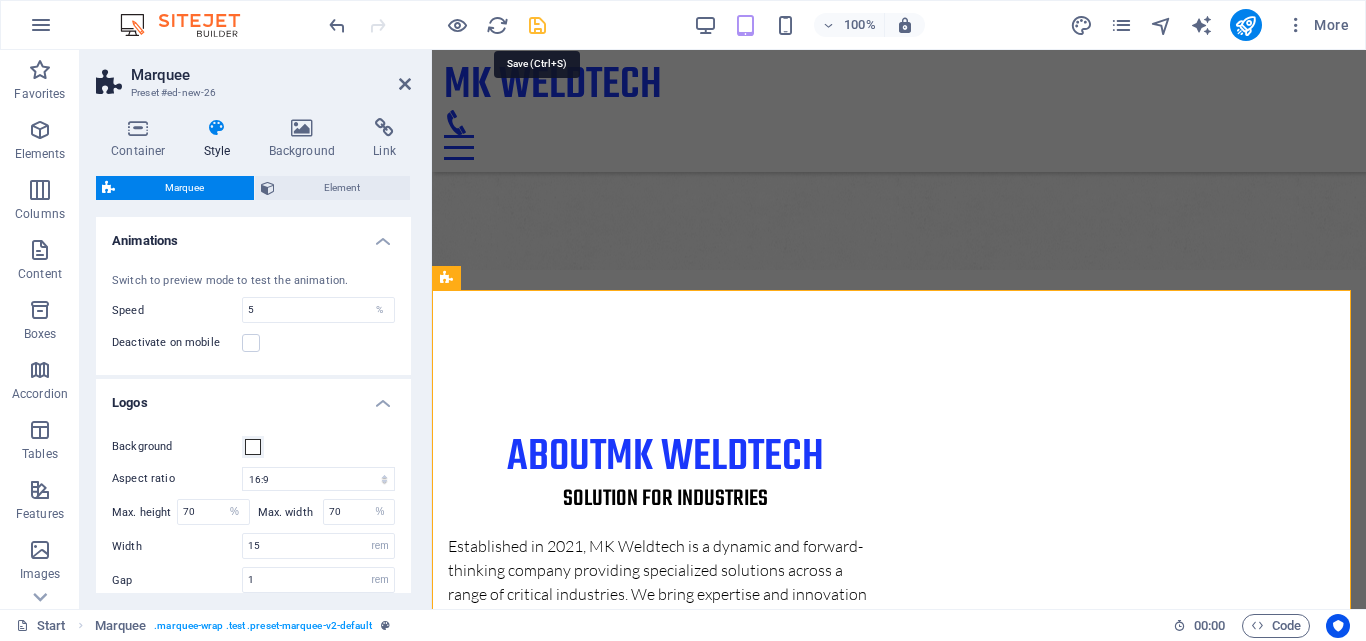 click at bounding box center (537, 25) 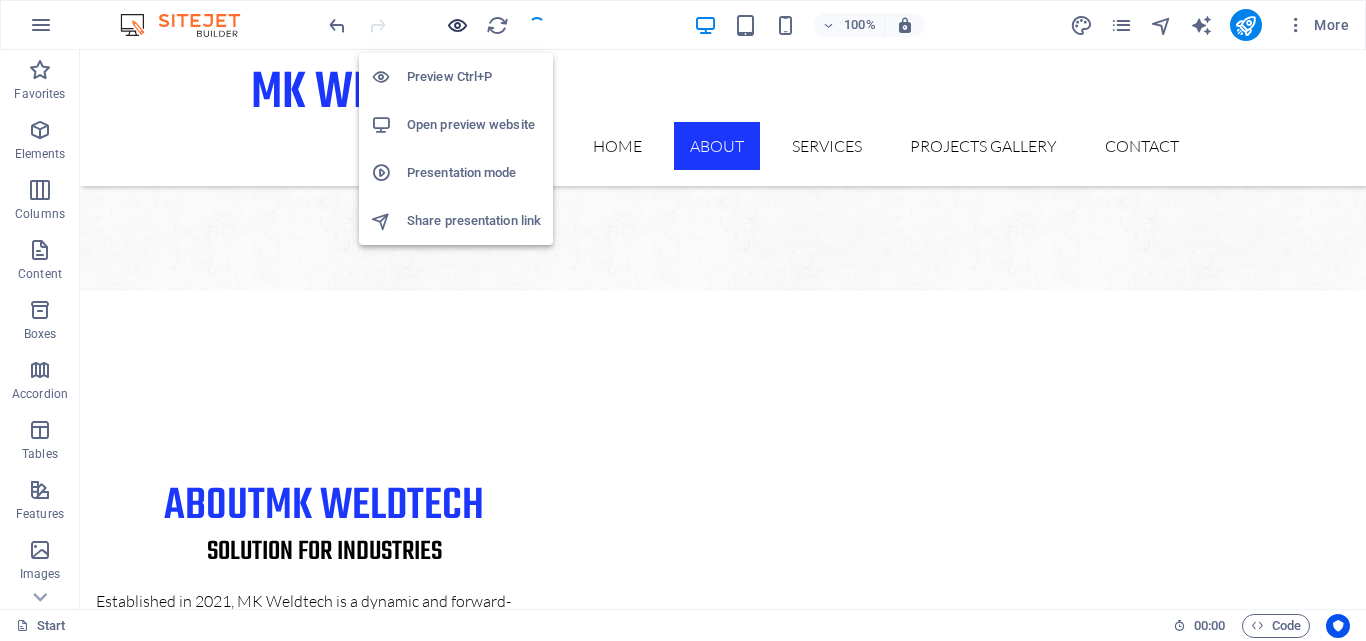 click at bounding box center [457, 25] 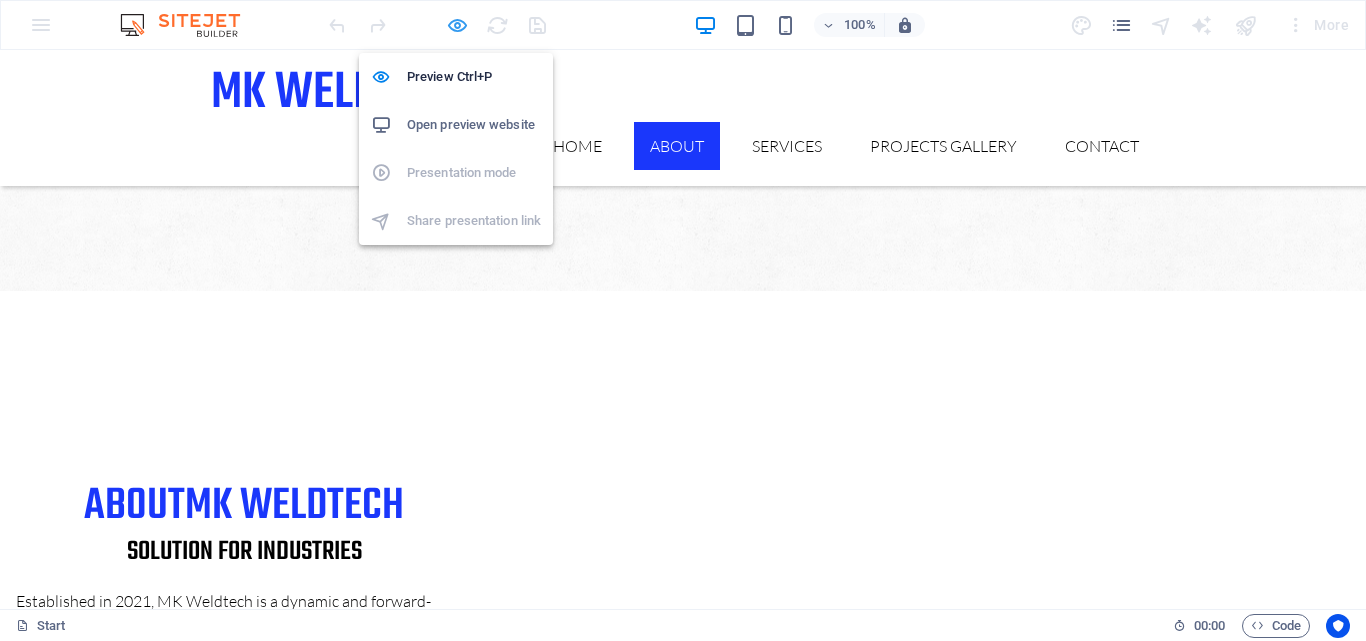 click at bounding box center [457, 25] 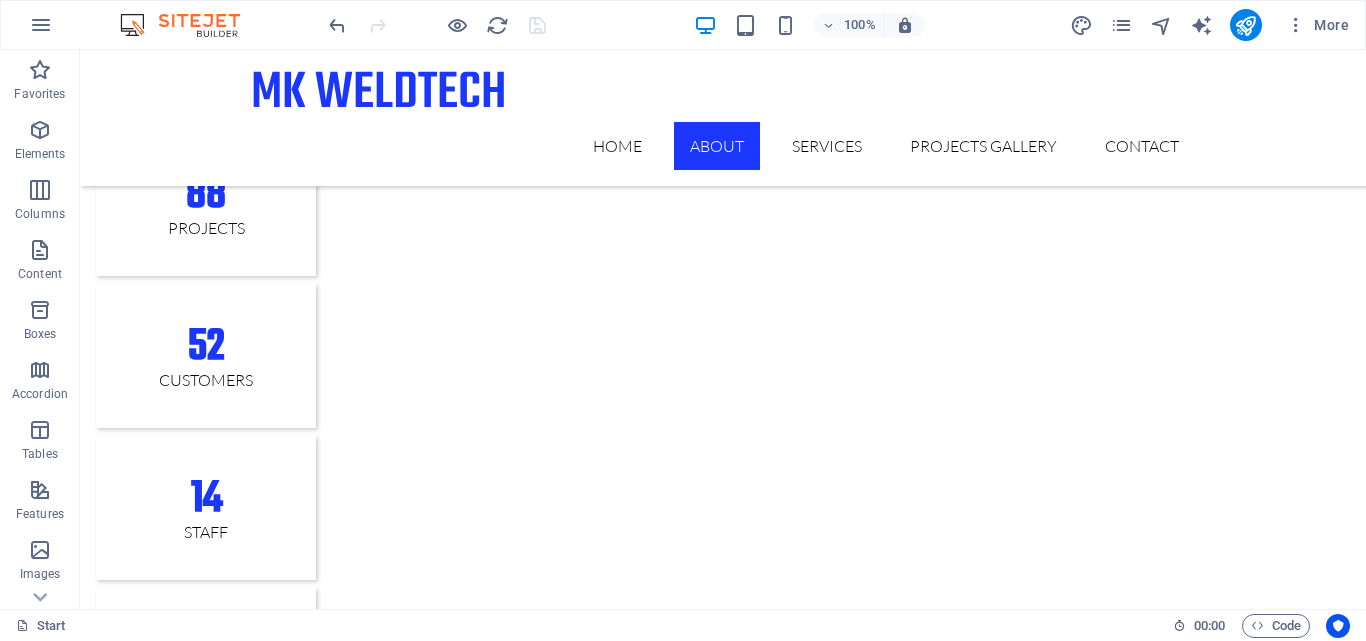 scroll, scrollTop: 1936, scrollLeft: 0, axis: vertical 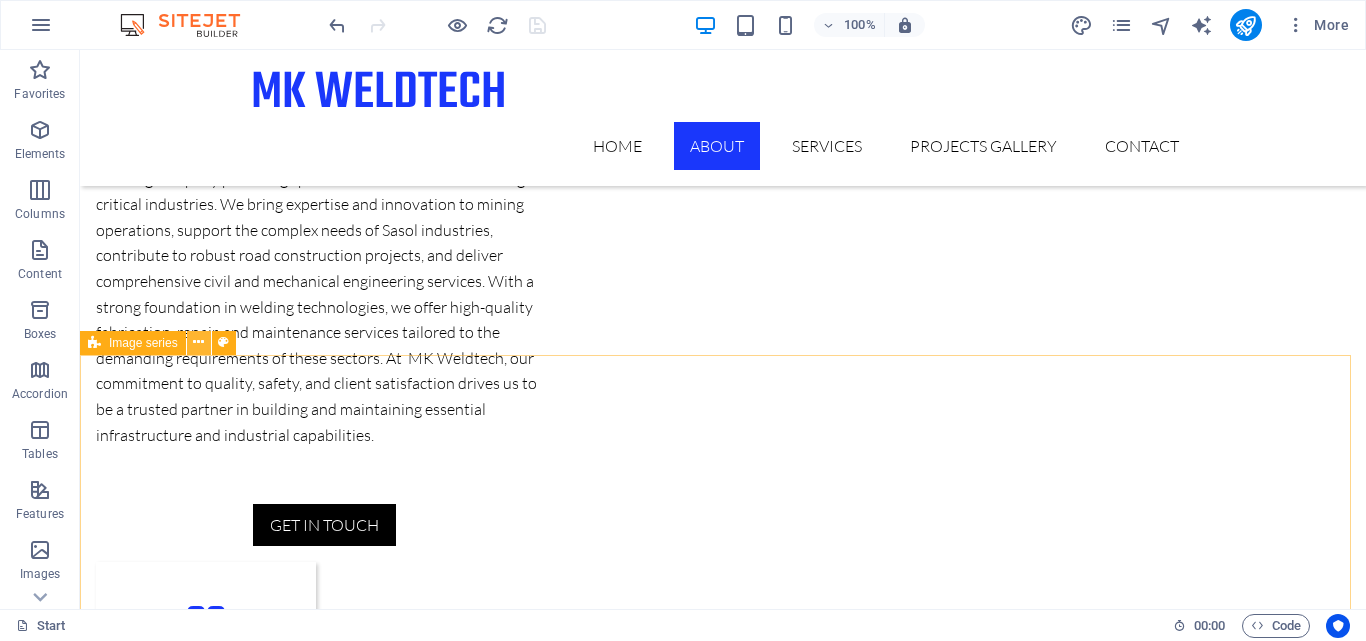 click at bounding box center [198, 342] 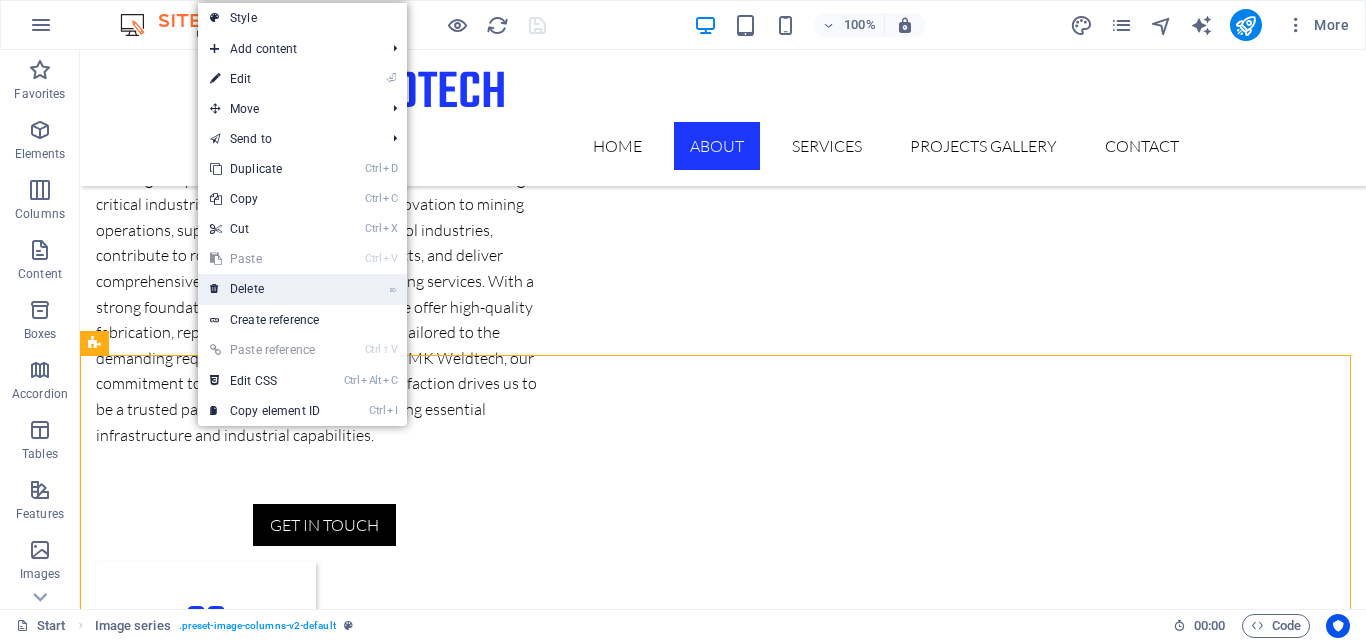 click on "⌦  Delete" at bounding box center [265, 289] 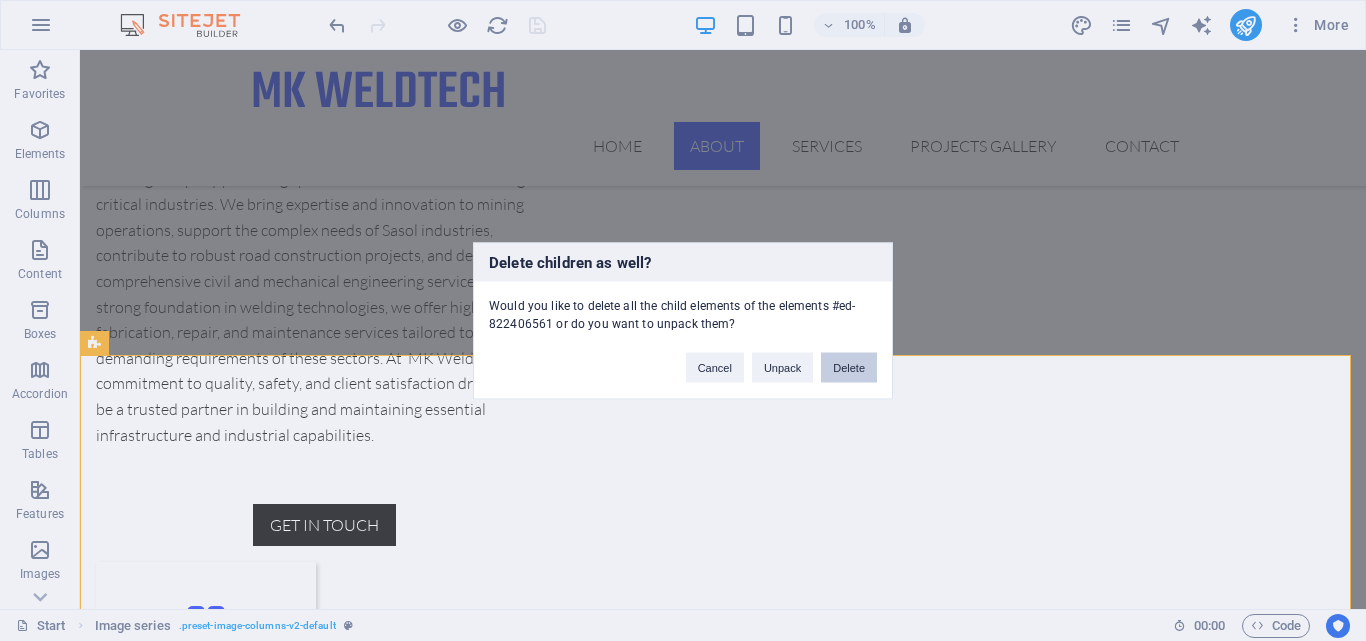 click on "Delete" at bounding box center (849, 367) 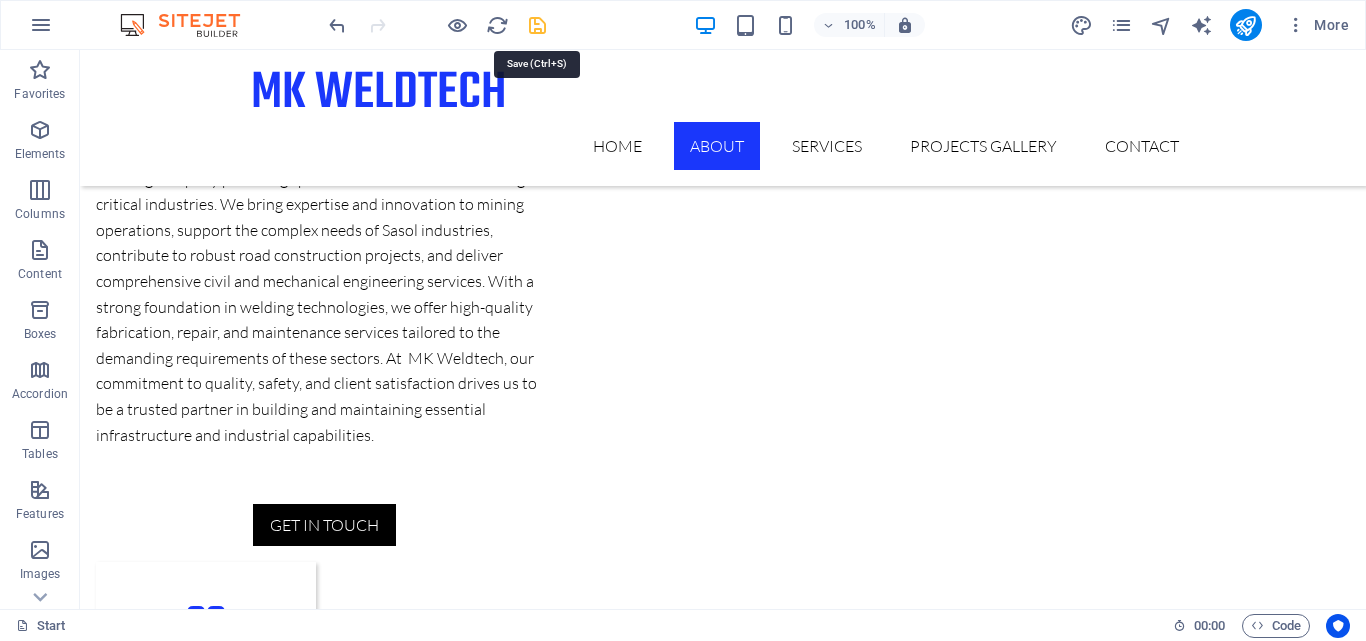 click at bounding box center [537, 25] 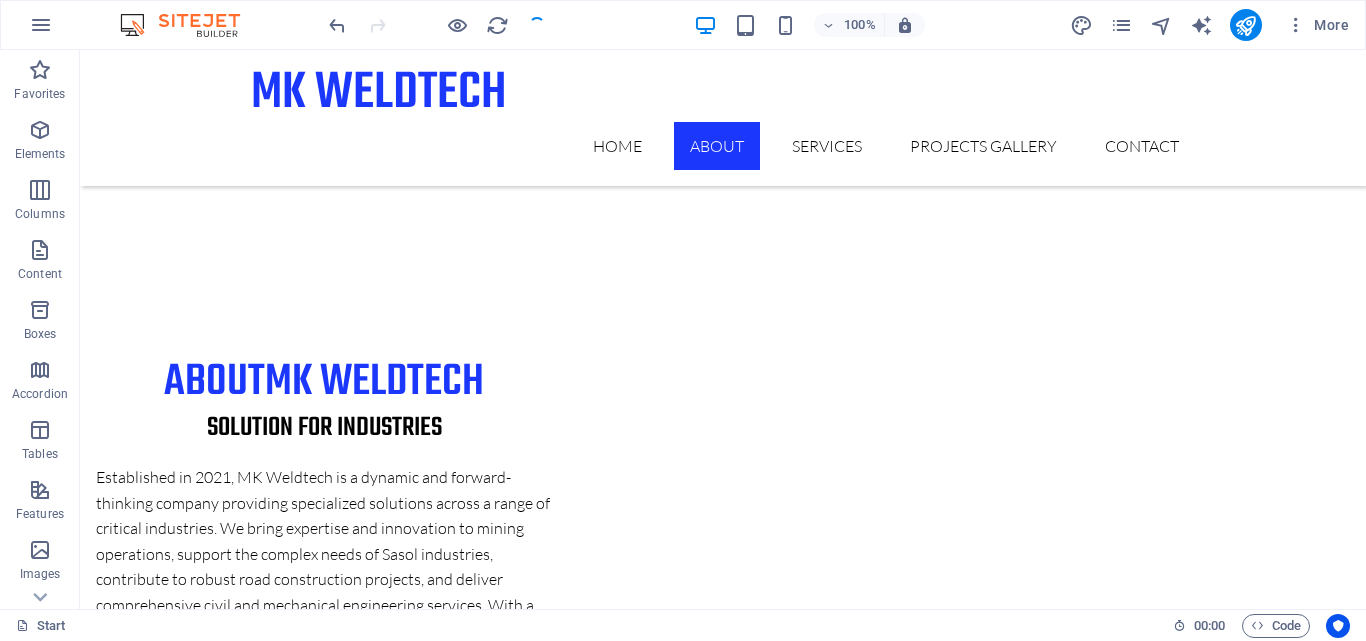 scroll, scrollTop: 1630, scrollLeft: 0, axis: vertical 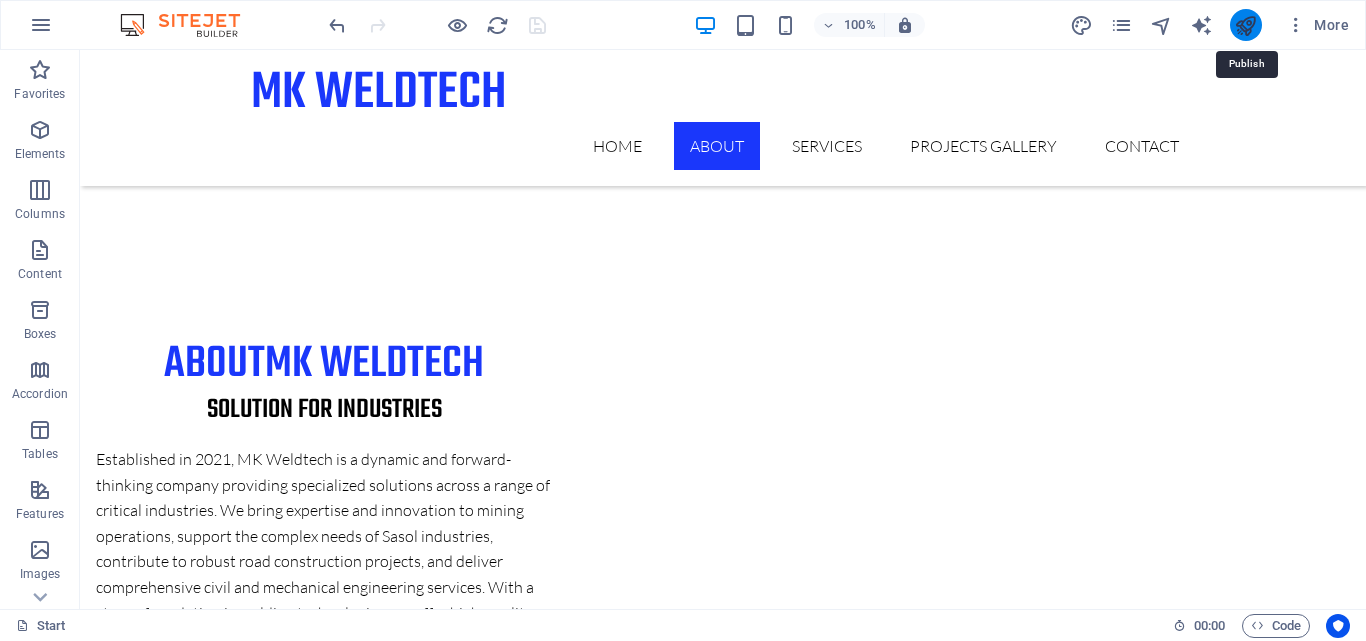 click at bounding box center [1245, 25] 